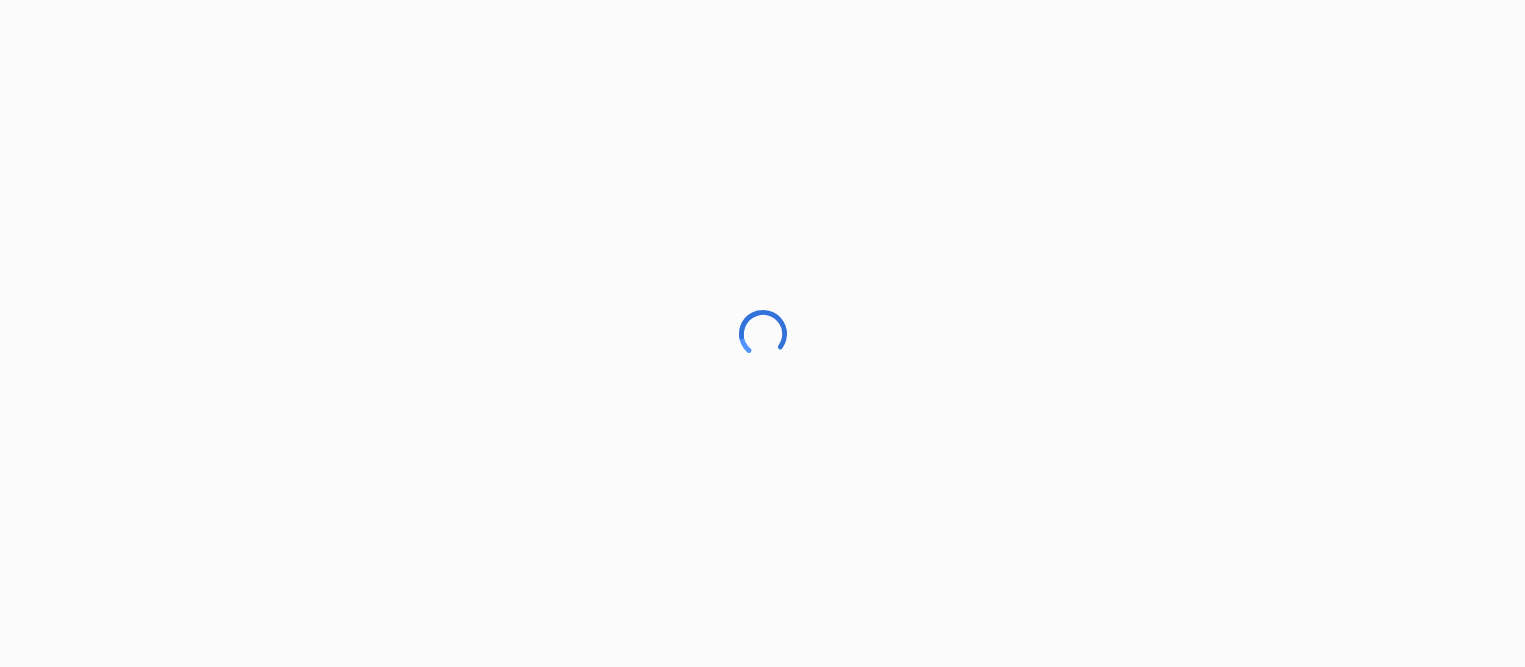 scroll, scrollTop: 0, scrollLeft: 0, axis: both 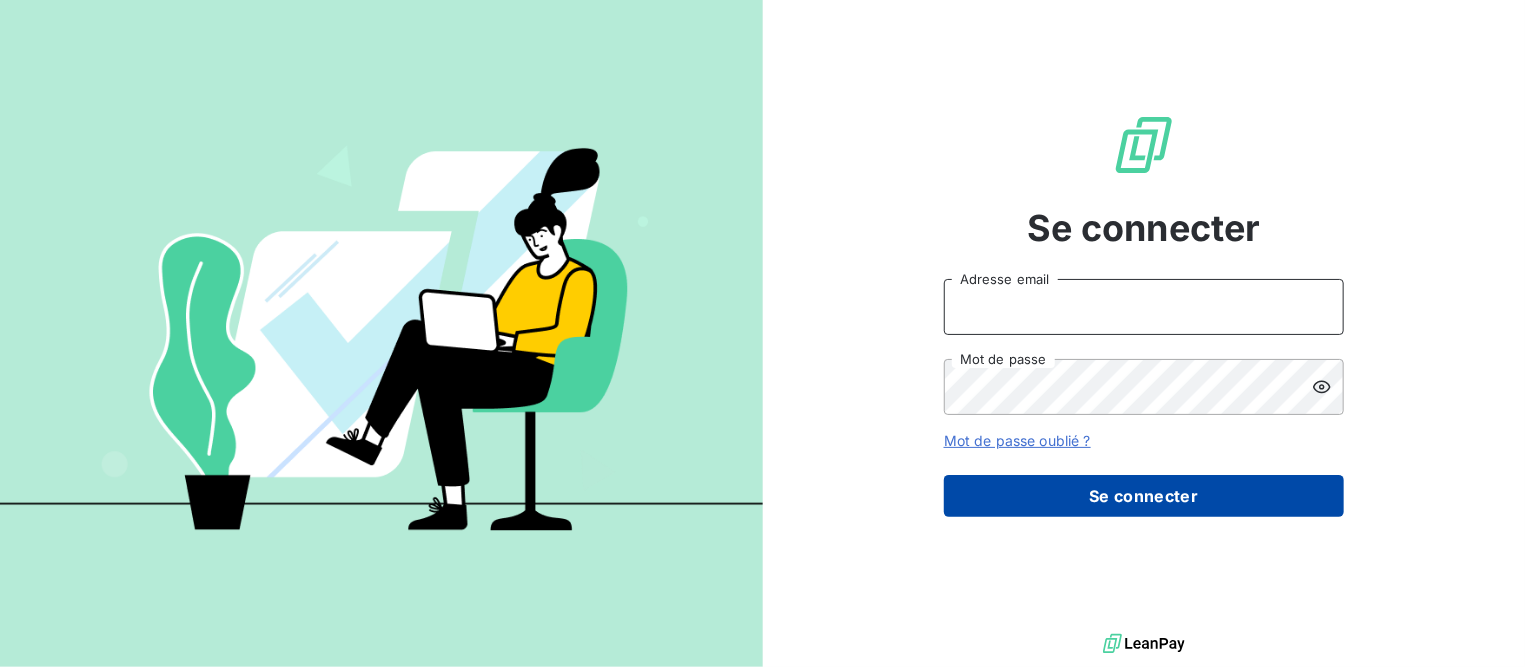 type on "[EMAIL]" 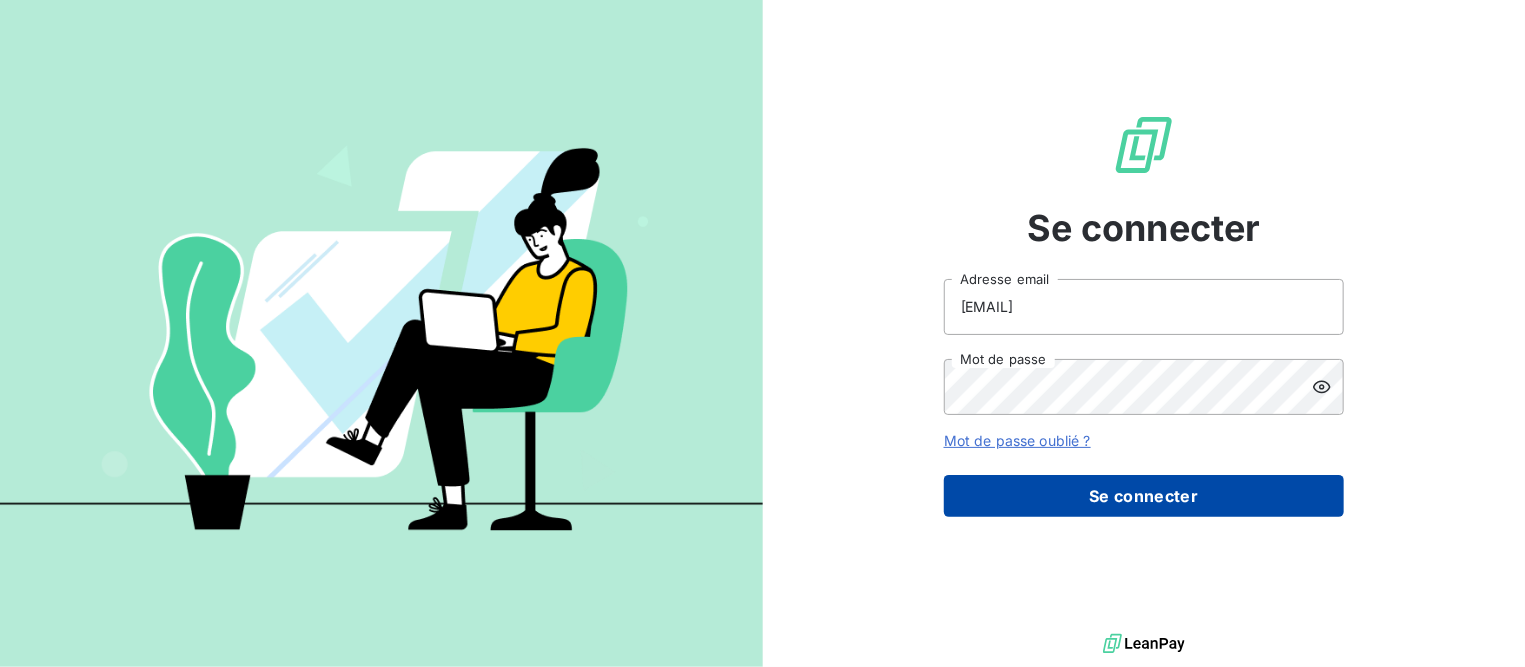 click on "Se connecter" at bounding box center (1144, 496) 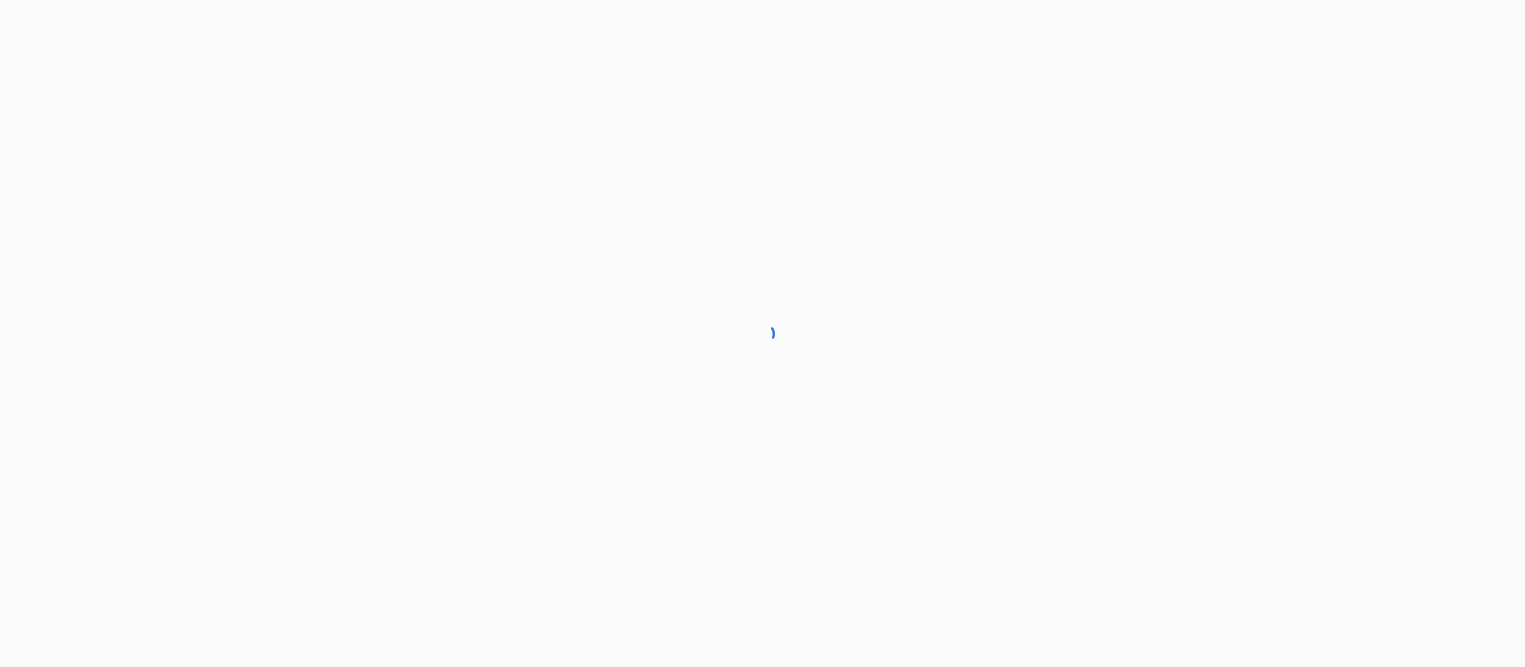 scroll, scrollTop: 0, scrollLeft: 0, axis: both 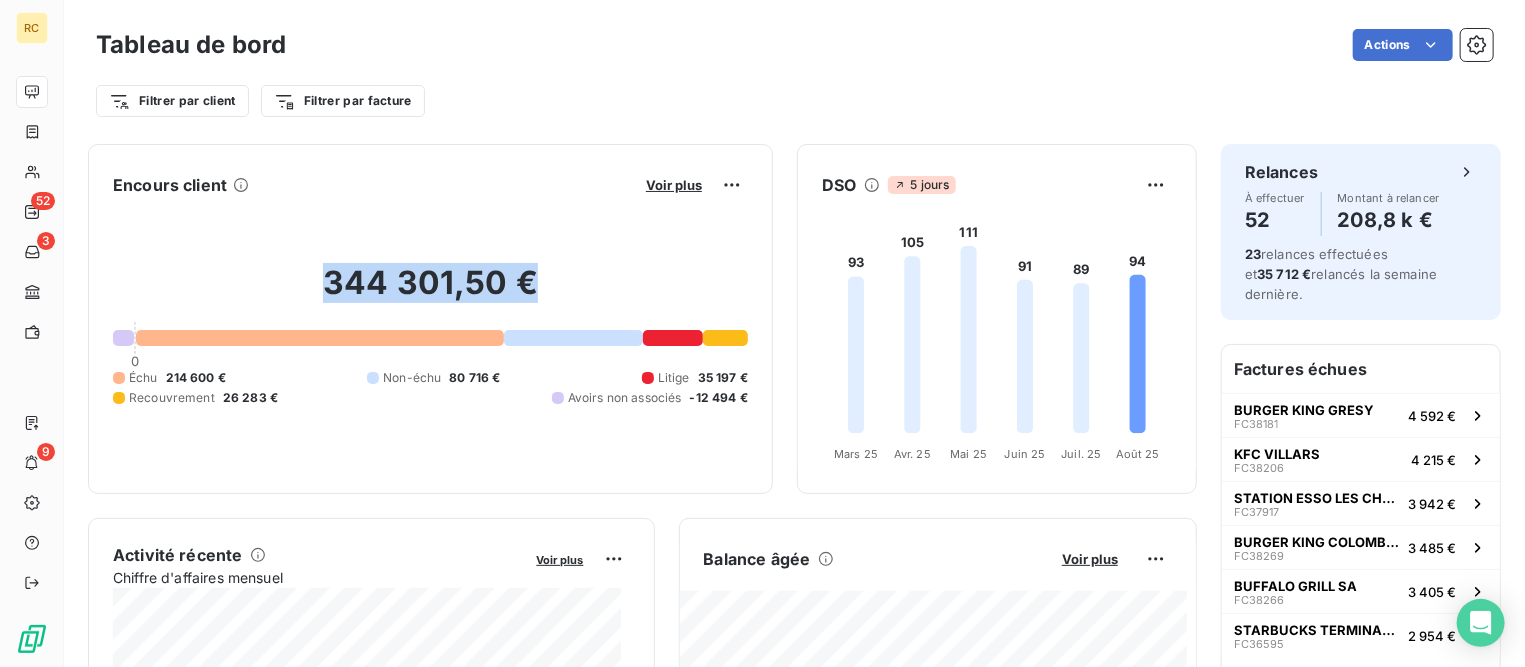 drag, startPoint x: 311, startPoint y: 278, endPoint x: 512, endPoint y: 303, distance: 202.54877 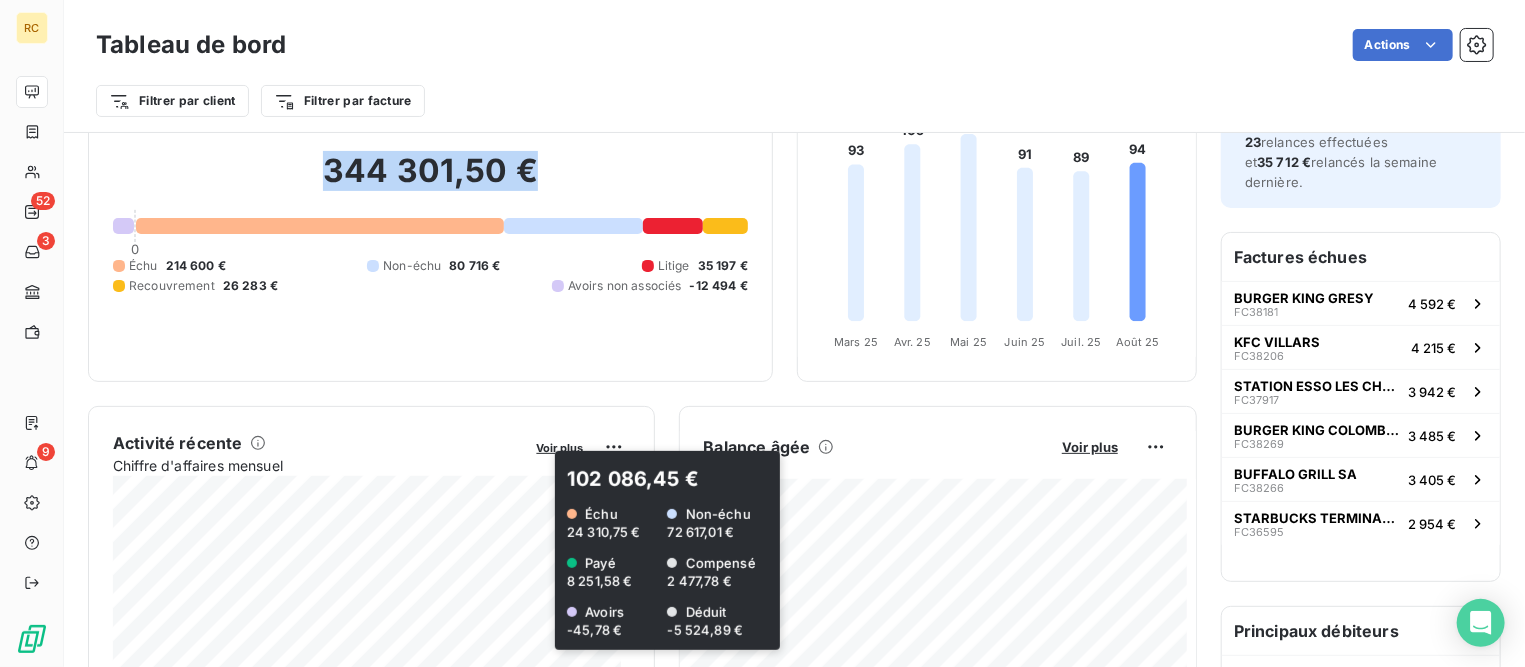 scroll, scrollTop: 250, scrollLeft: 0, axis: vertical 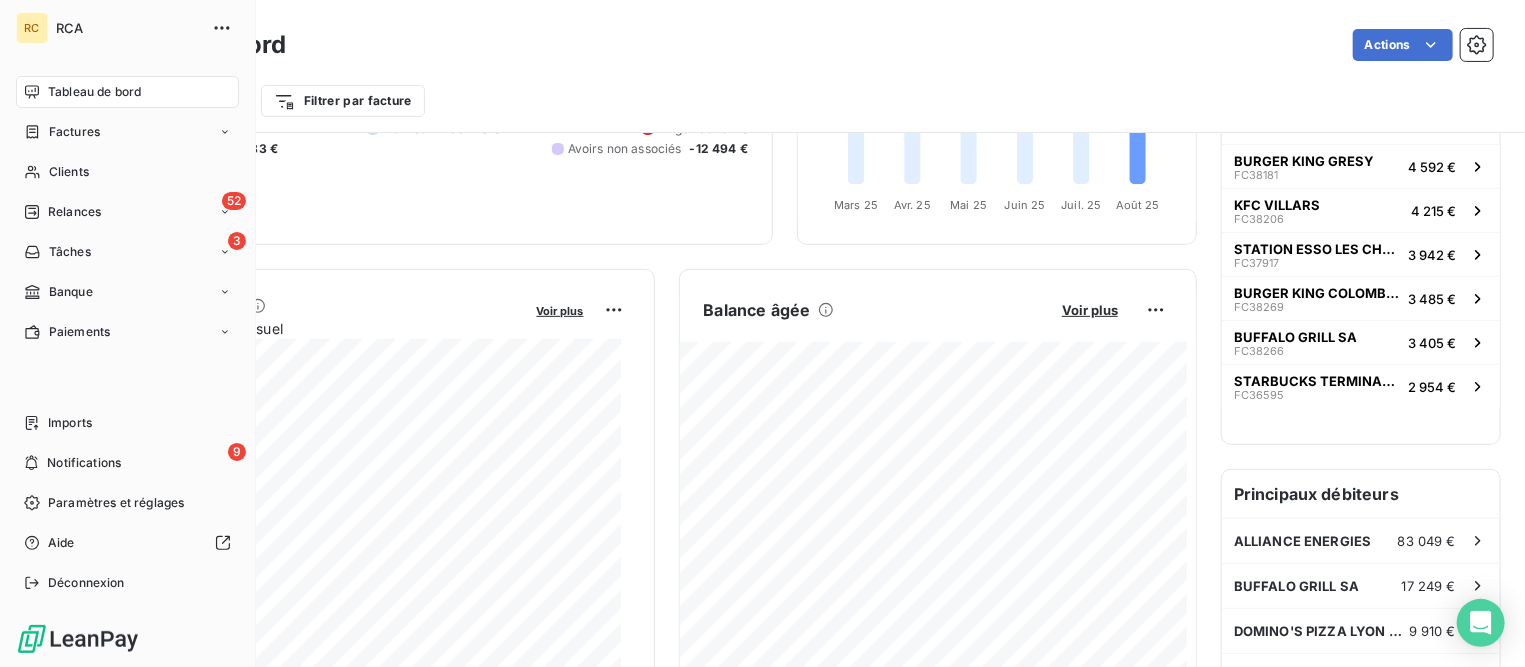 click on "Tableau de bord" at bounding box center (94, 92) 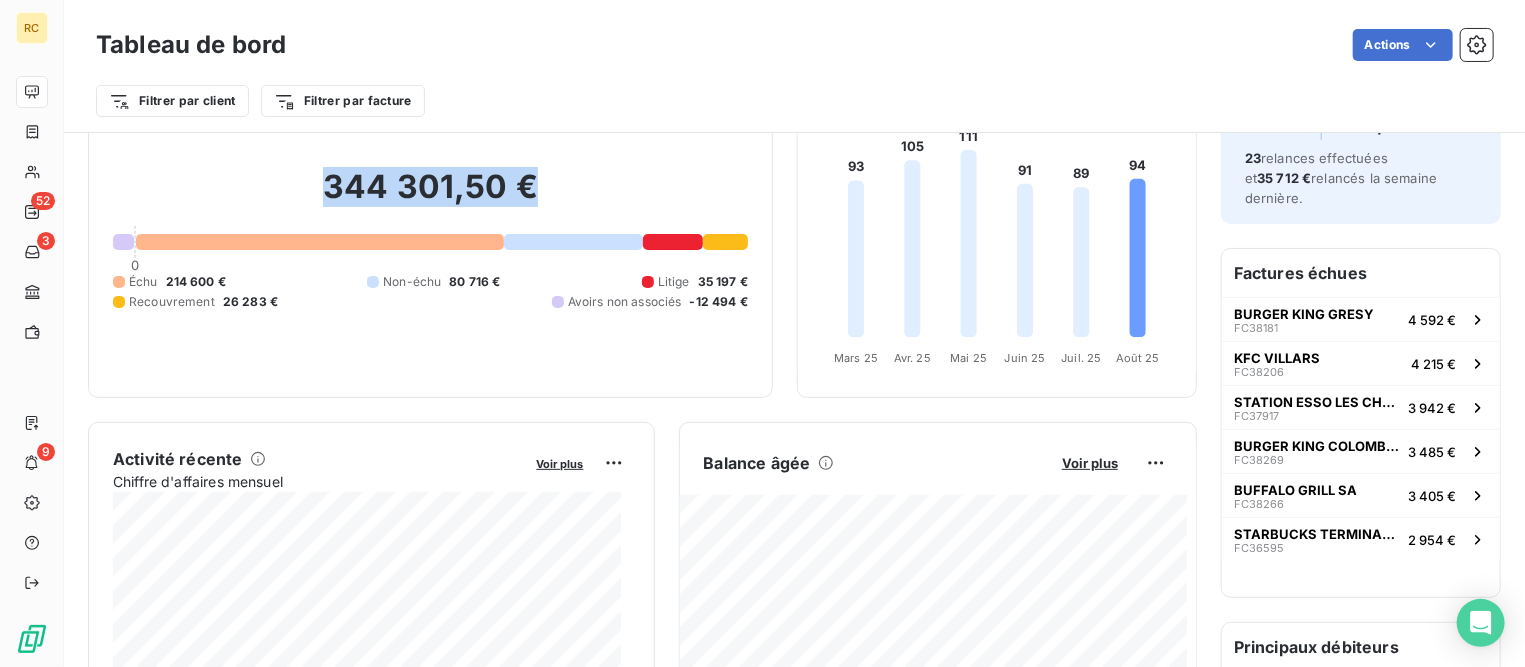 scroll, scrollTop: 0, scrollLeft: 0, axis: both 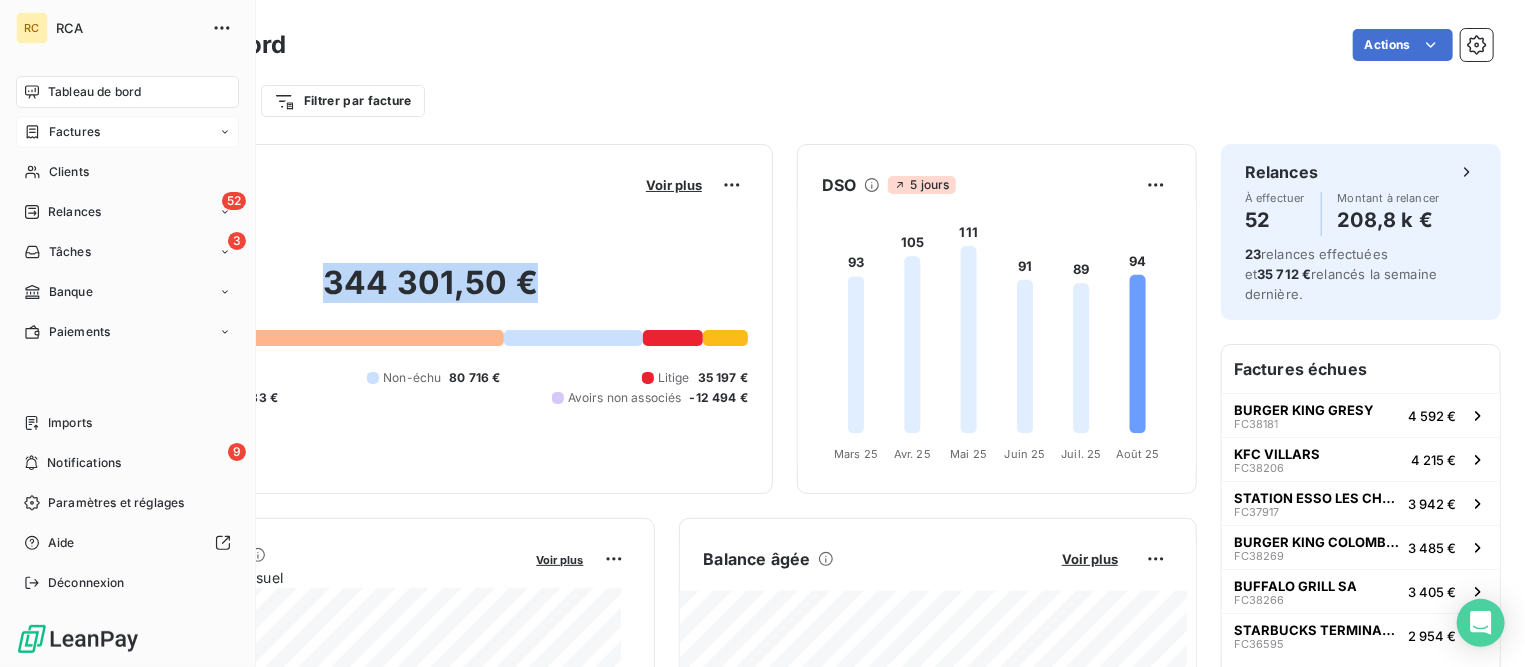 click on "Factures" at bounding box center (74, 132) 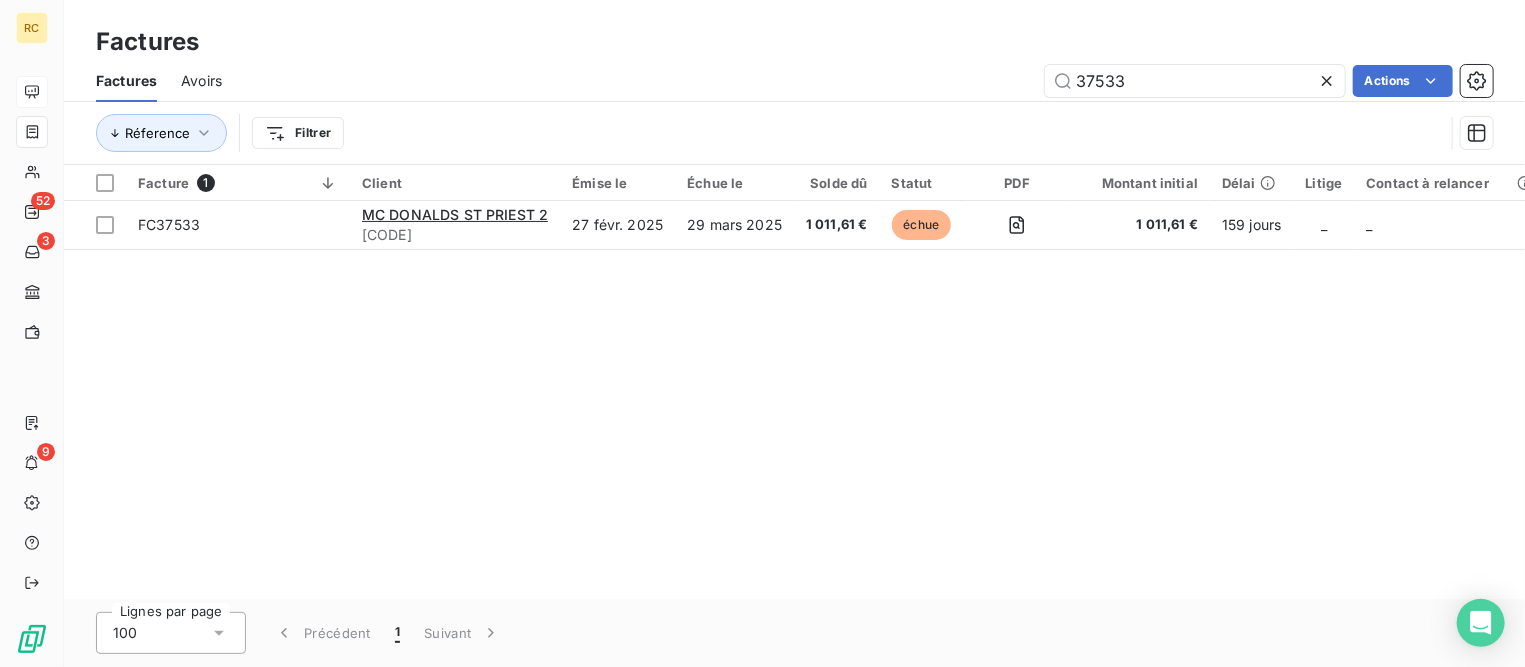 drag, startPoint x: 1179, startPoint y: 86, endPoint x: 953, endPoint y: 51, distance: 228.69412 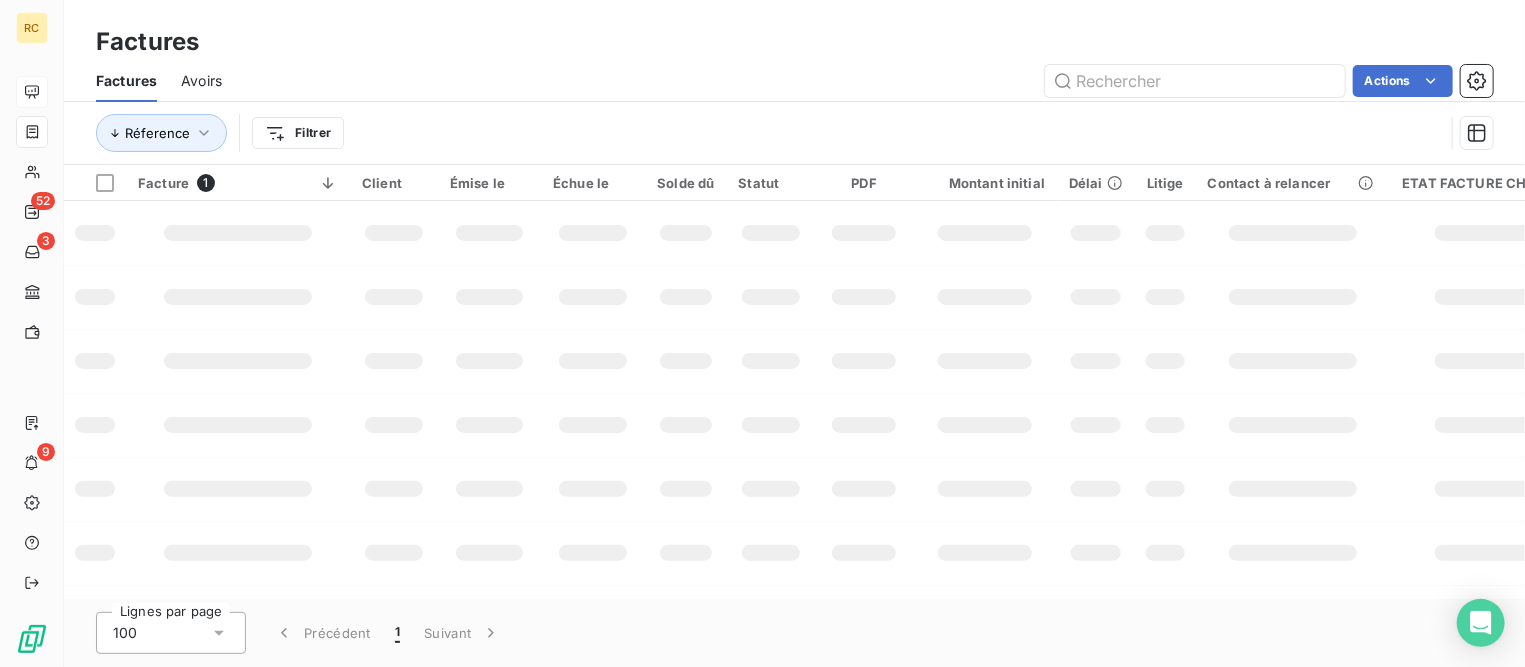 type 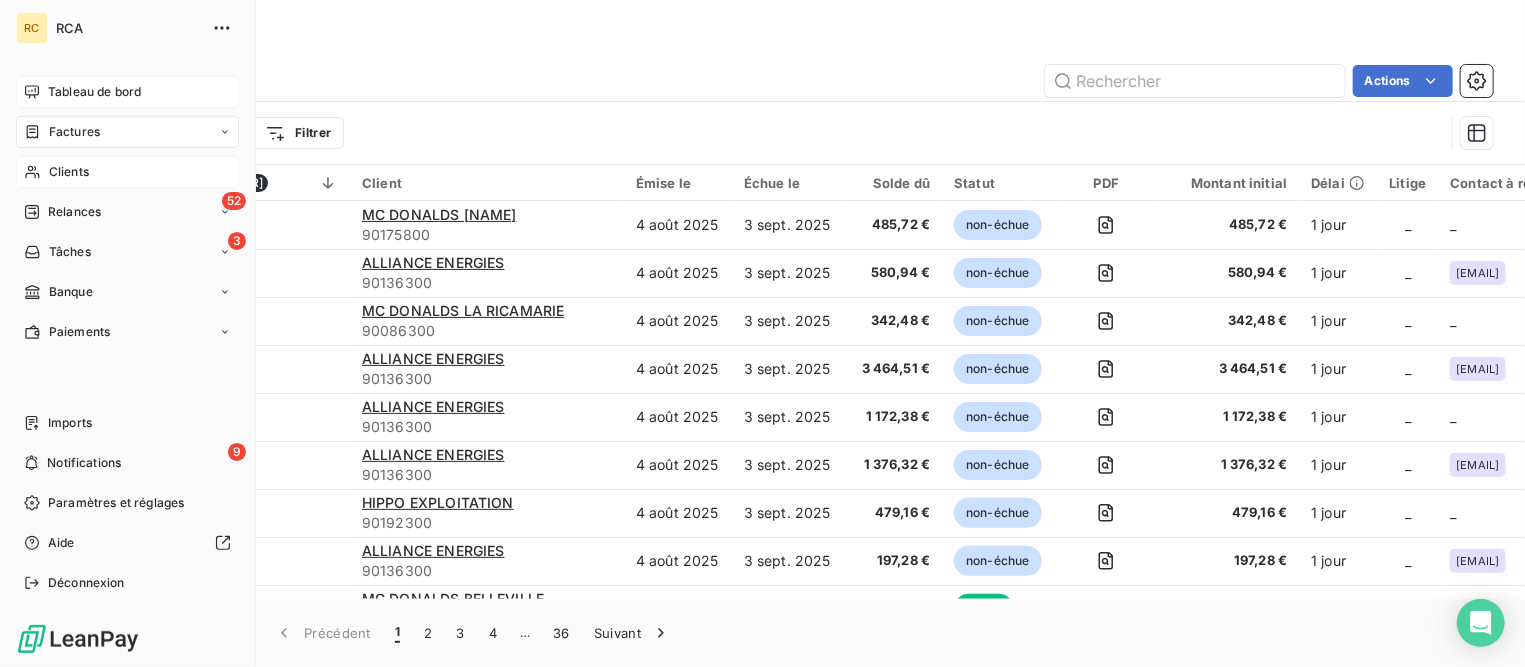 click on "Clients" at bounding box center (69, 172) 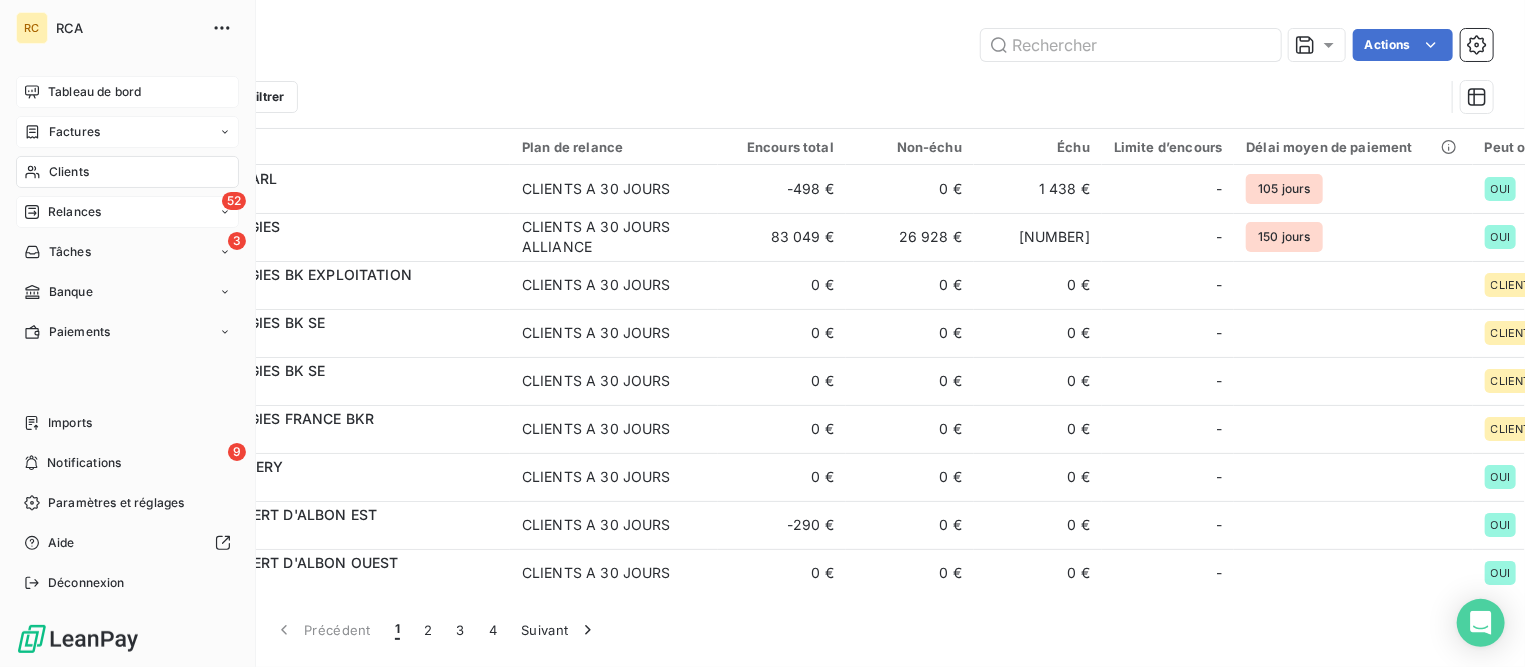 click on "Relances" at bounding box center (74, 212) 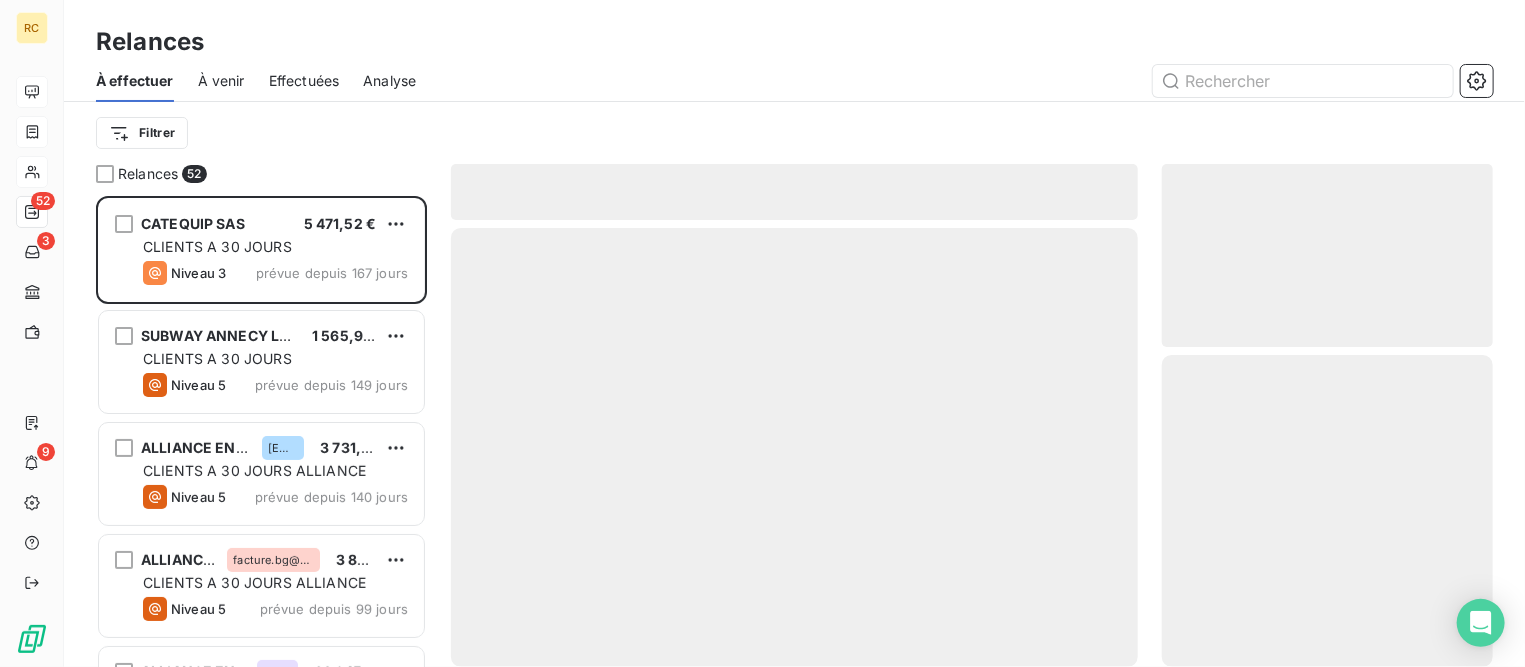 scroll, scrollTop: 20, scrollLeft: 19, axis: both 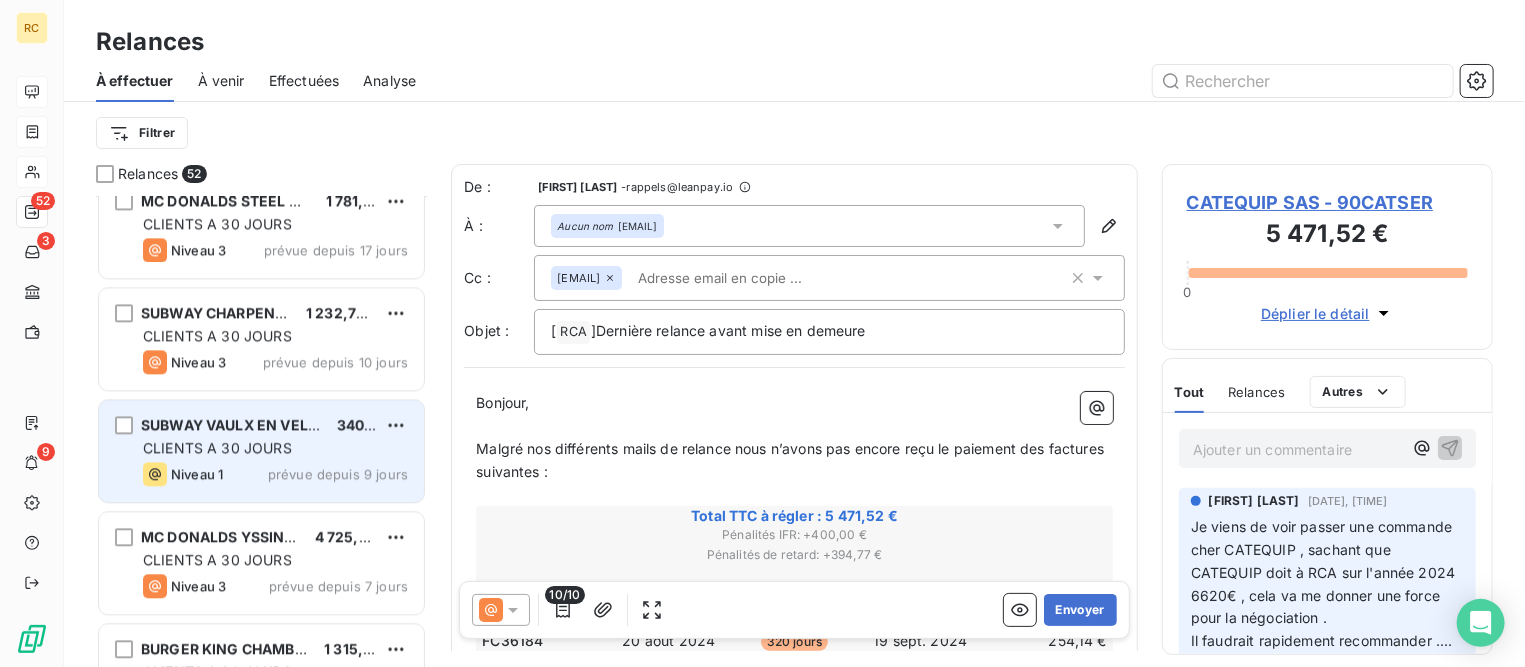 click on "Niveau 1 prévue depuis 9 jours" at bounding box center [275, 474] 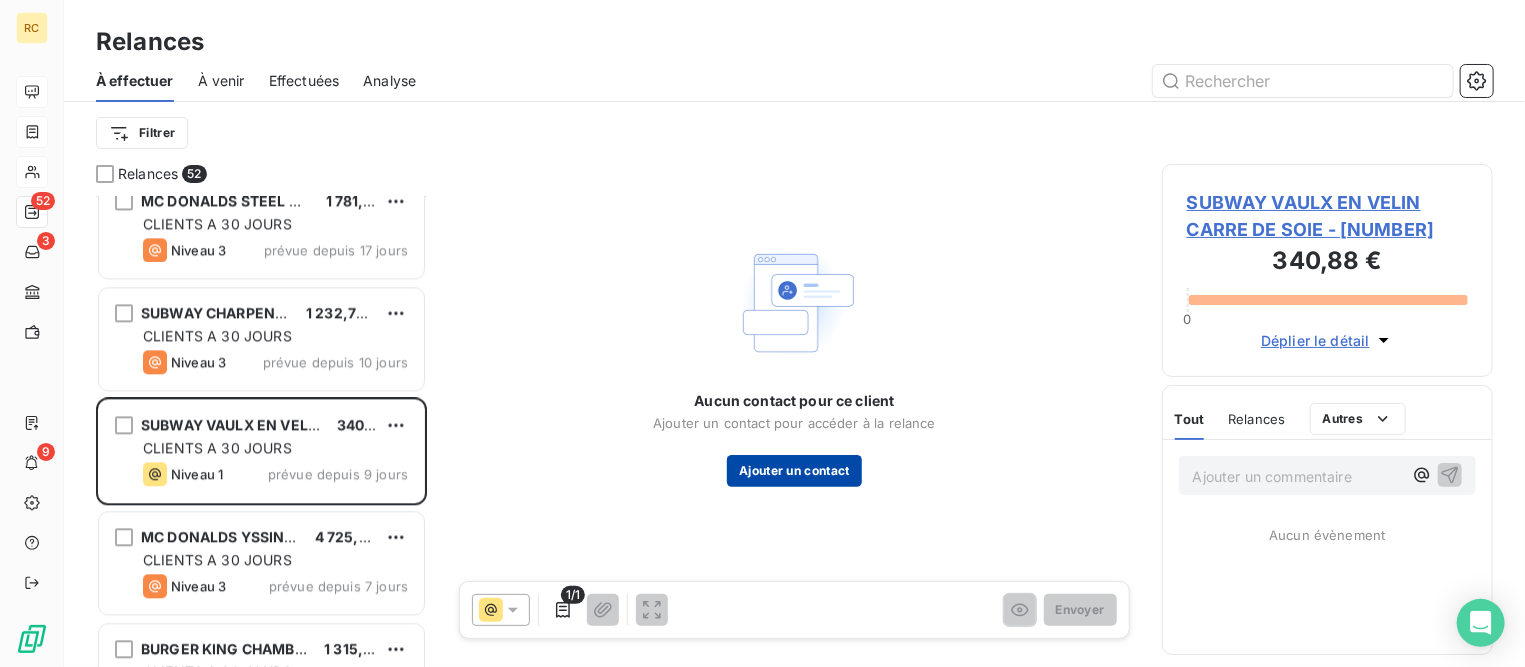 click on "Ajouter un contact" at bounding box center [794, 471] 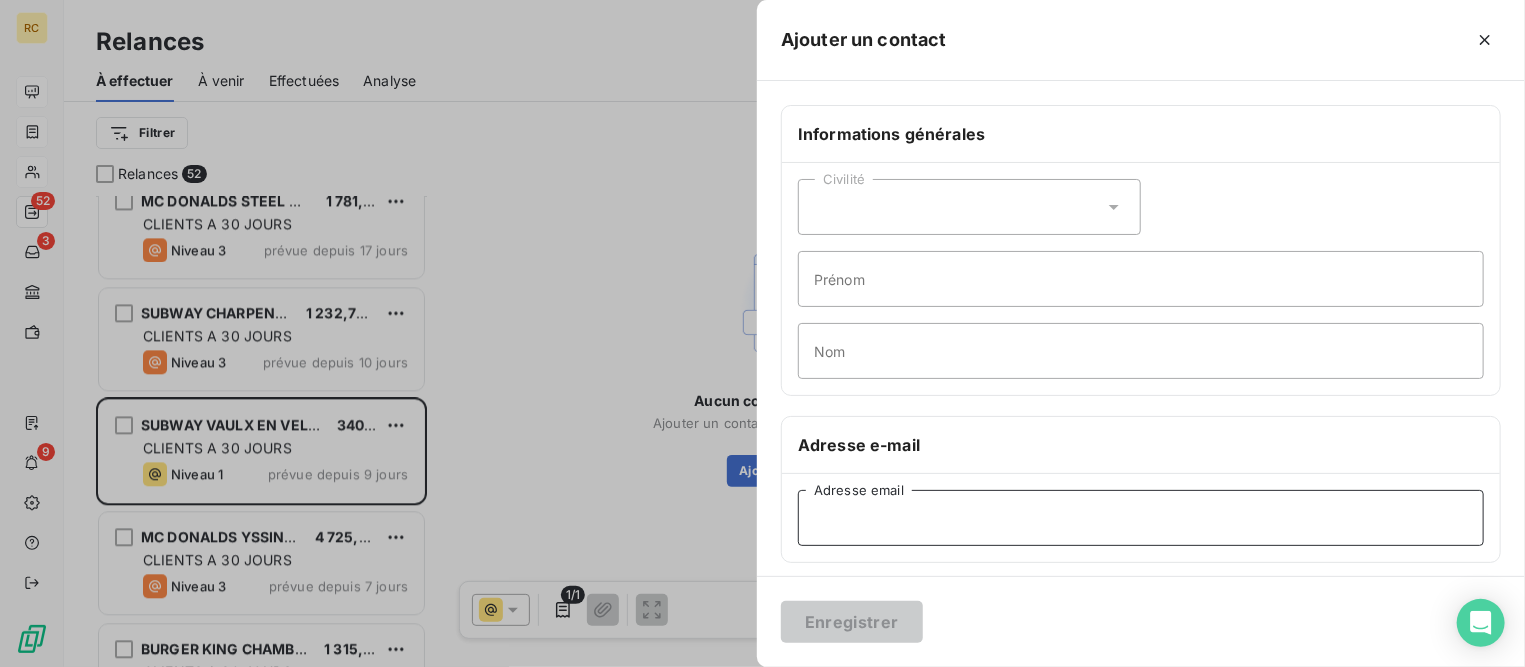 click on "Adresse email" at bounding box center [1141, 518] 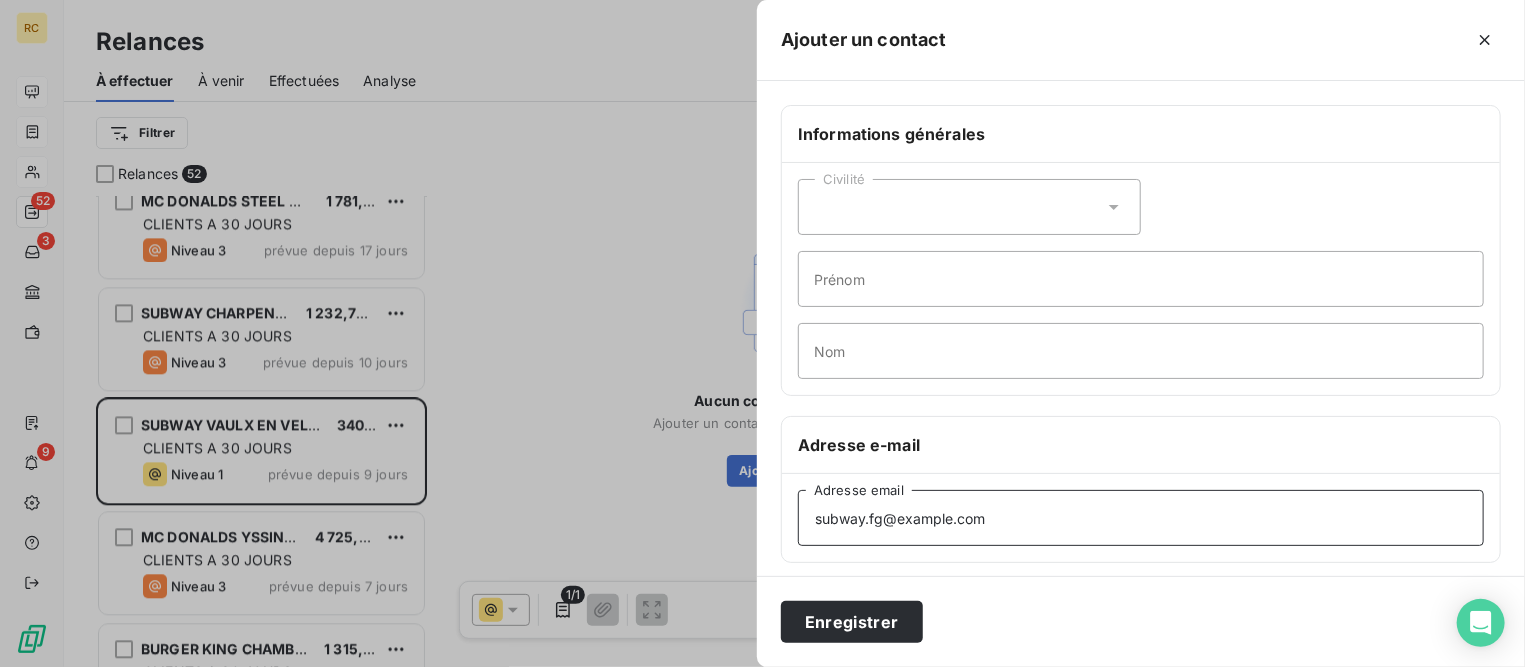 type on "subway.fg@example.com" 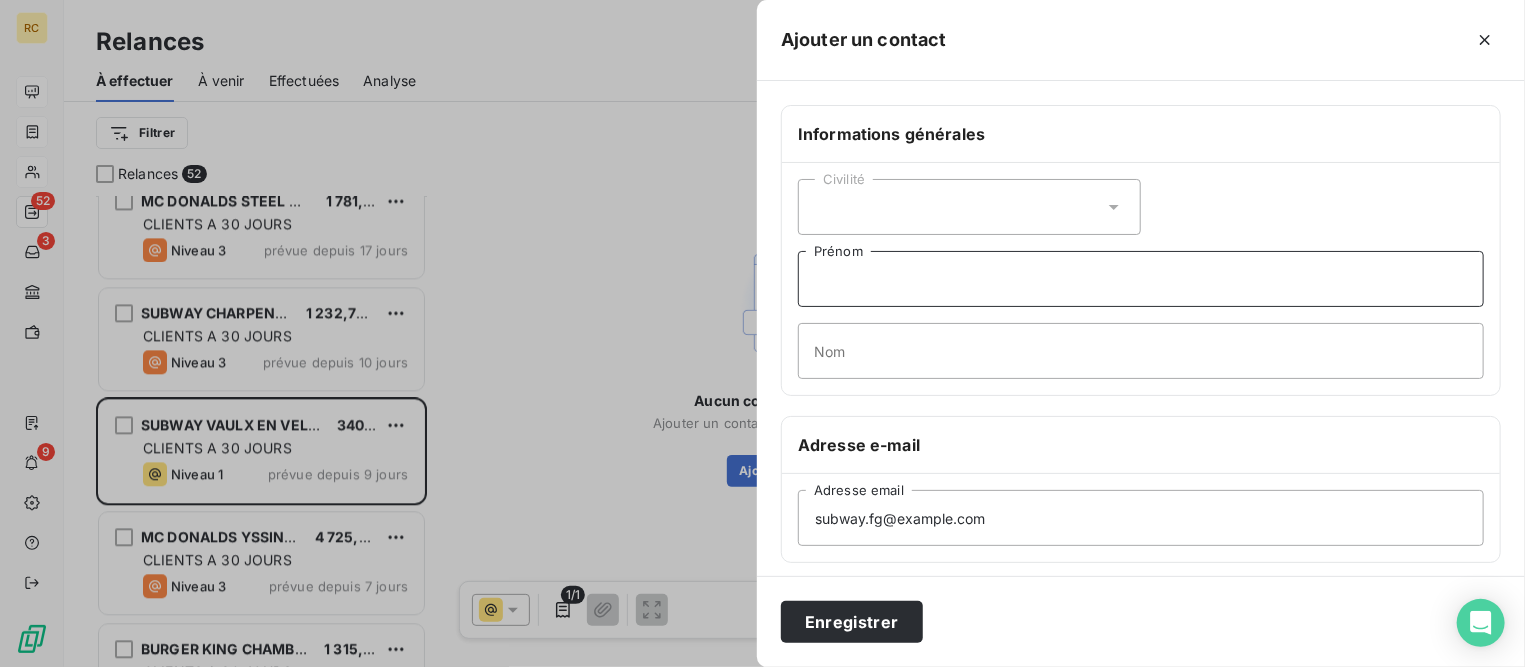 click on "Prénom" at bounding box center [1141, 279] 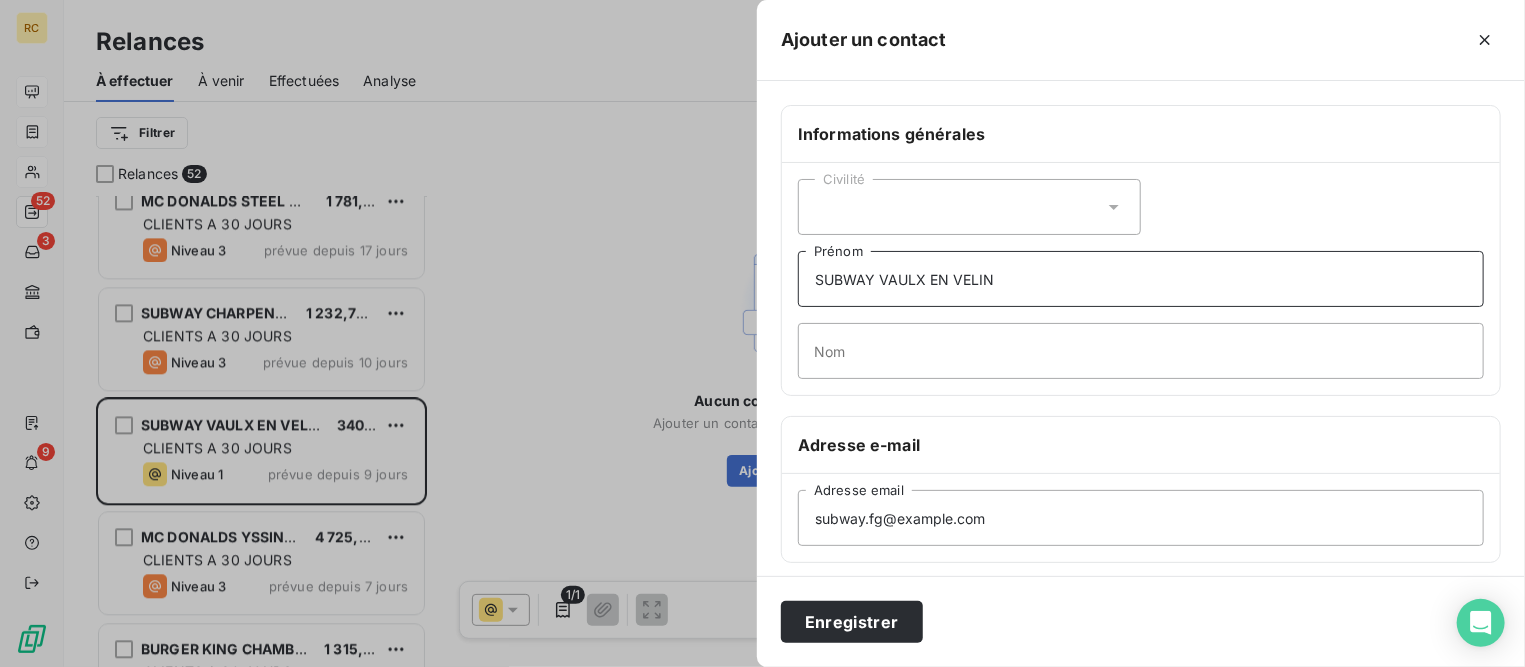 drag, startPoint x: 878, startPoint y: 282, endPoint x: 1068, endPoint y: 297, distance: 190.59119 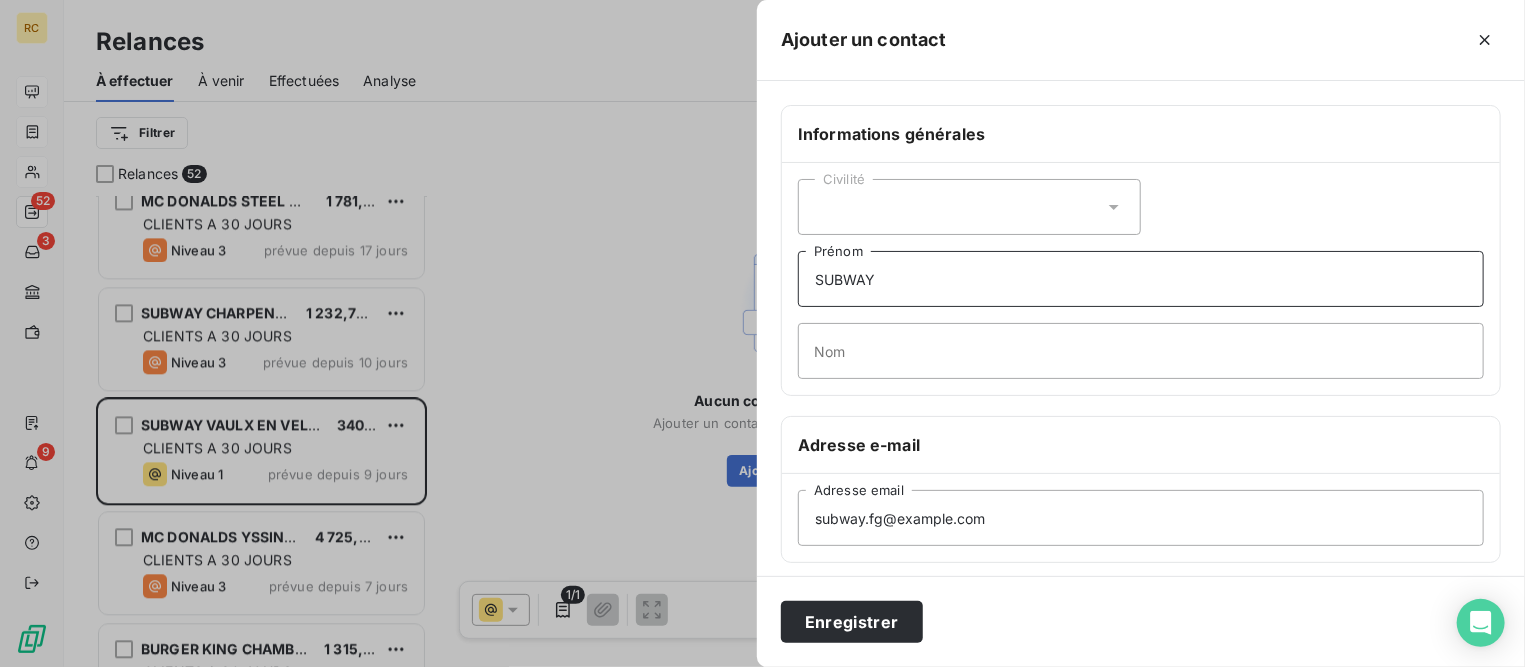type on "SUBWAY" 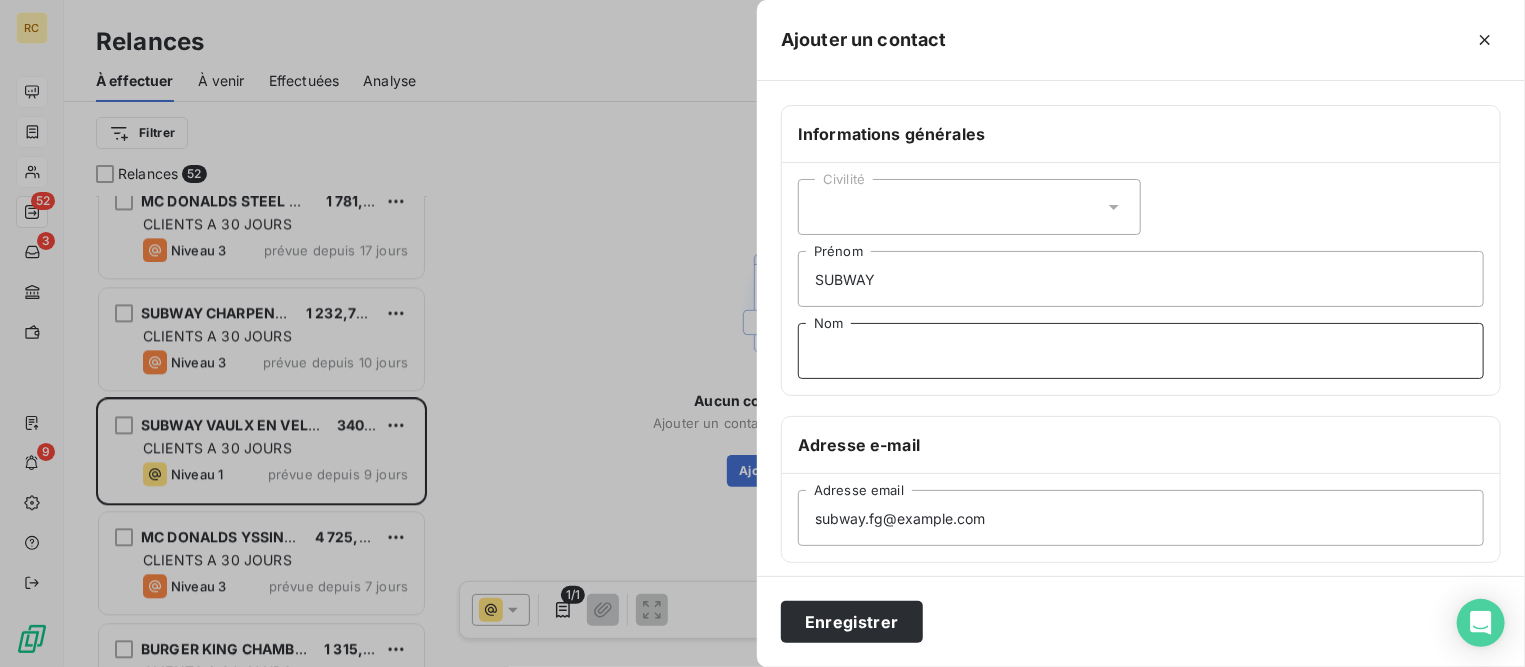 click on "Nom" at bounding box center (1141, 351) 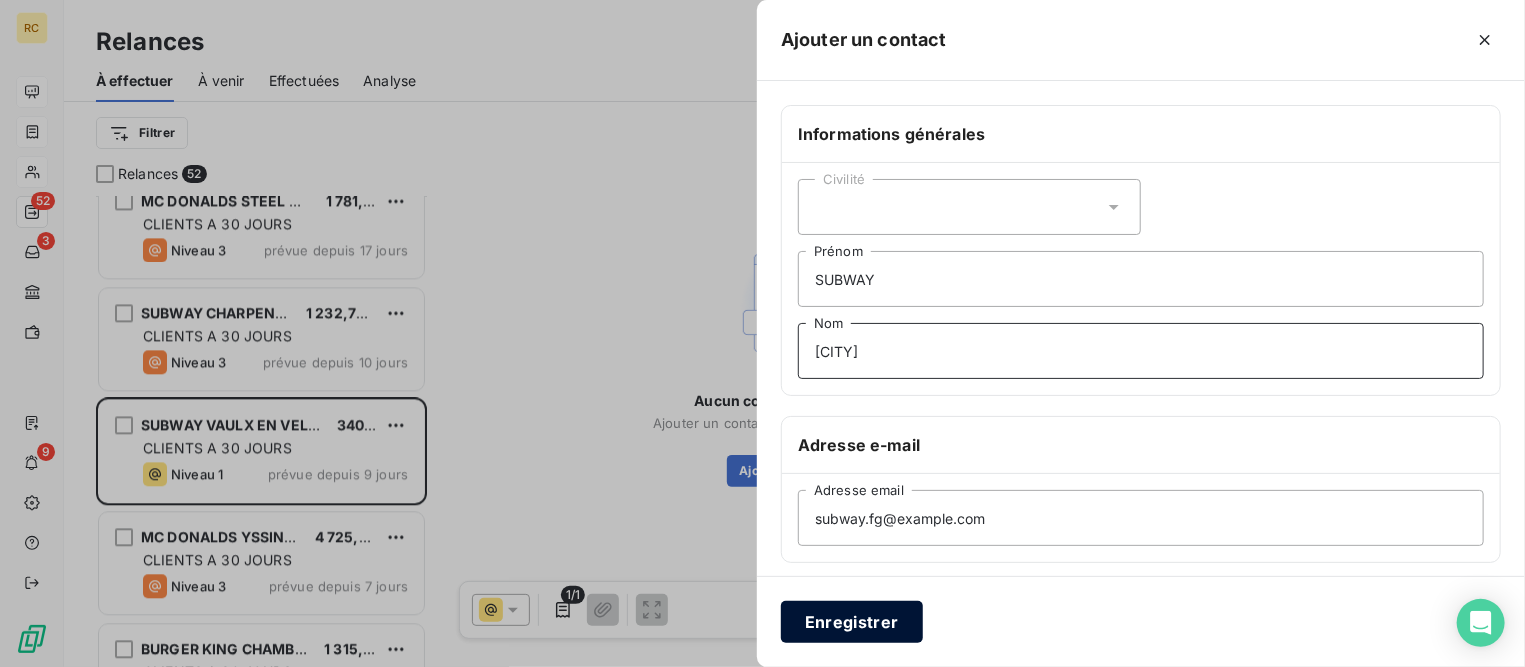type on "[CITY]" 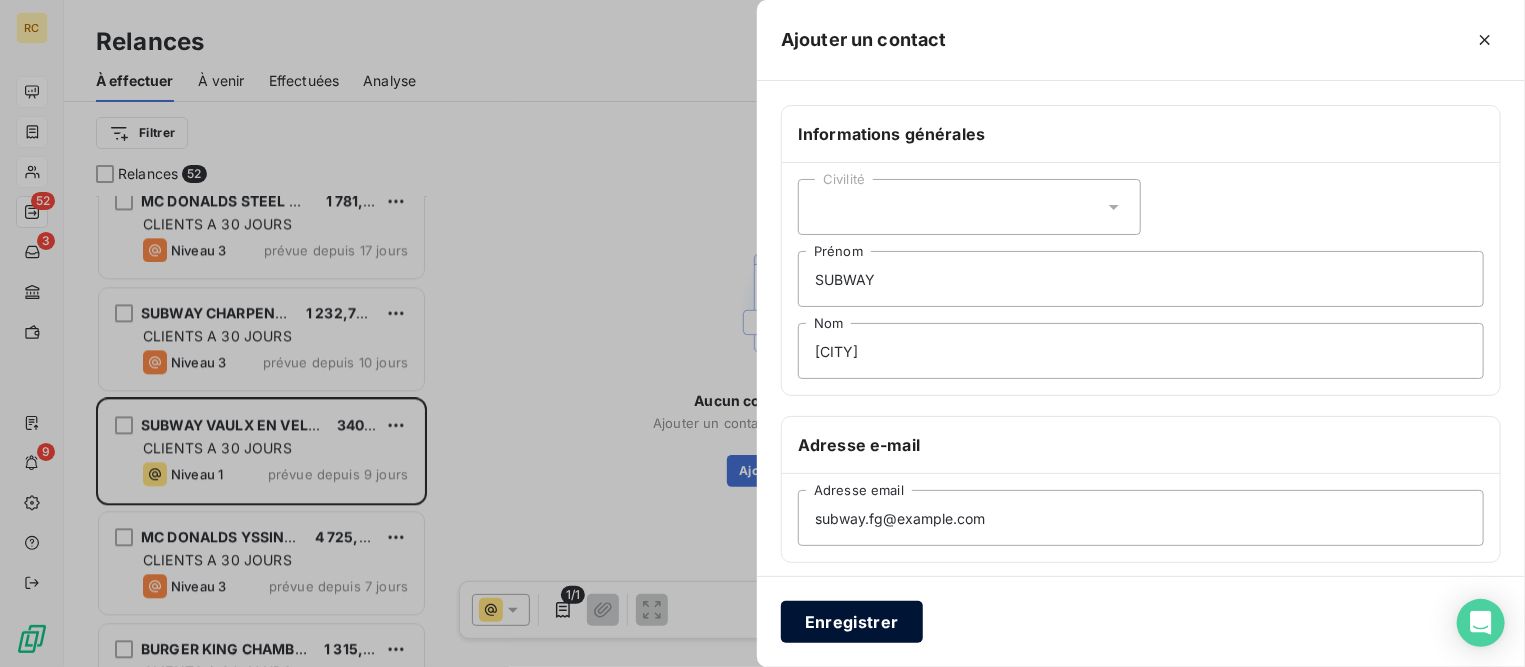 click on "Enregistrer" at bounding box center (852, 622) 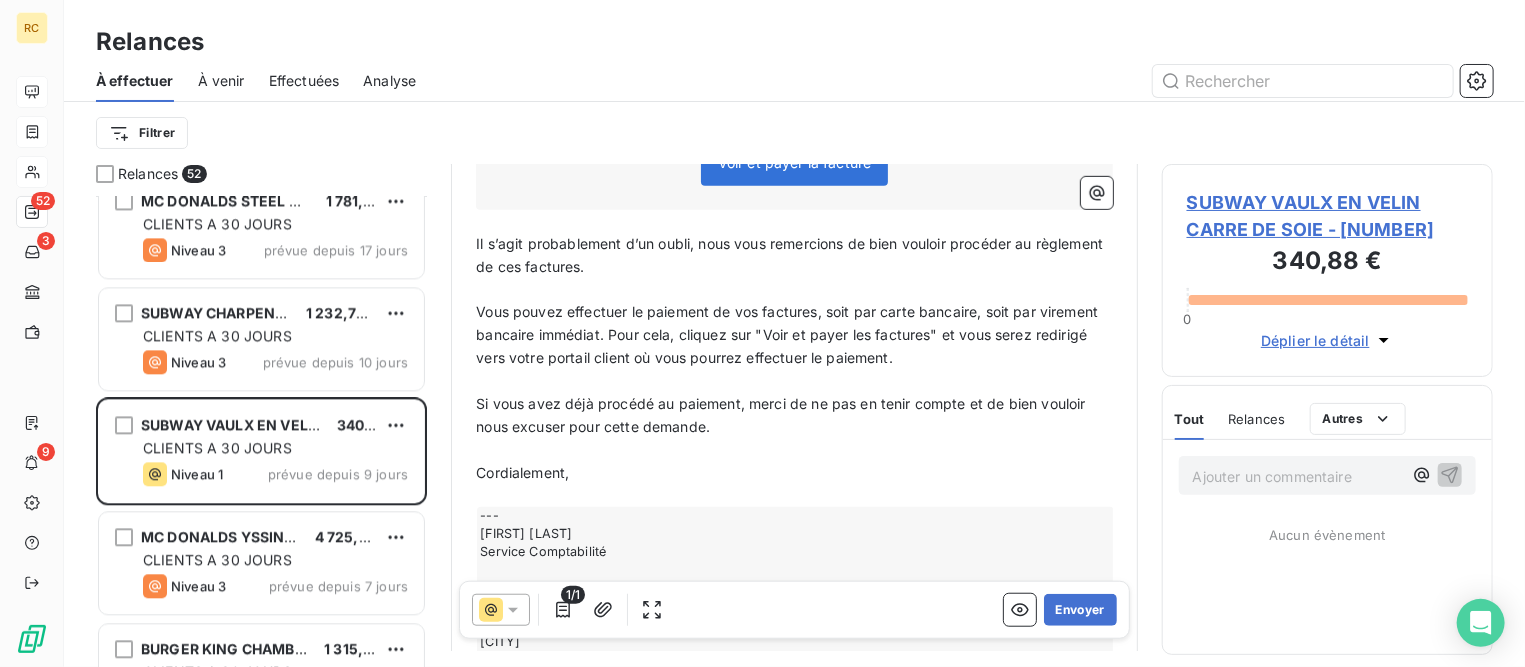 scroll, scrollTop: 627, scrollLeft: 0, axis: vertical 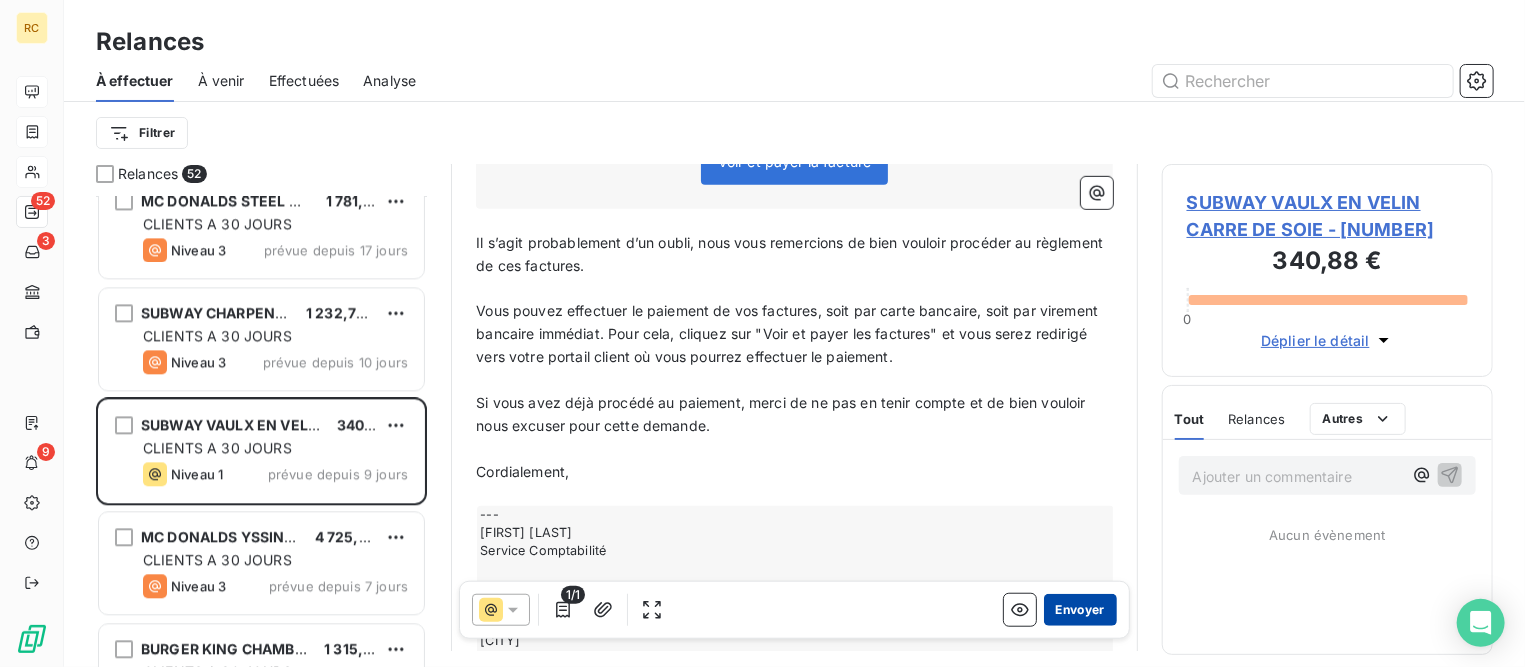 click on "Envoyer" at bounding box center (1080, 610) 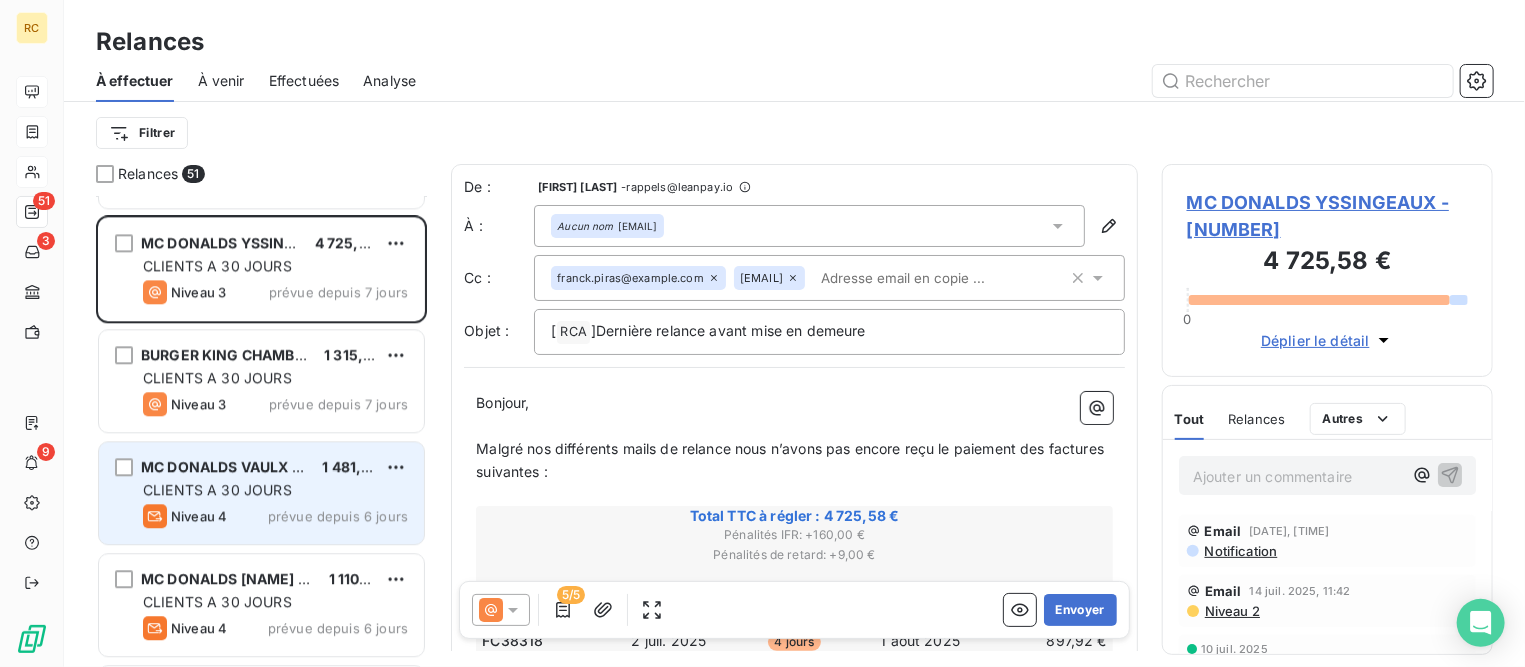 scroll, scrollTop: 2500, scrollLeft: 0, axis: vertical 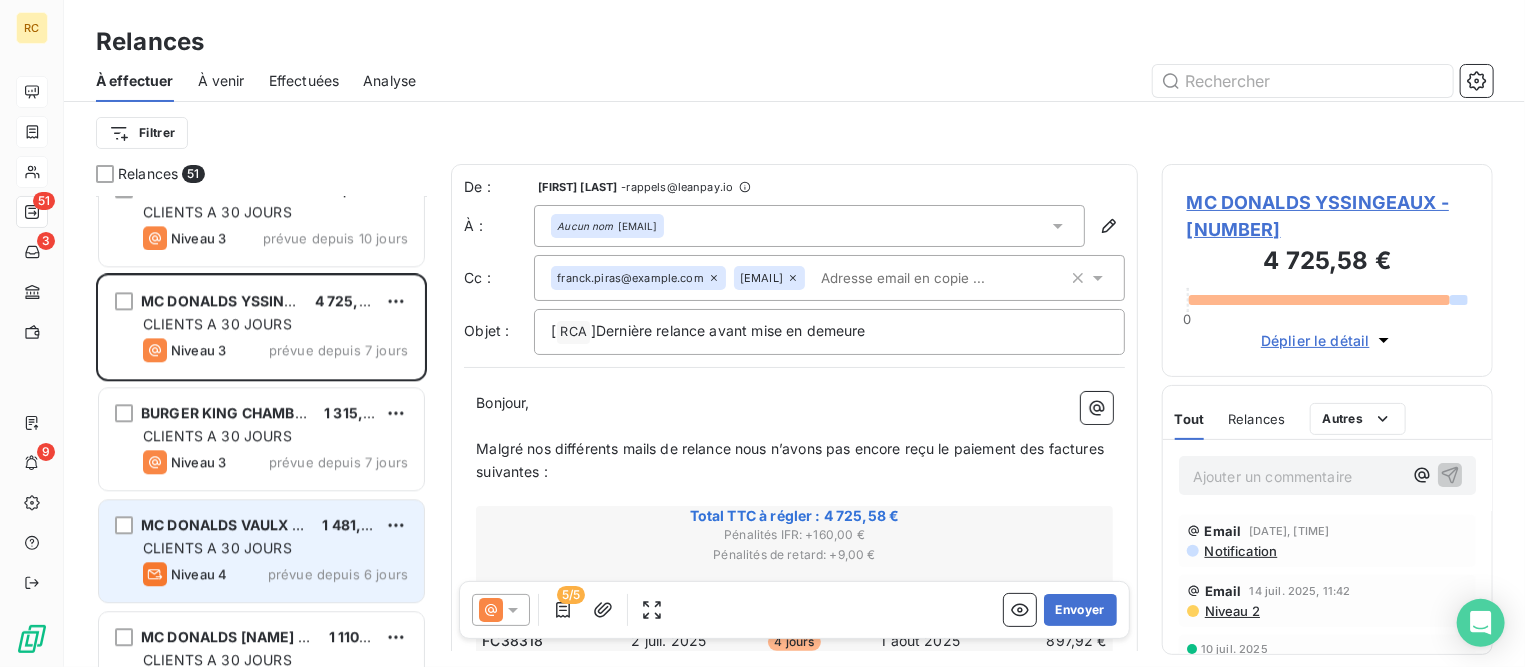 drag, startPoint x: 259, startPoint y: 438, endPoint x: 419, endPoint y: 512, distance: 176.28386 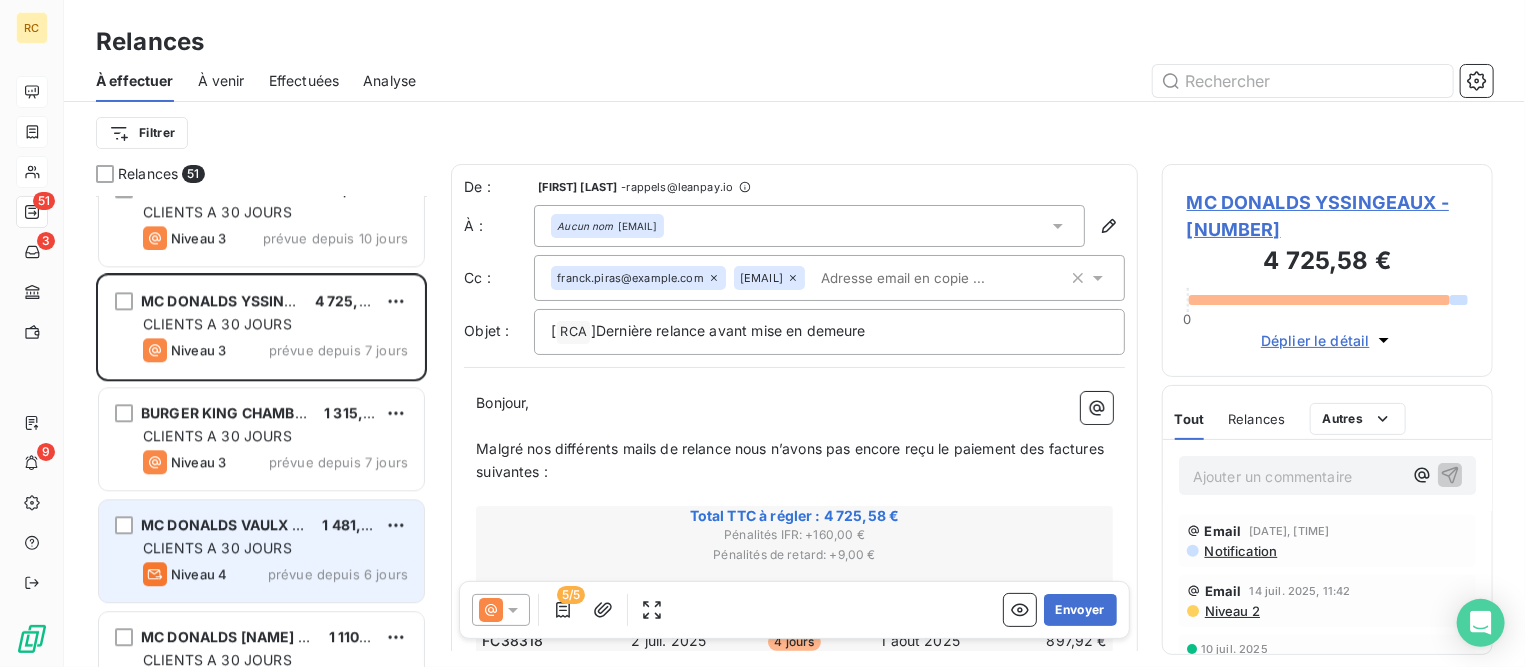 click on "CLIENTS A 30 JOURS" at bounding box center (217, 435) 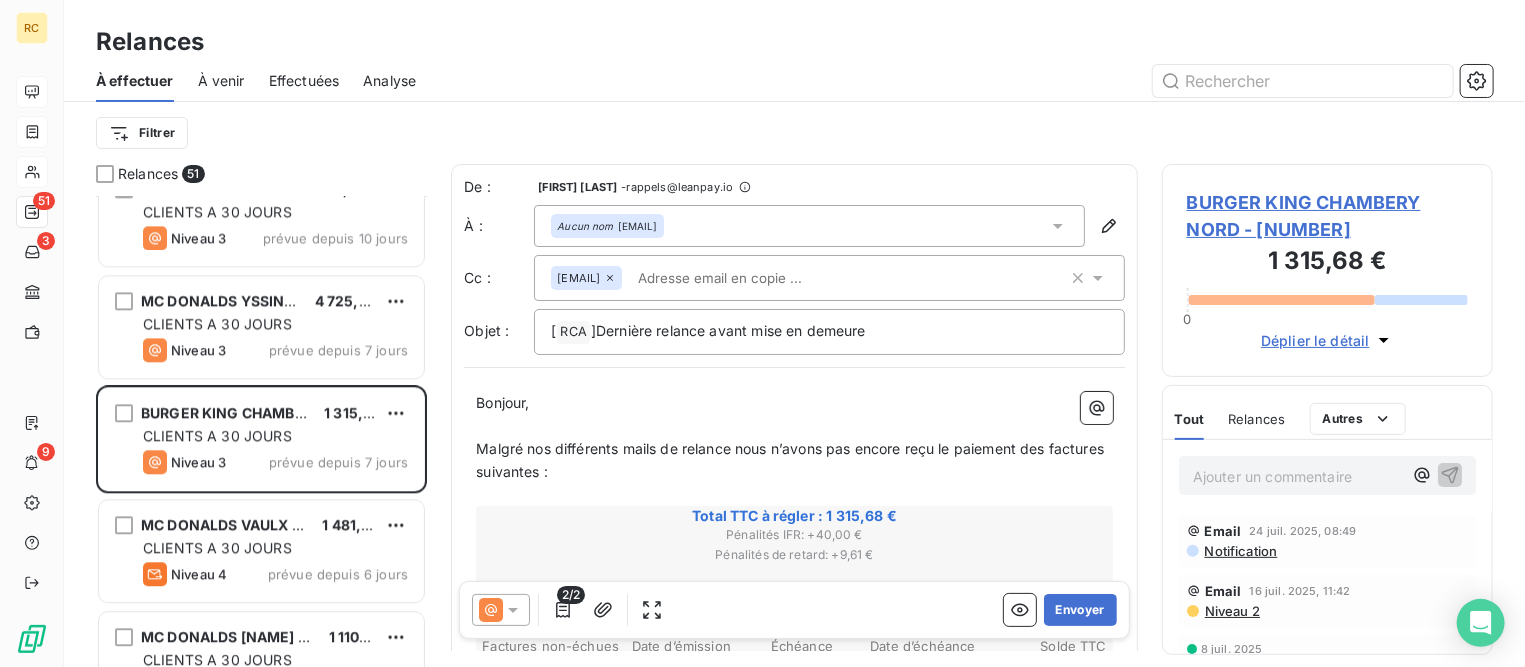 click on "Ajouter un commentaire ﻿" at bounding box center [1297, 476] 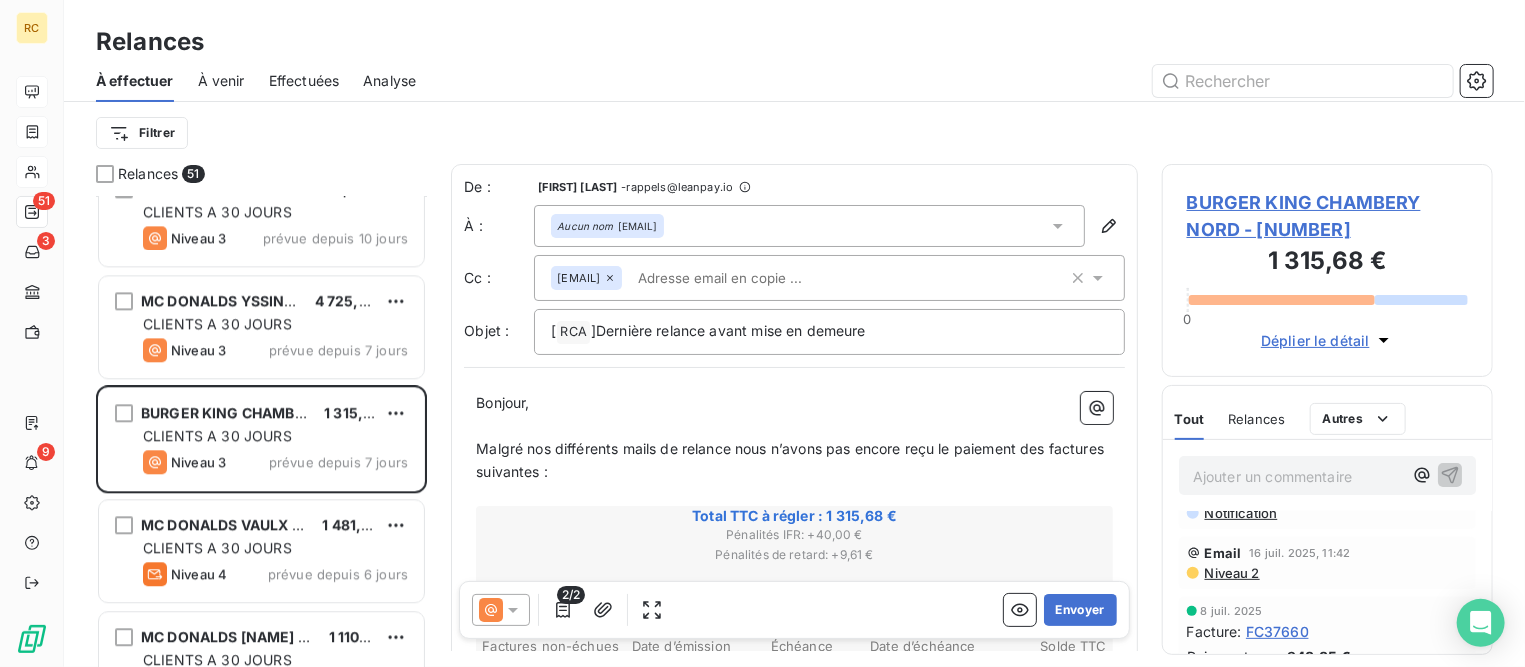 scroll, scrollTop: 0, scrollLeft: 0, axis: both 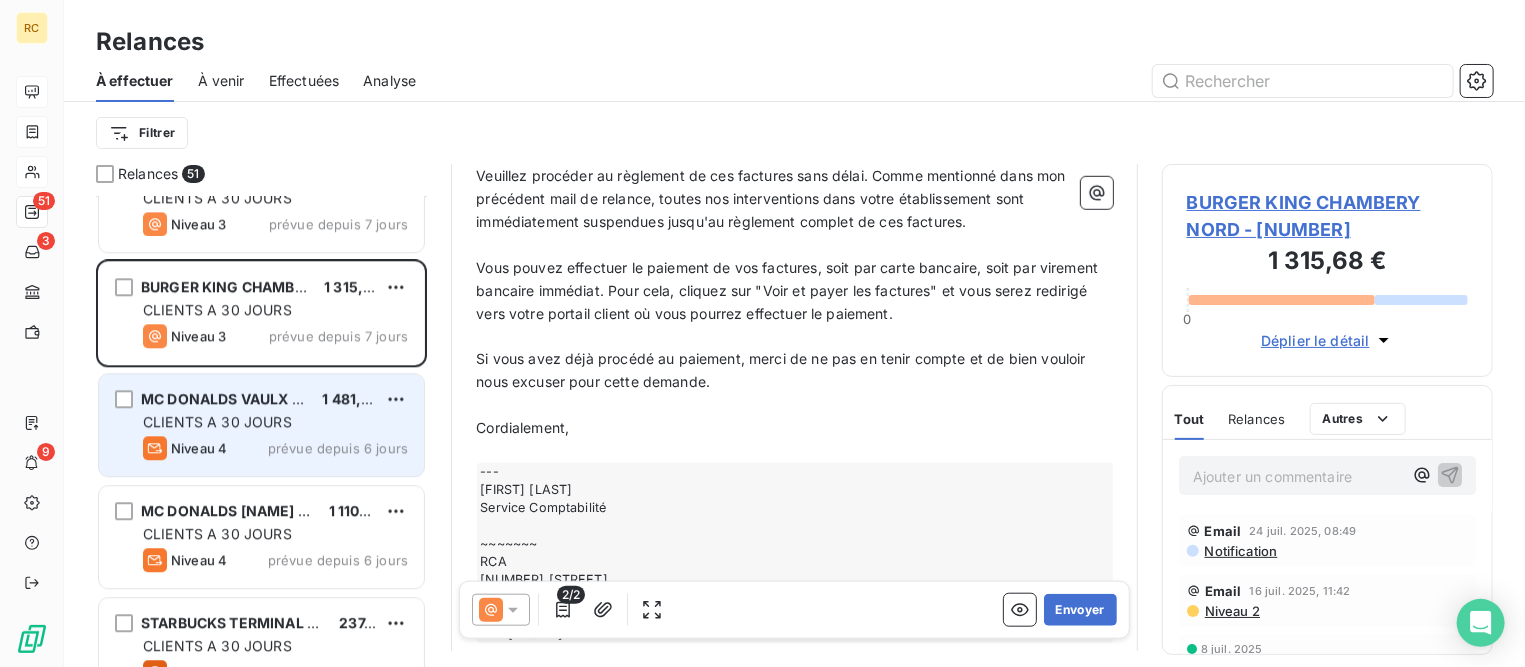 drag, startPoint x: 328, startPoint y: 405, endPoint x: 356, endPoint y: 437, distance: 42.520584 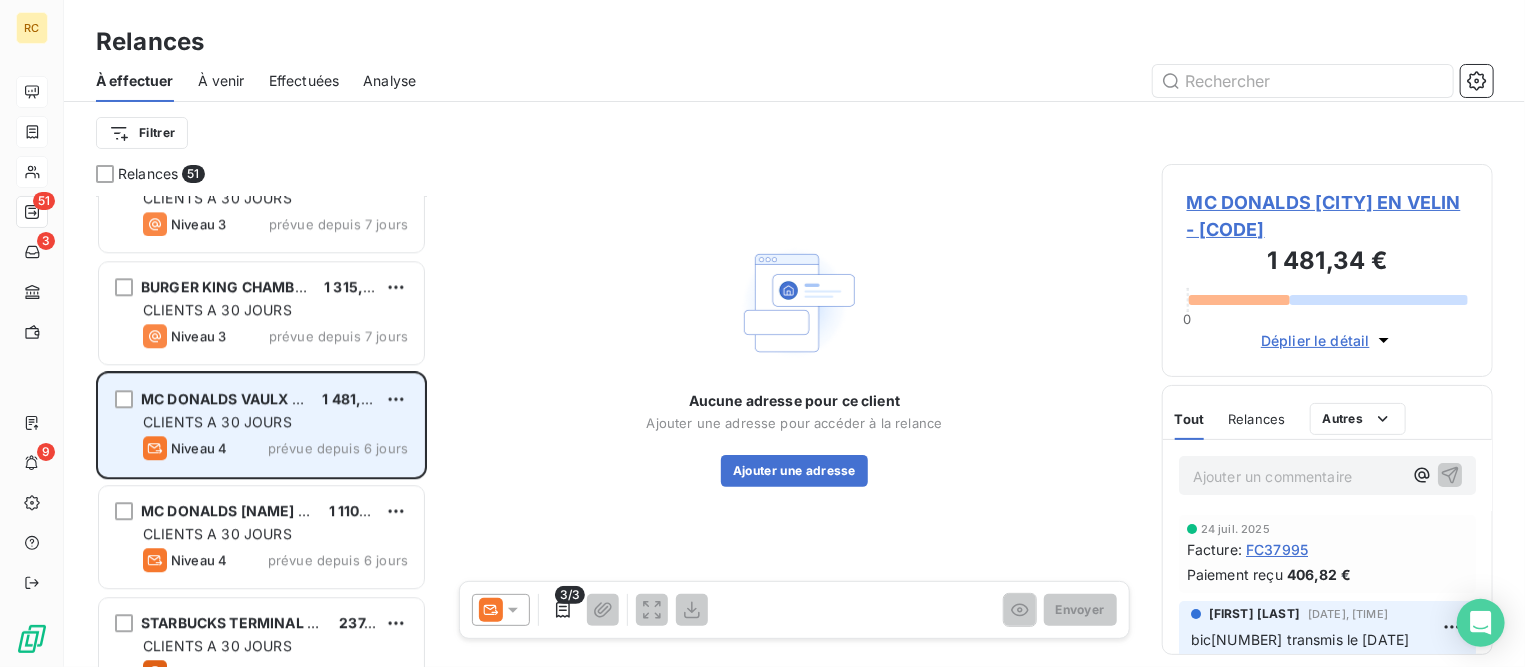 scroll, scrollTop: 2876, scrollLeft: 0, axis: vertical 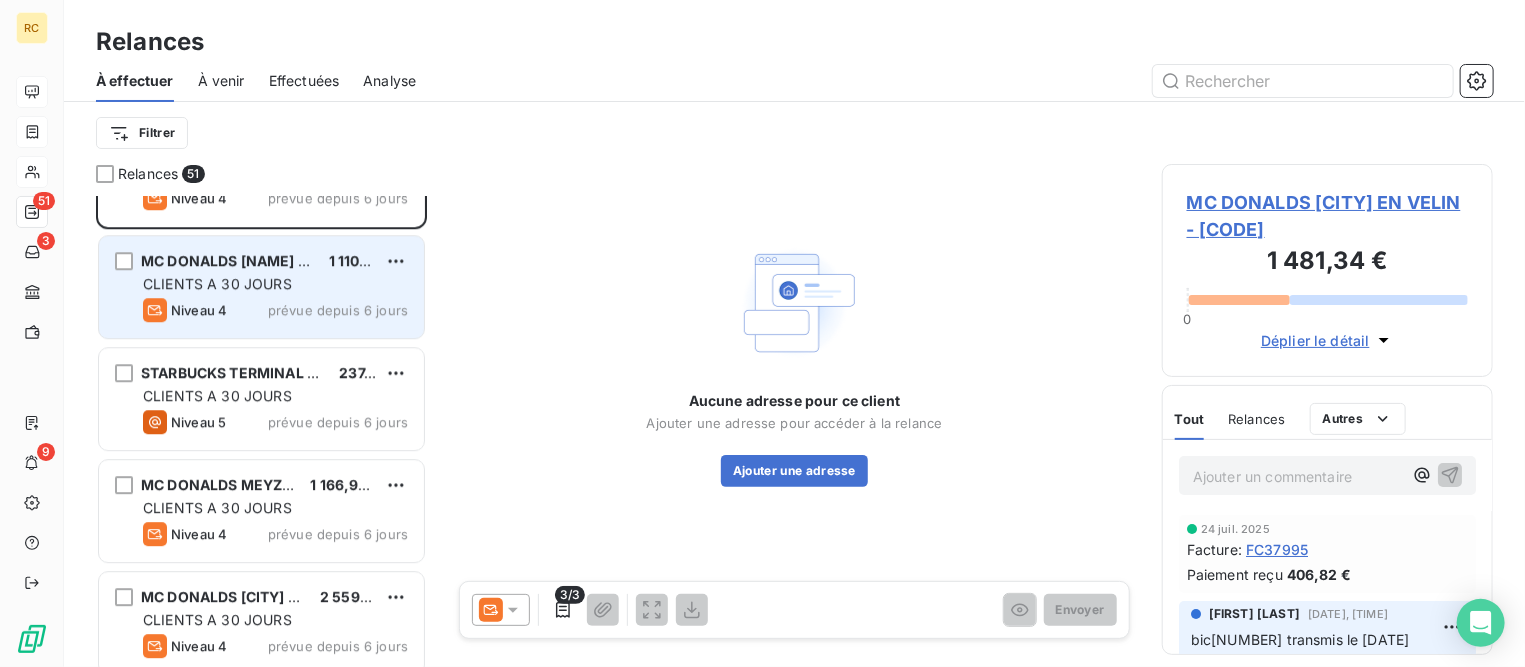 click on "Niveau 4 prévue depuis 6 jours" at bounding box center (275, 310) 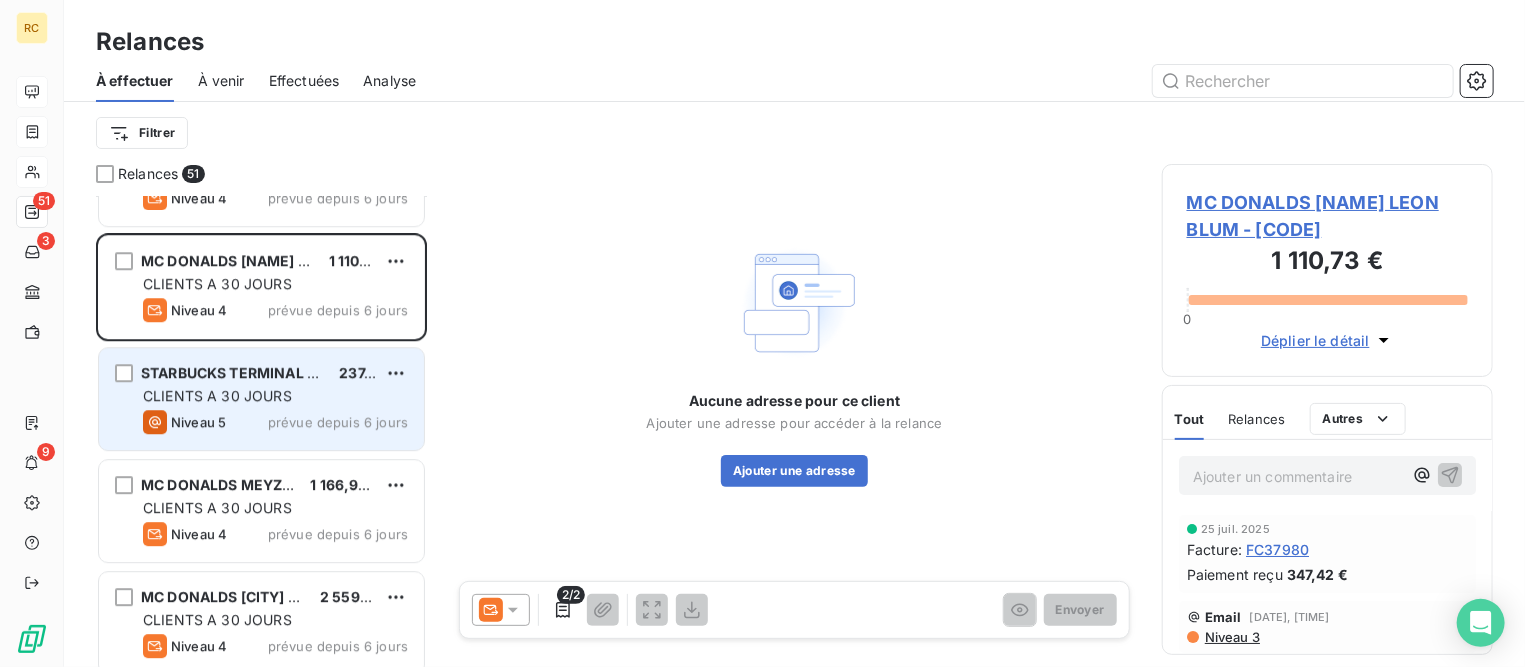 click on "CLIENTS A 30 JOURS" at bounding box center [217, 395] 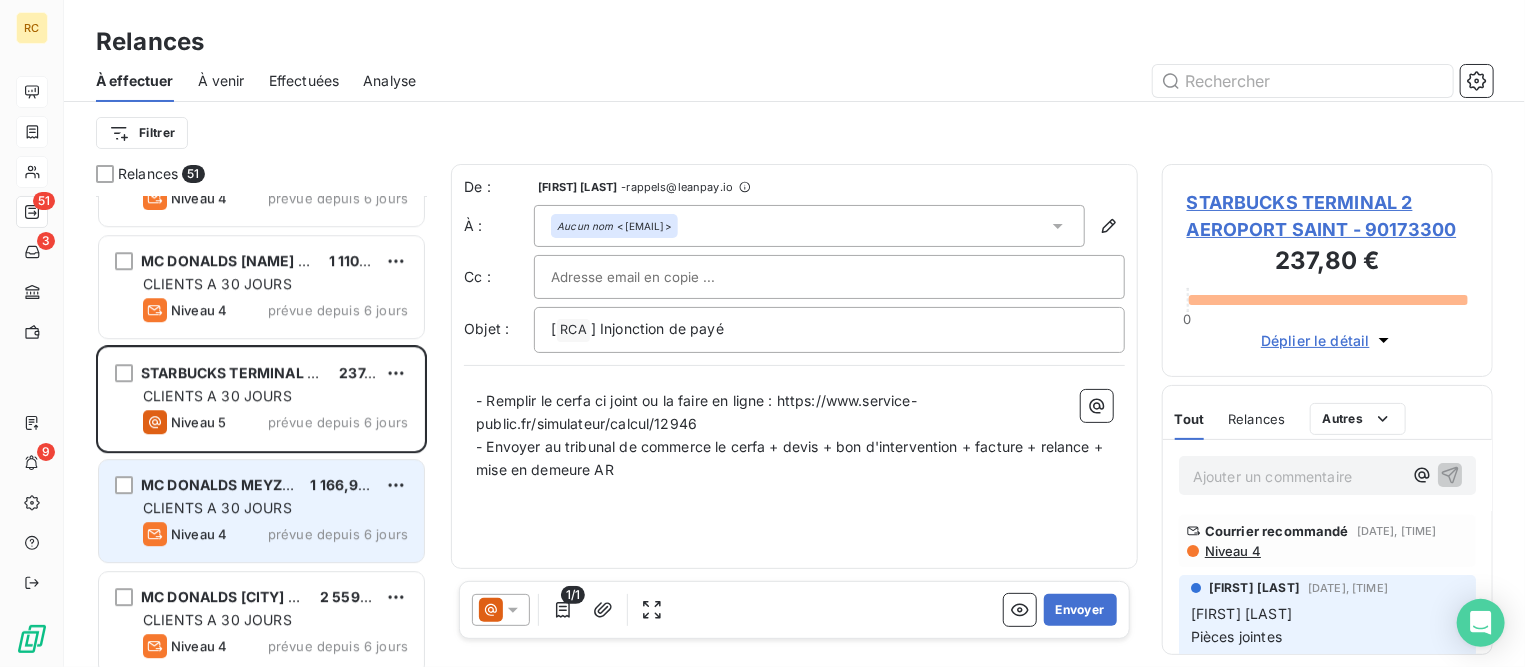 click on "Niveau 4 prévue depuis 6 jours" at bounding box center [275, 534] 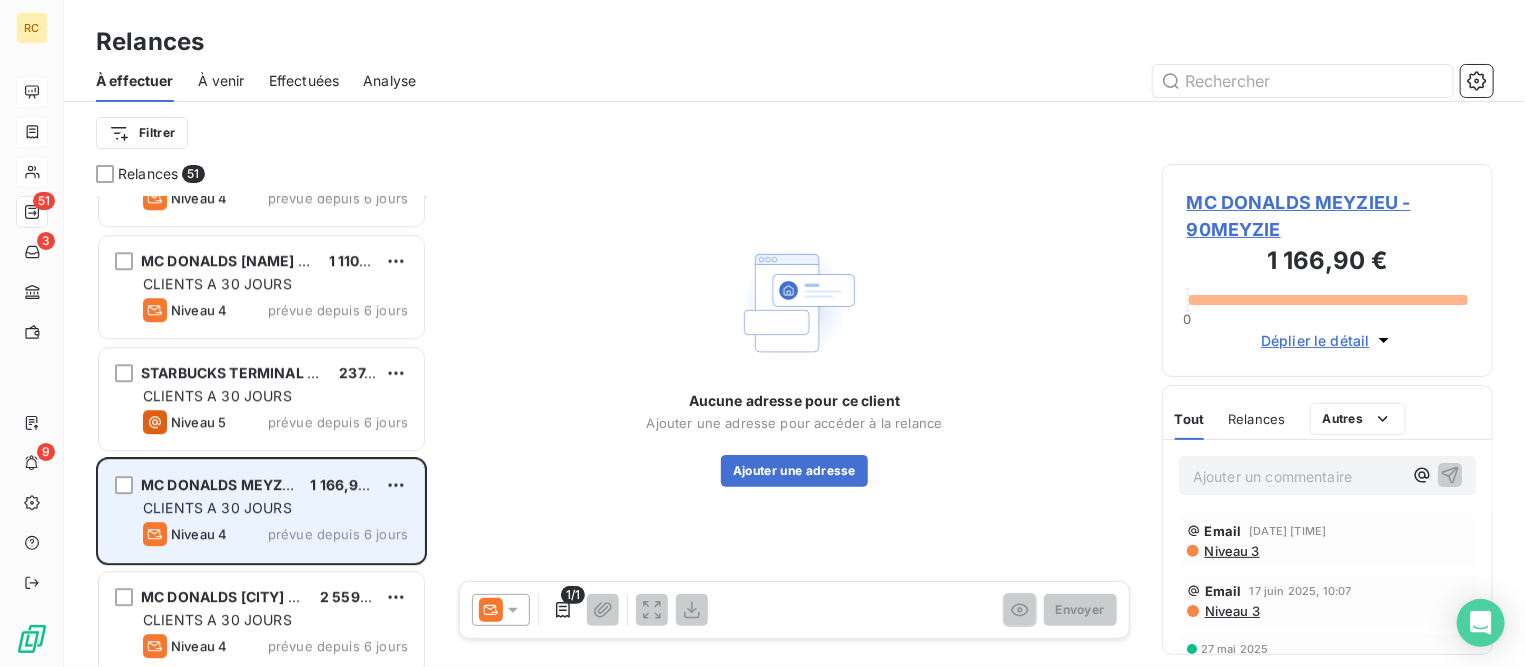 scroll, scrollTop: 3126, scrollLeft: 0, axis: vertical 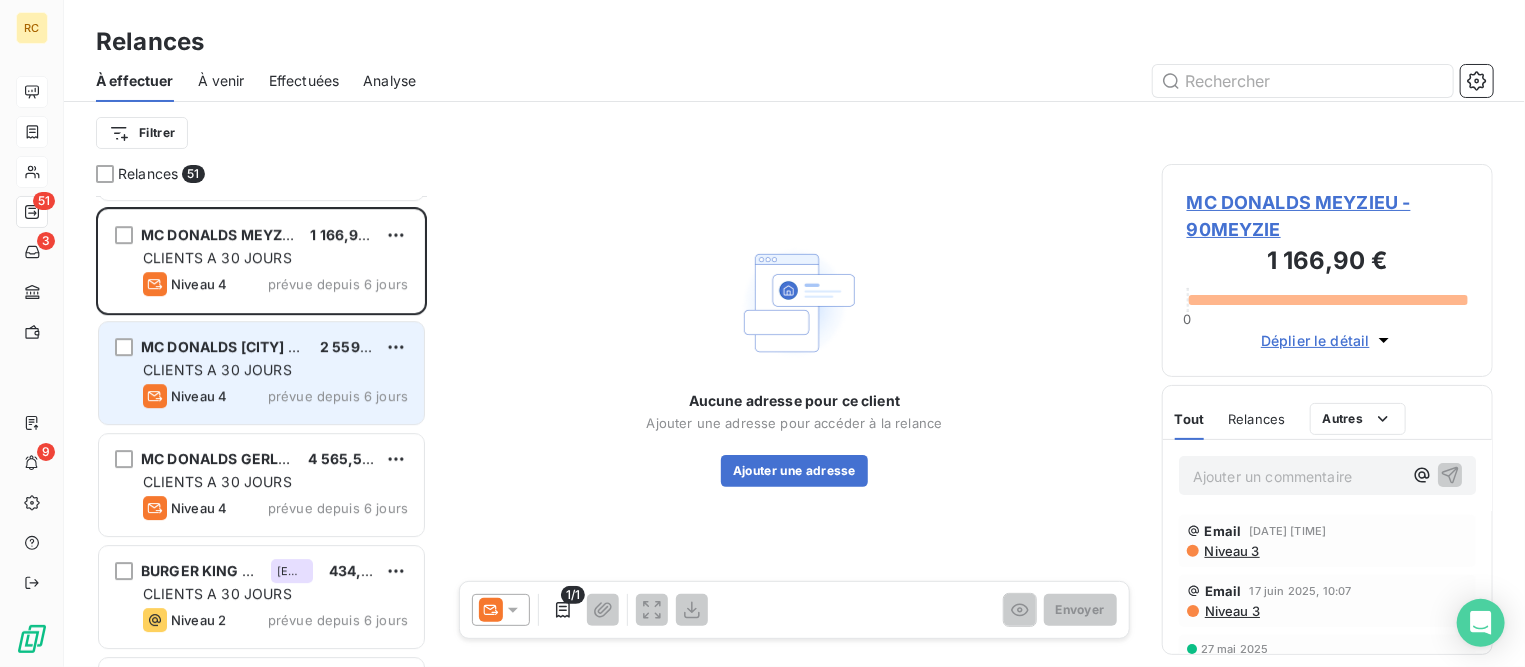 click on "CLIENTS A 30 JOURS" at bounding box center [217, 369] 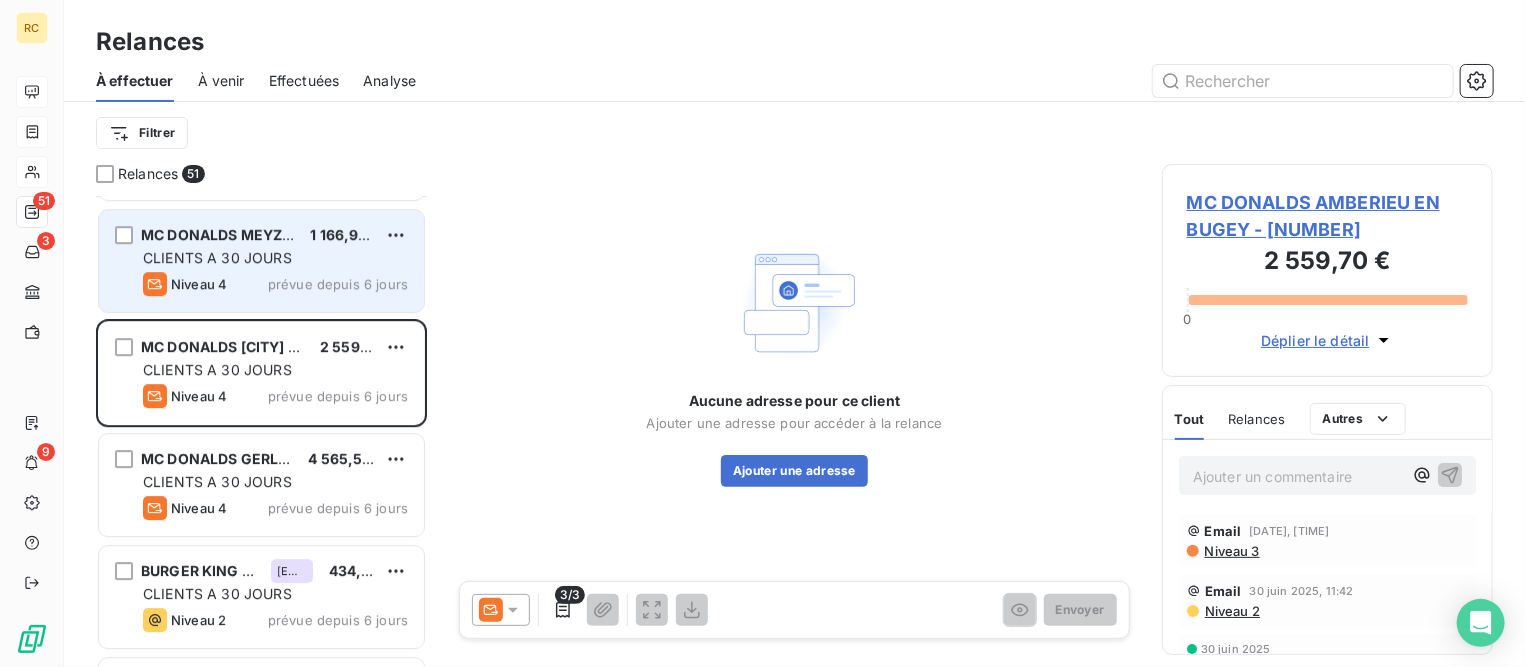 click on "CLIENTS A 30 JOURS" at bounding box center [217, 257] 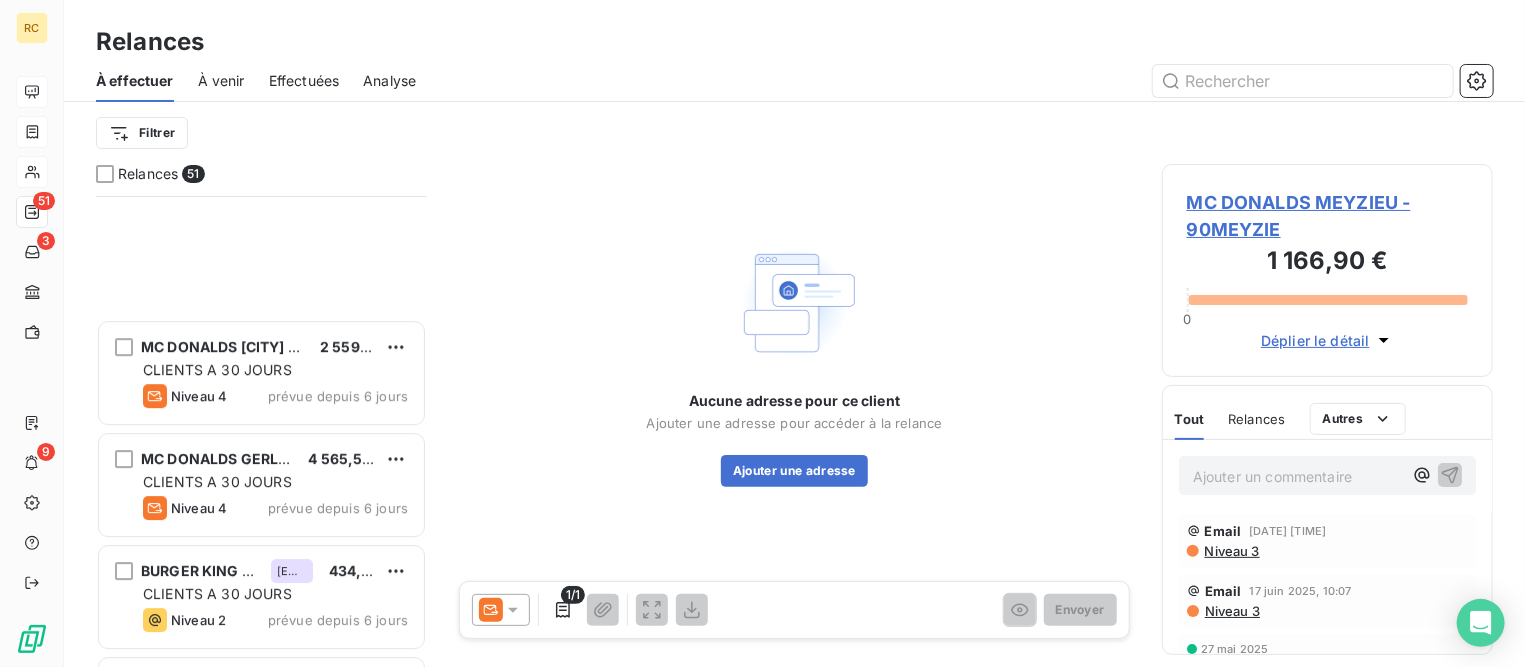 scroll, scrollTop: 3376, scrollLeft: 0, axis: vertical 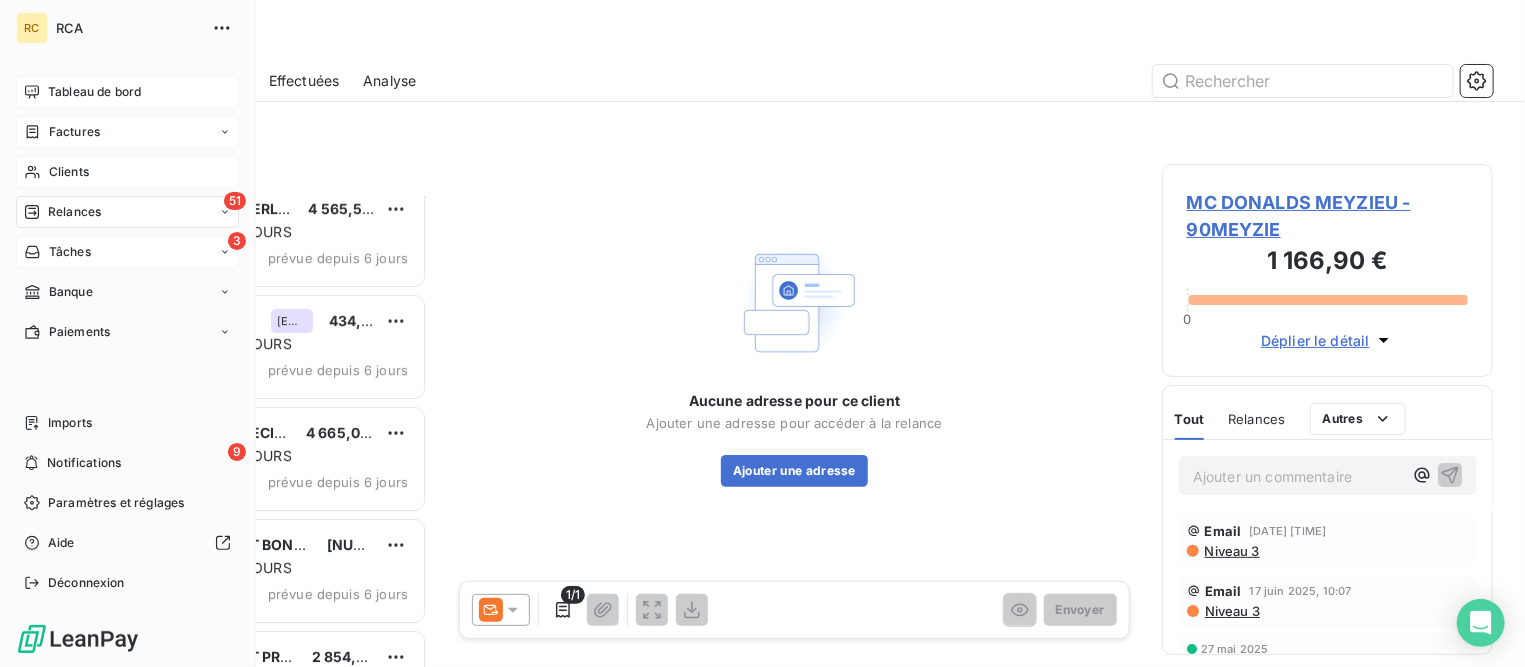 click on "Tâches" at bounding box center (70, 252) 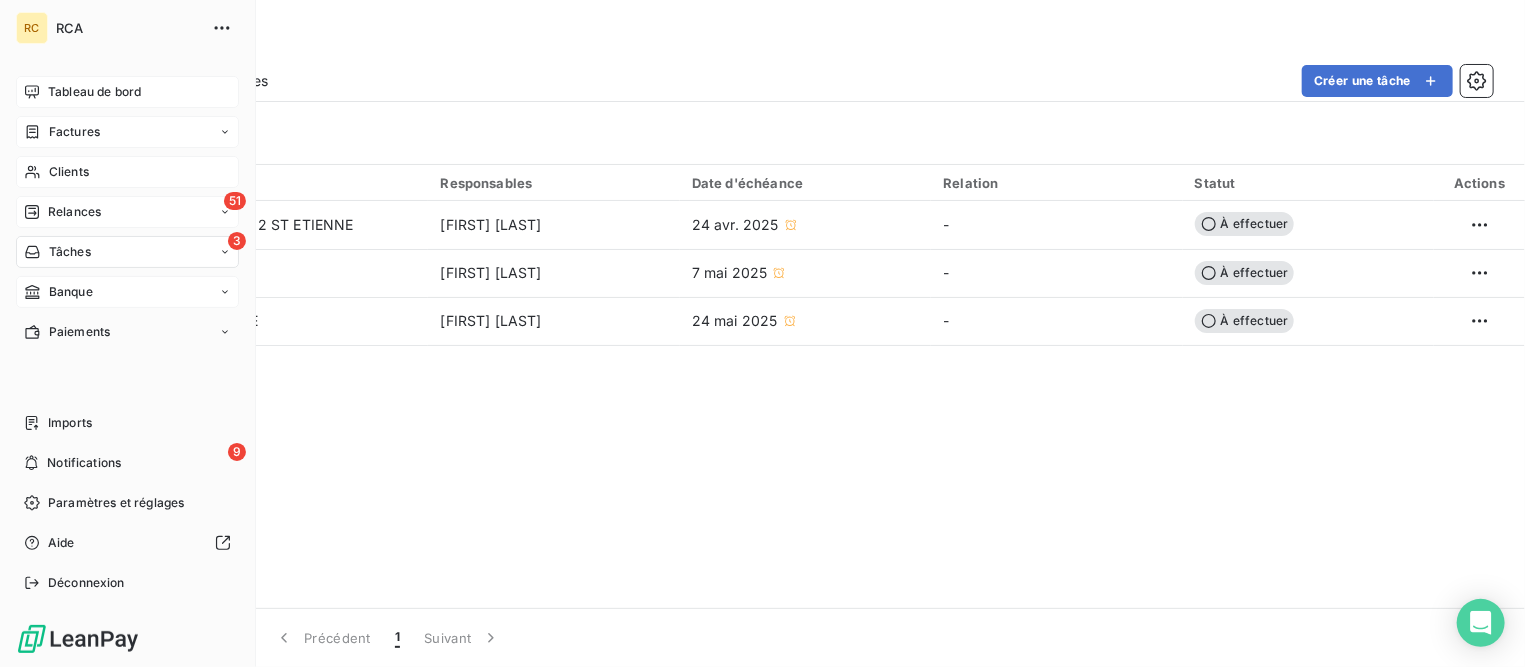 click on "Banque" at bounding box center (71, 292) 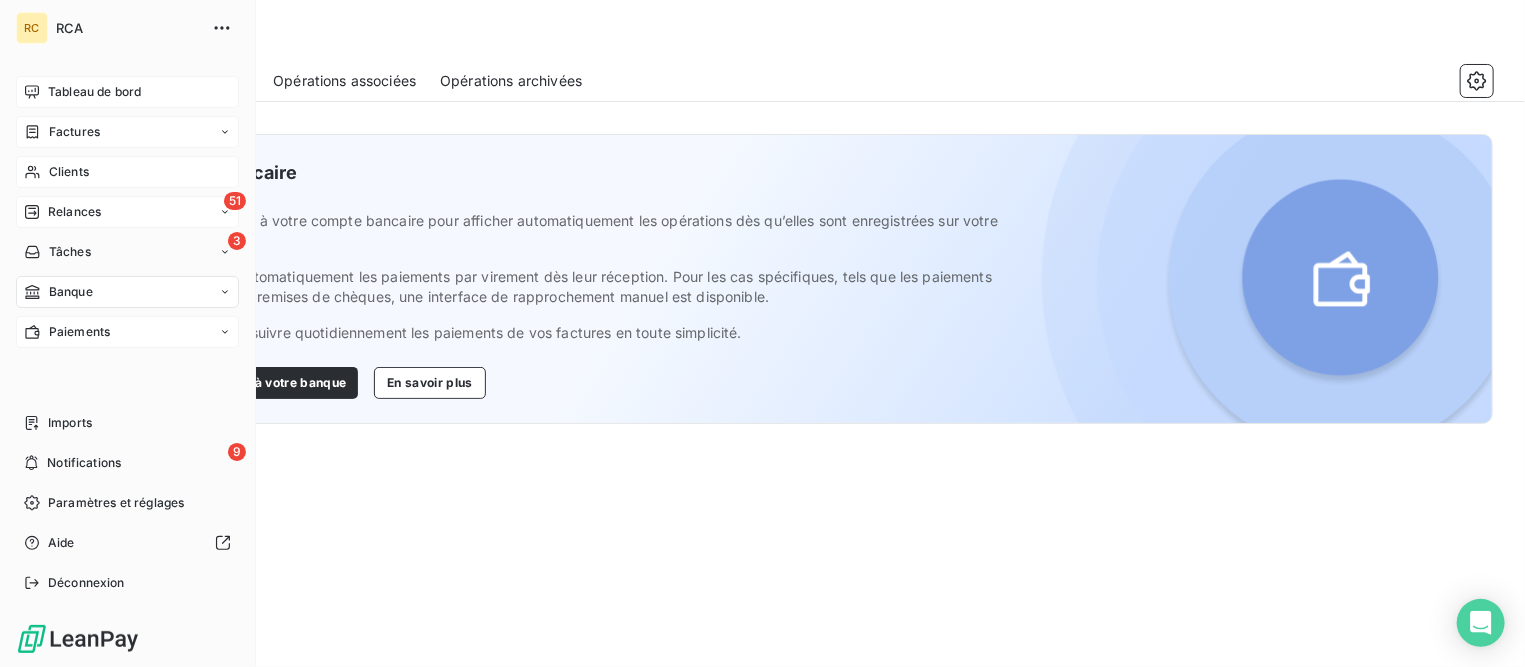 click on "Paiements" at bounding box center (79, 332) 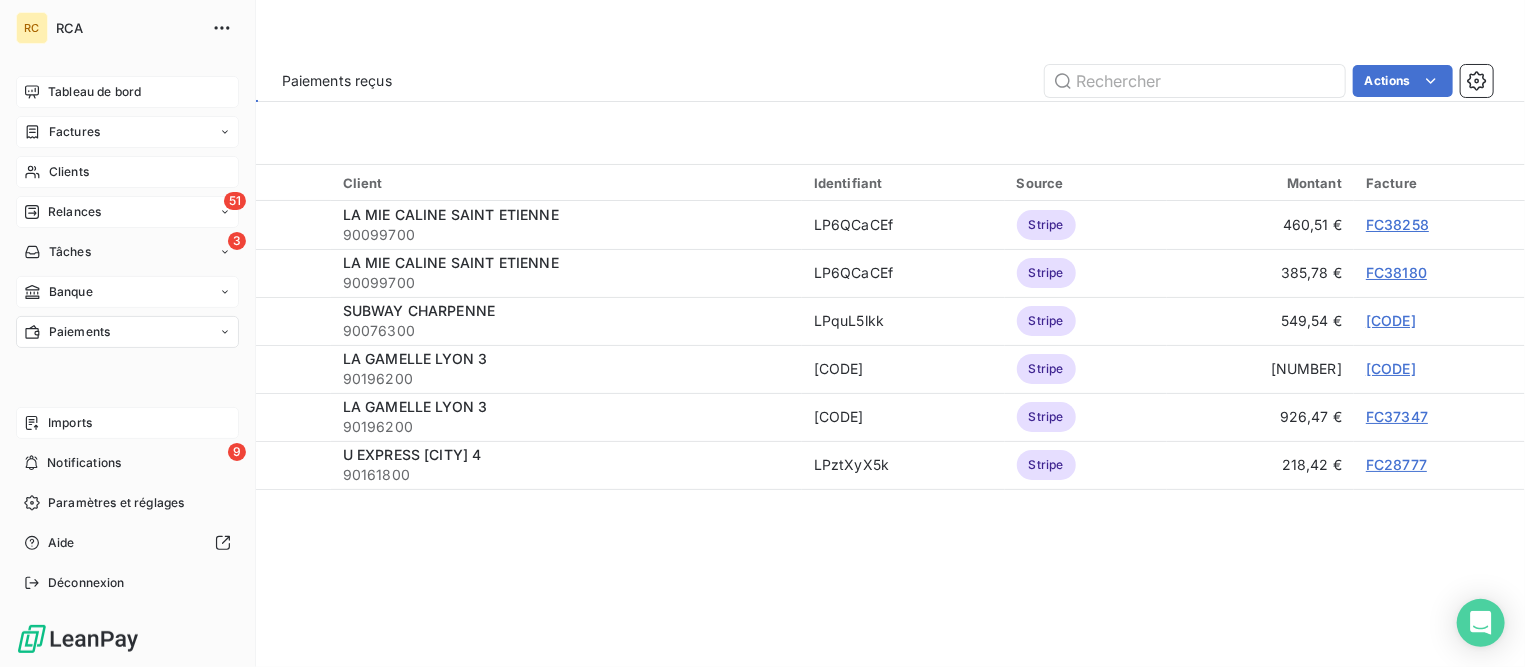 click on "Imports" at bounding box center (70, 423) 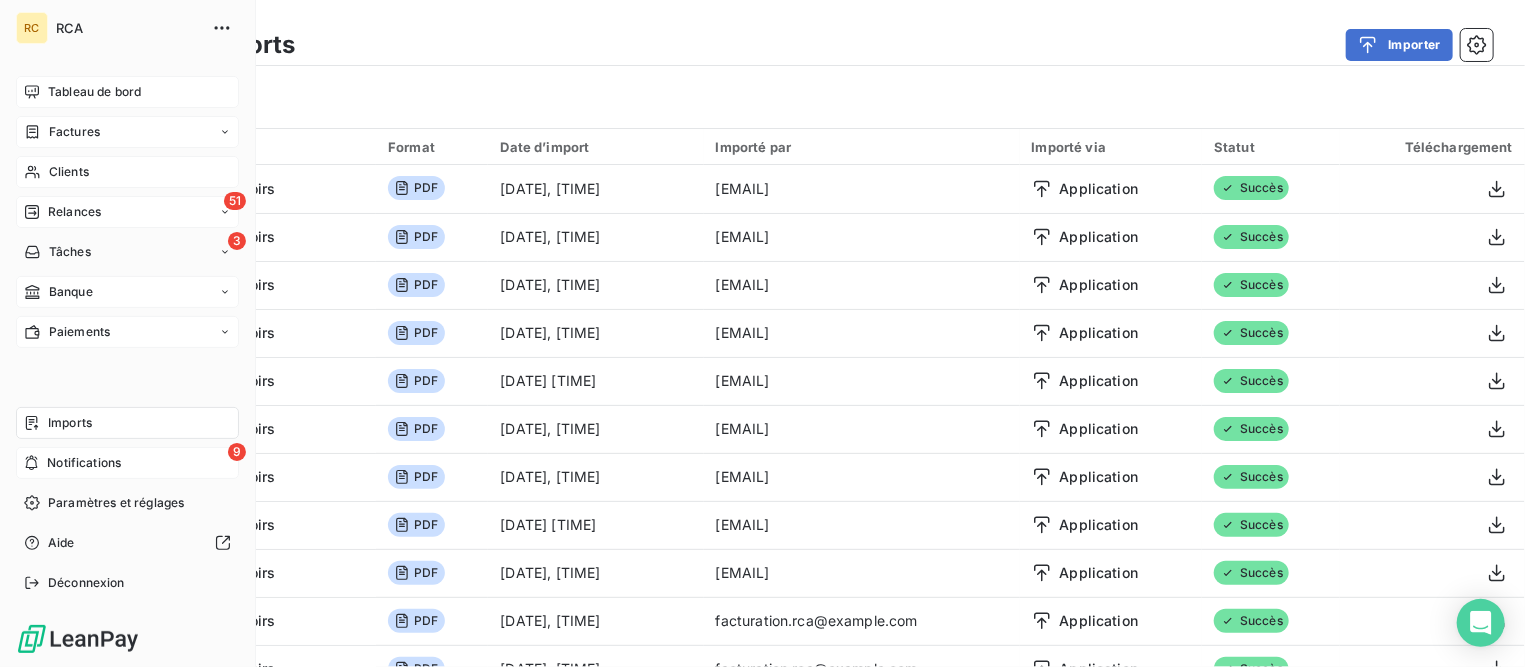 click on "Notifications" at bounding box center [84, 463] 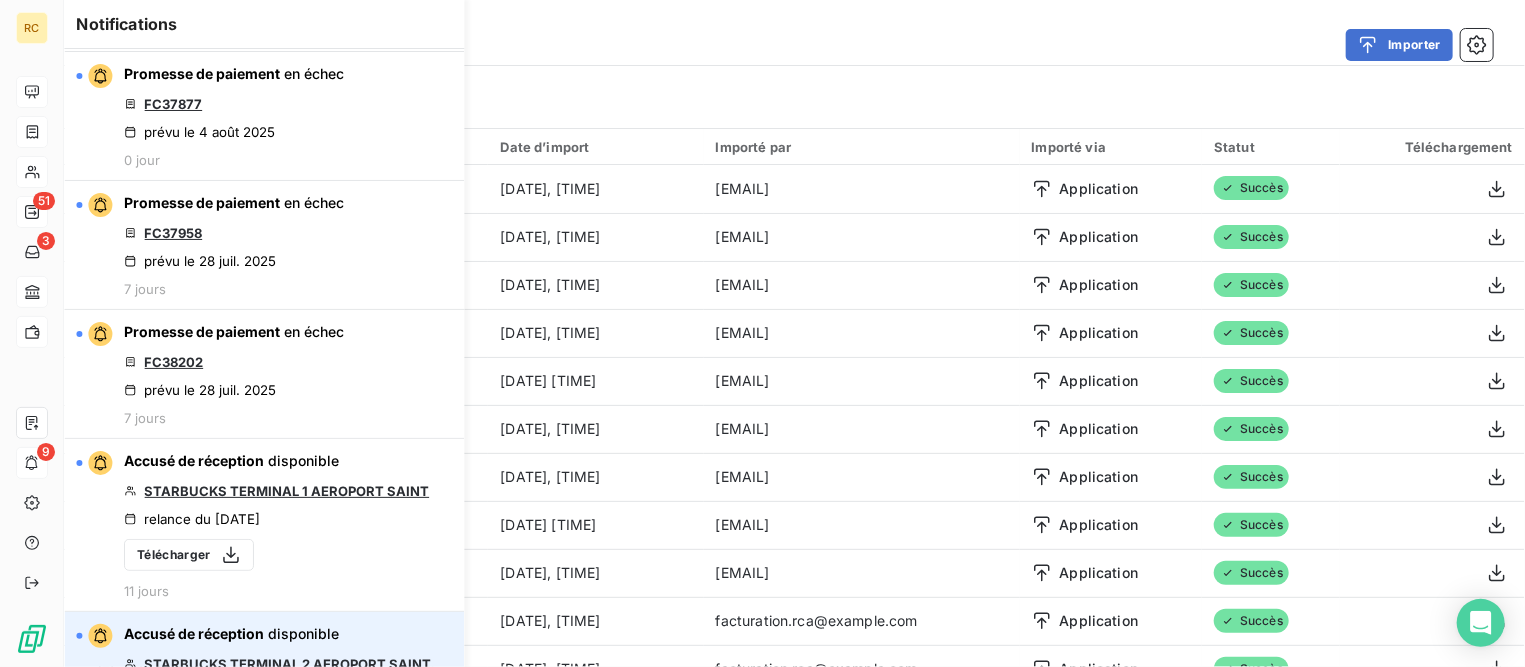 scroll, scrollTop: 249, scrollLeft: 0, axis: vertical 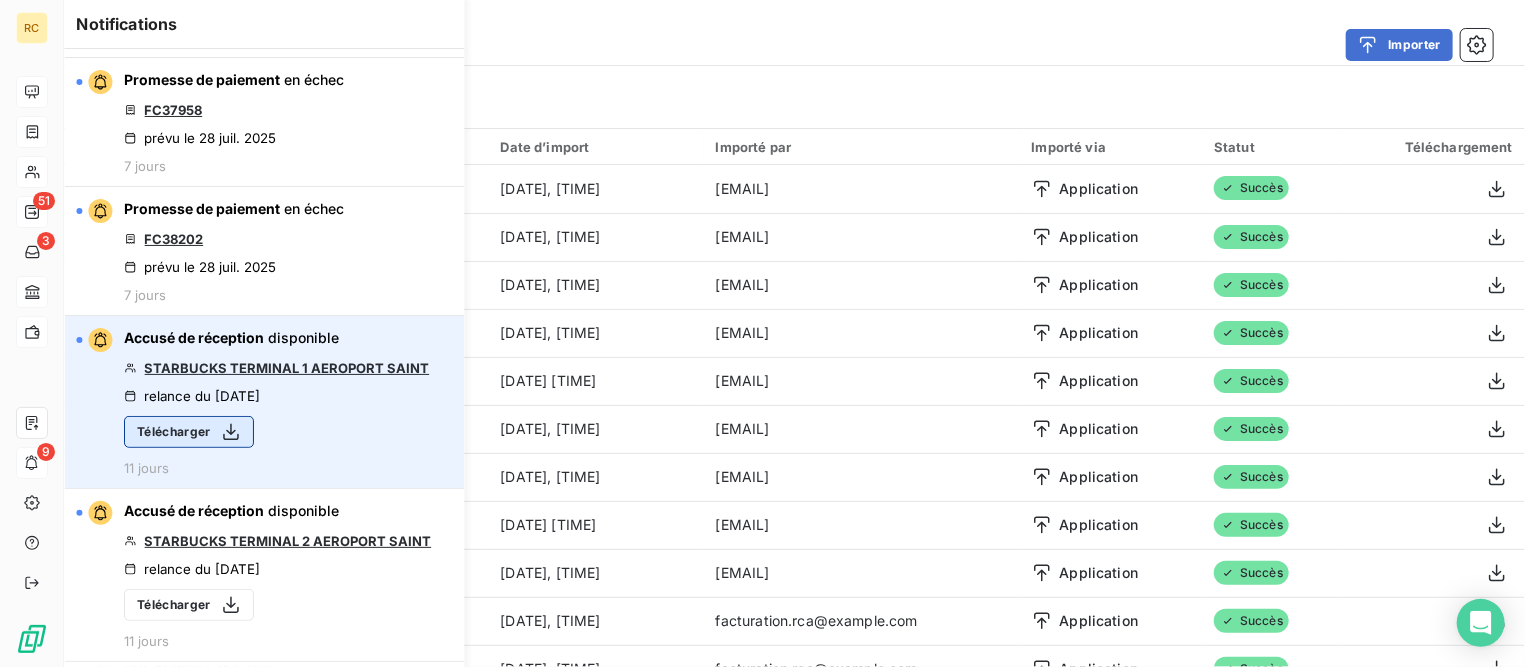 click on "Télécharger" at bounding box center (189, 432) 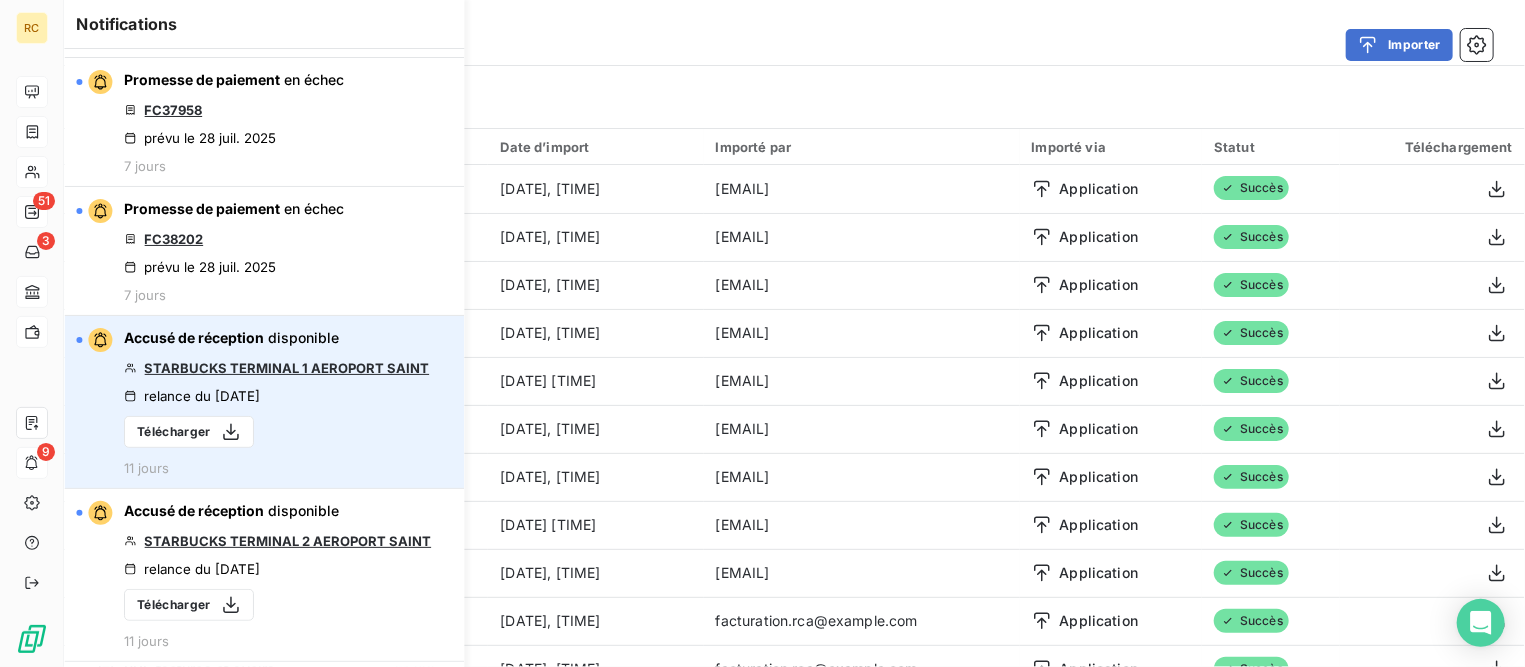 click on "STARBUCKS TERMINAL 1 AEROPORT SAINT" at bounding box center [286, 368] 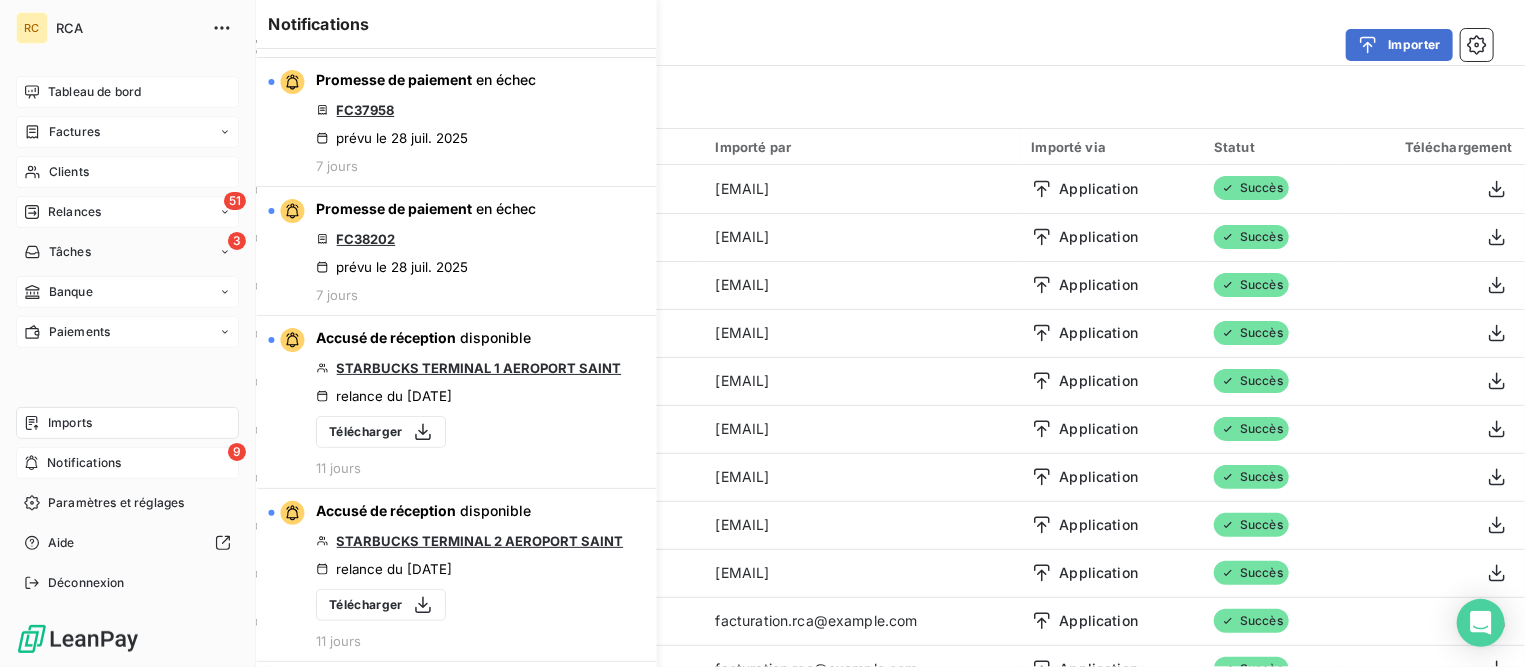 click on "Clients" at bounding box center [127, 172] 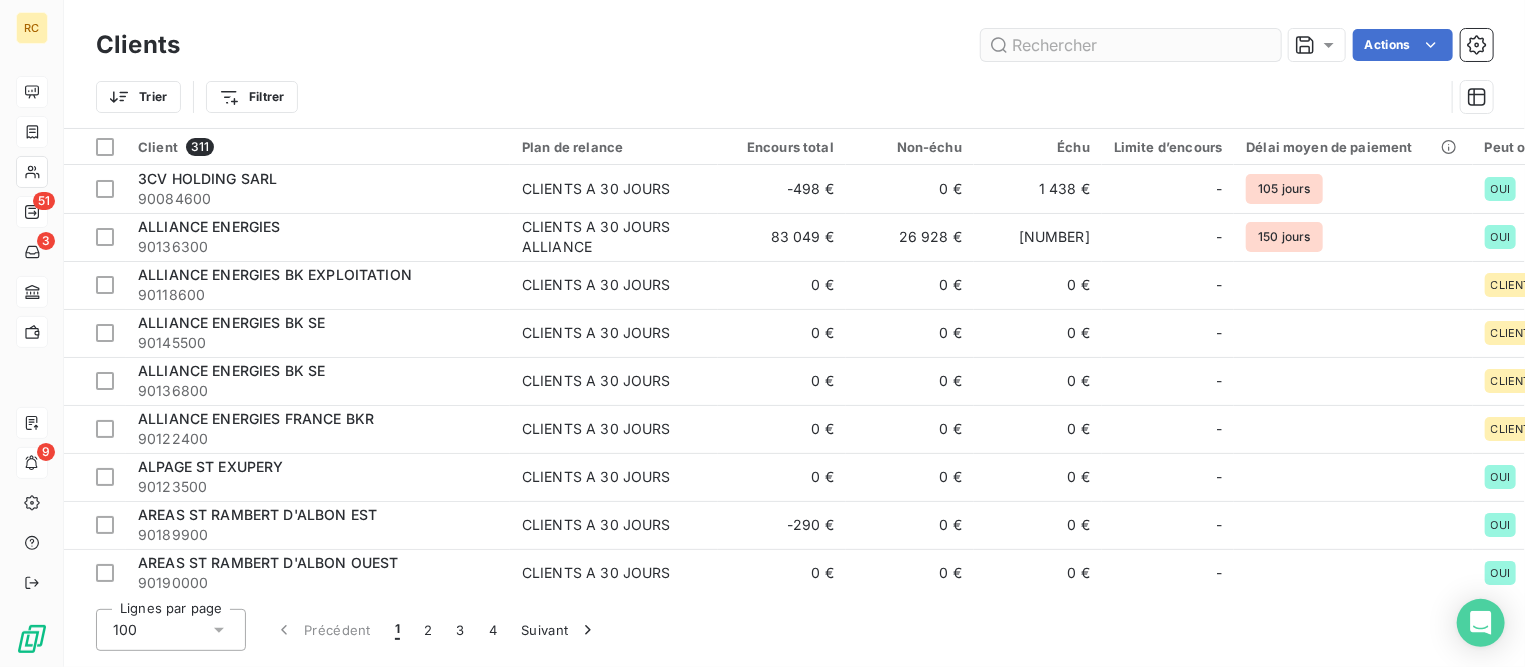 click at bounding box center (1131, 45) 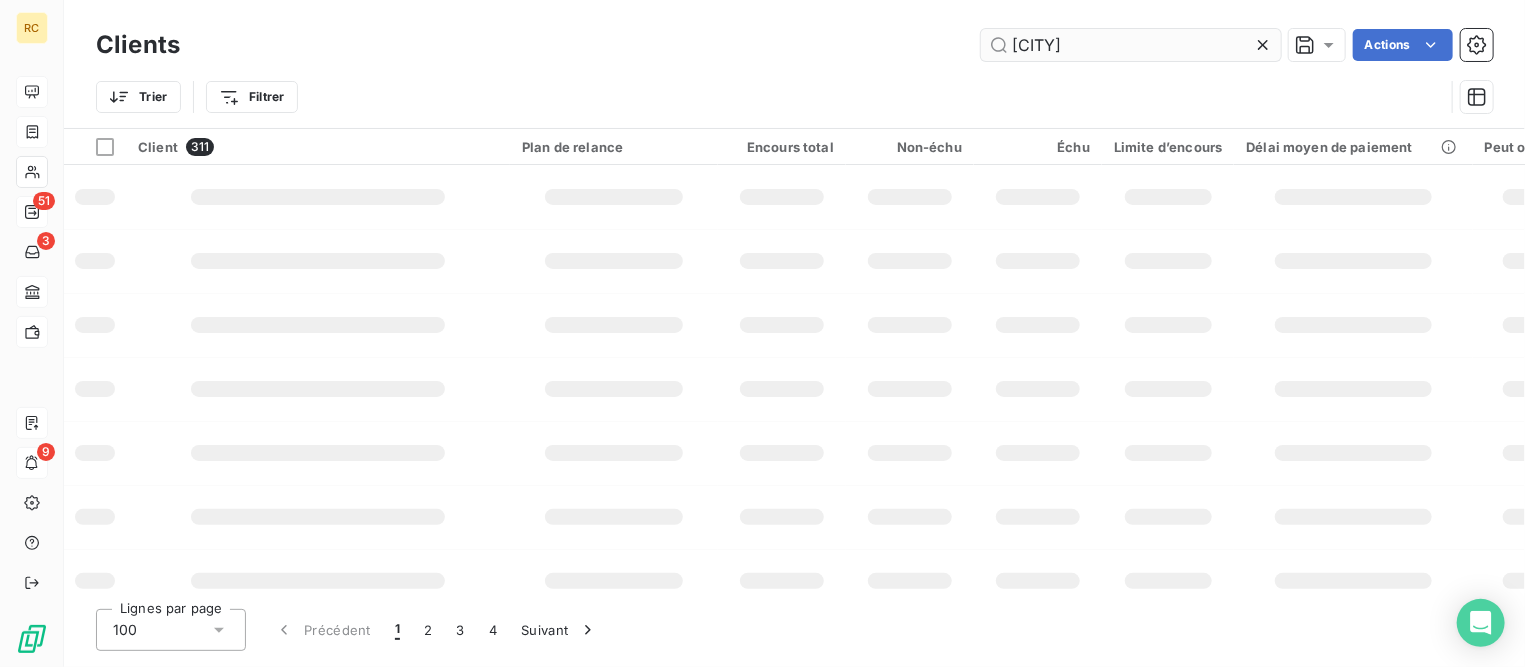 type on "[CITY]" 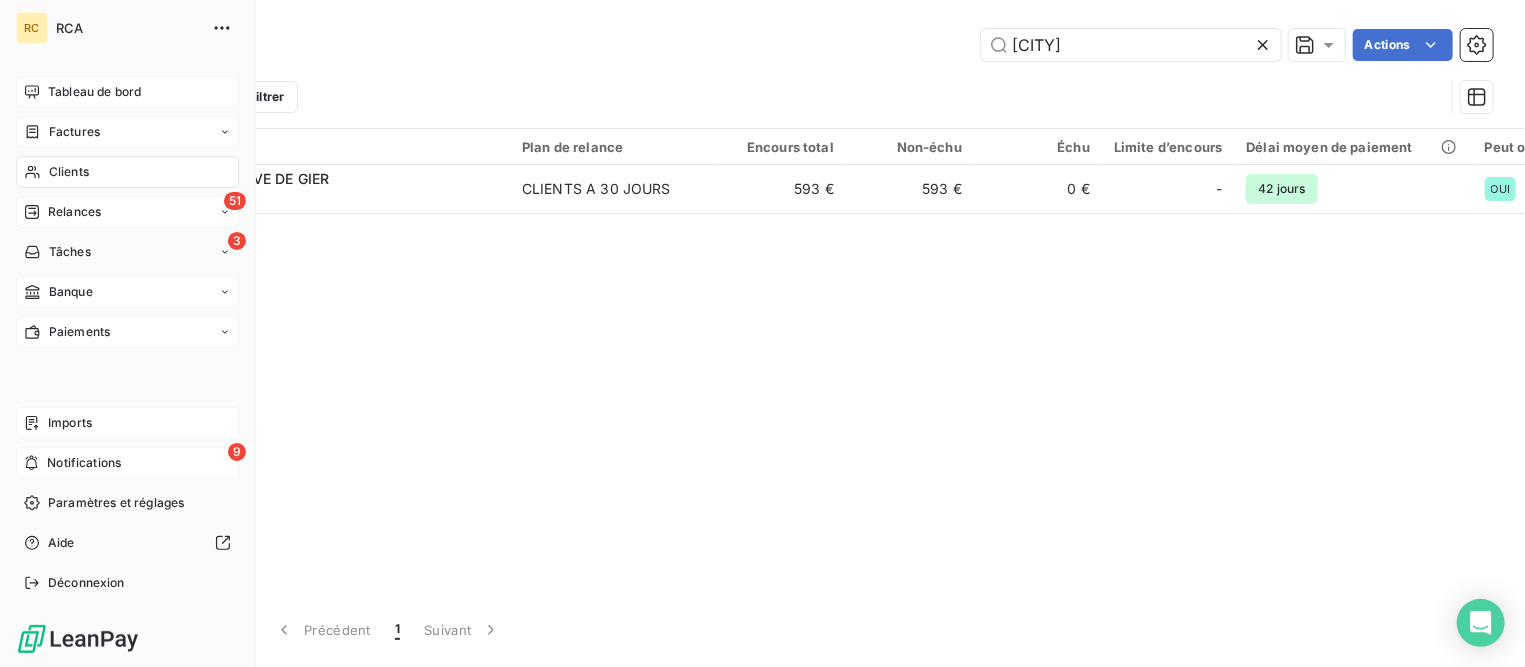 click on "Factures" at bounding box center [62, 132] 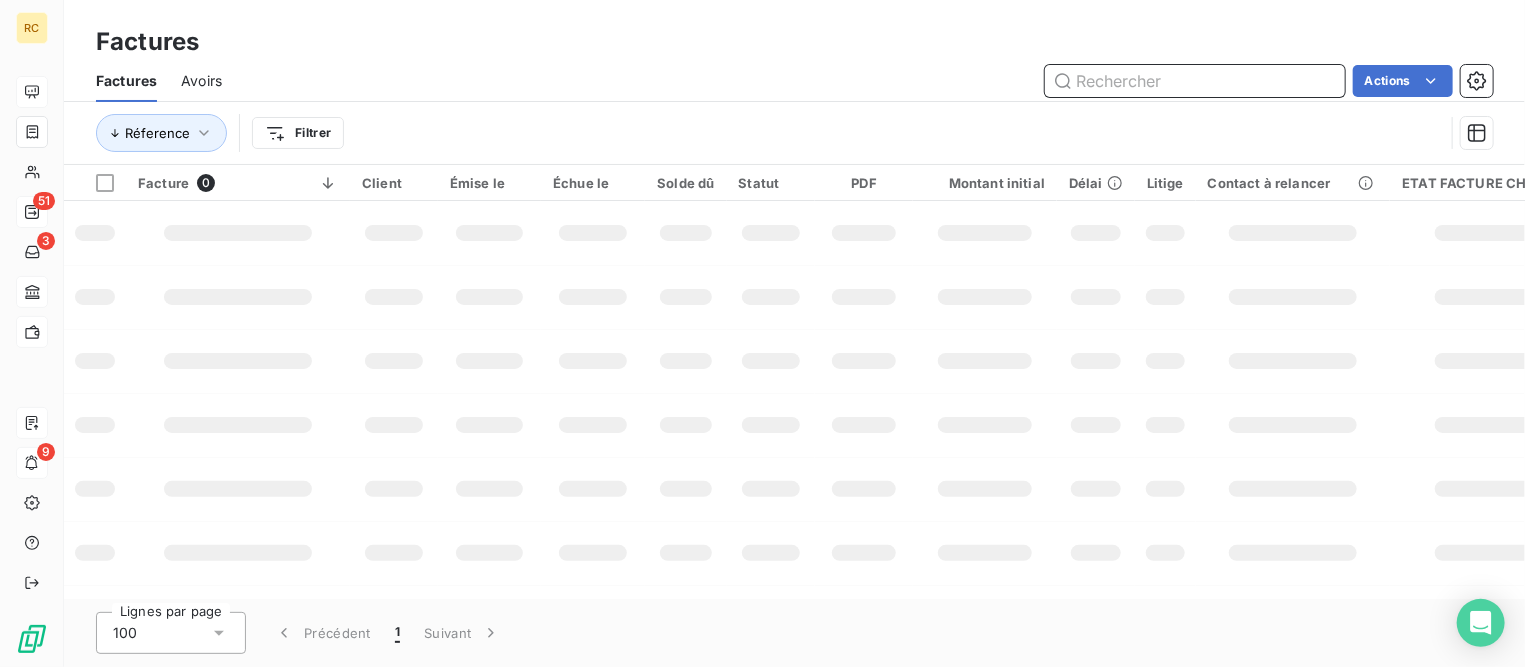 click at bounding box center [1195, 81] 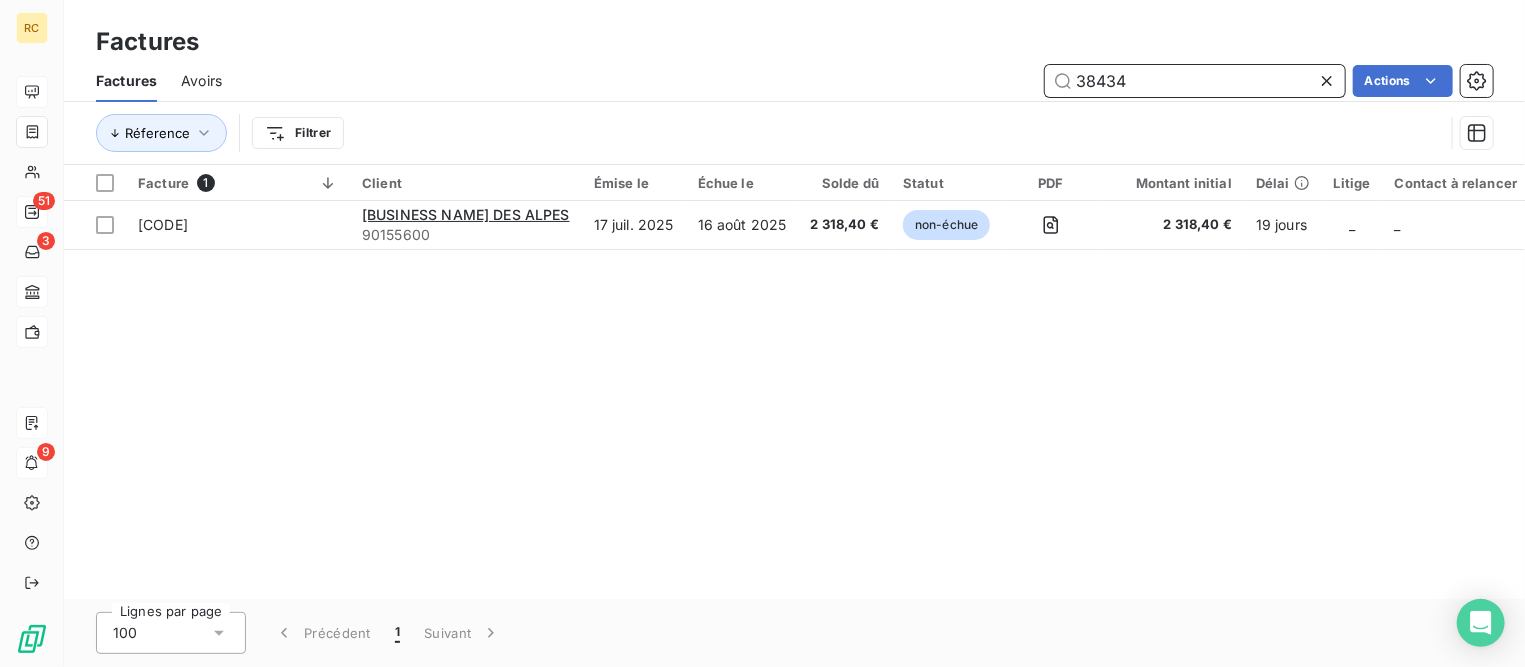 type on "38434" 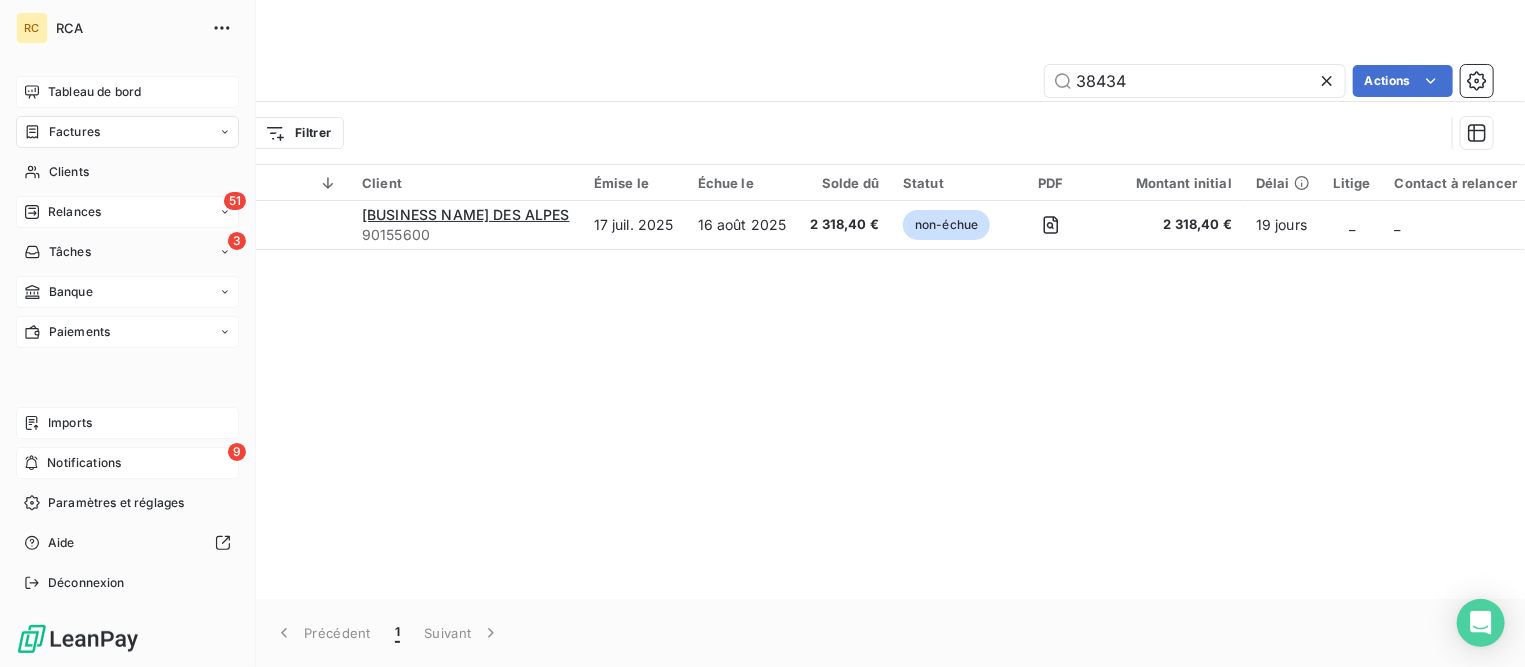click on "Paiements" at bounding box center (79, 332) 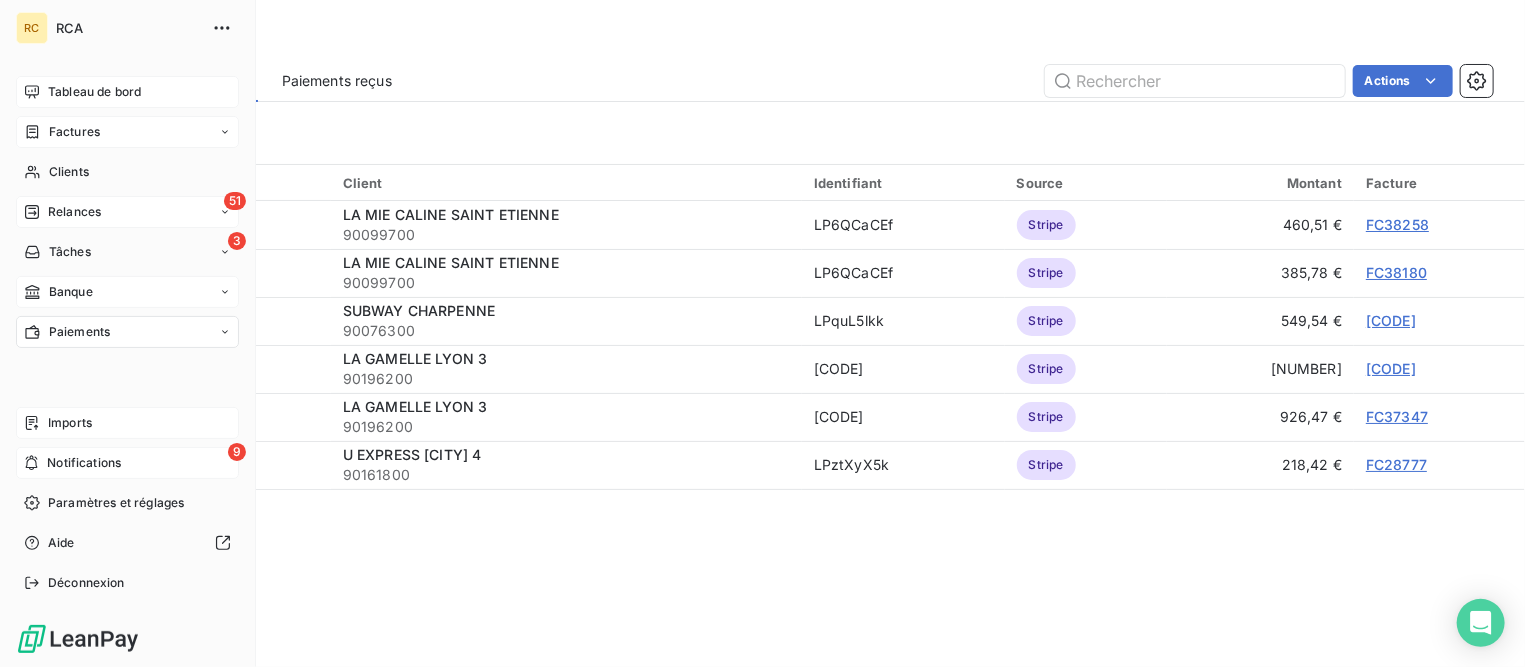 click on "Factures" at bounding box center (74, 132) 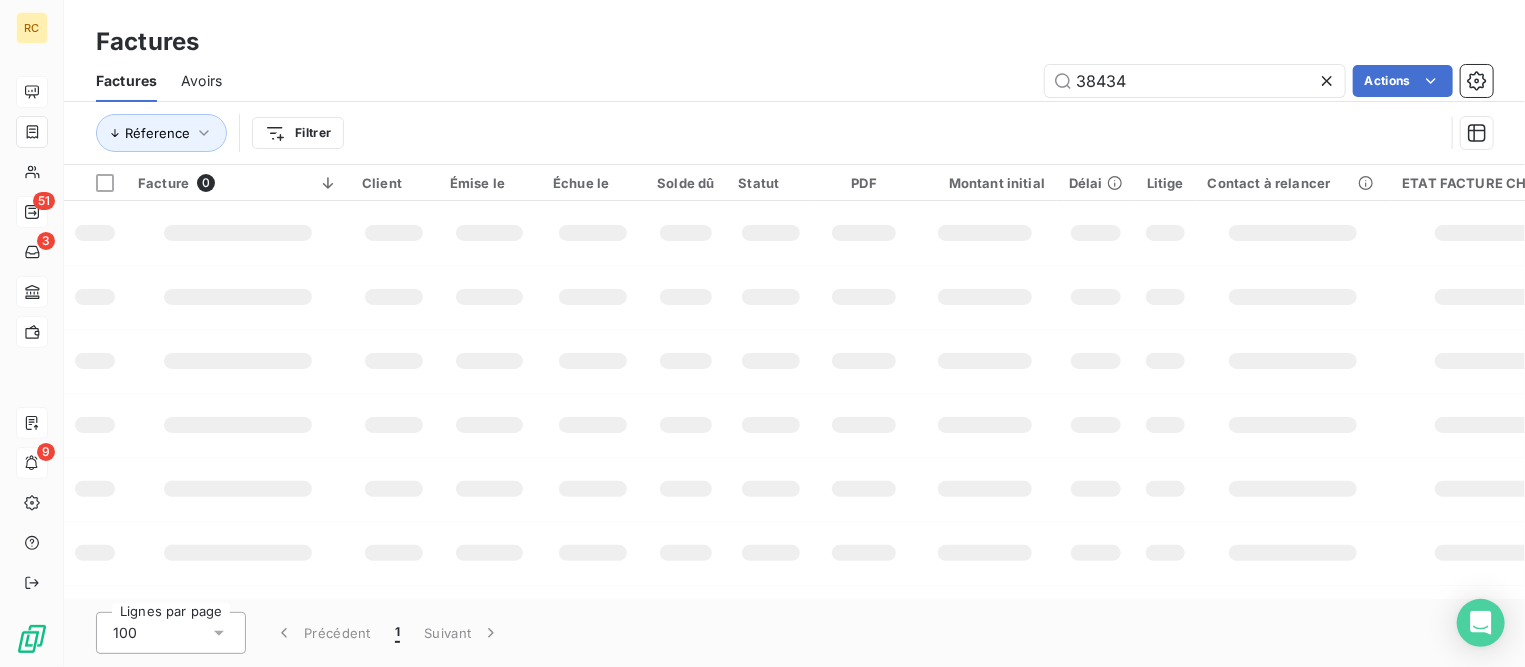 drag, startPoint x: 1141, startPoint y: 77, endPoint x: 866, endPoint y: 76, distance: 275.00183 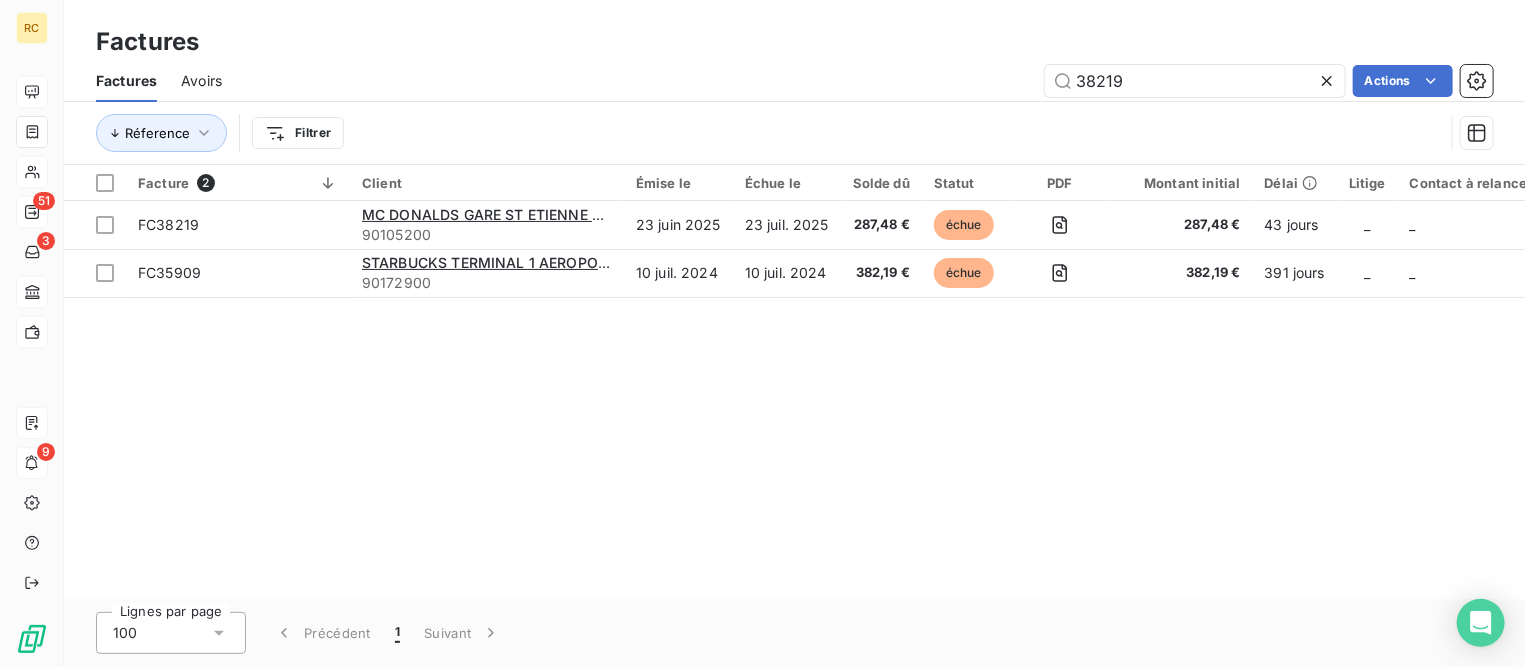 type on "38219" 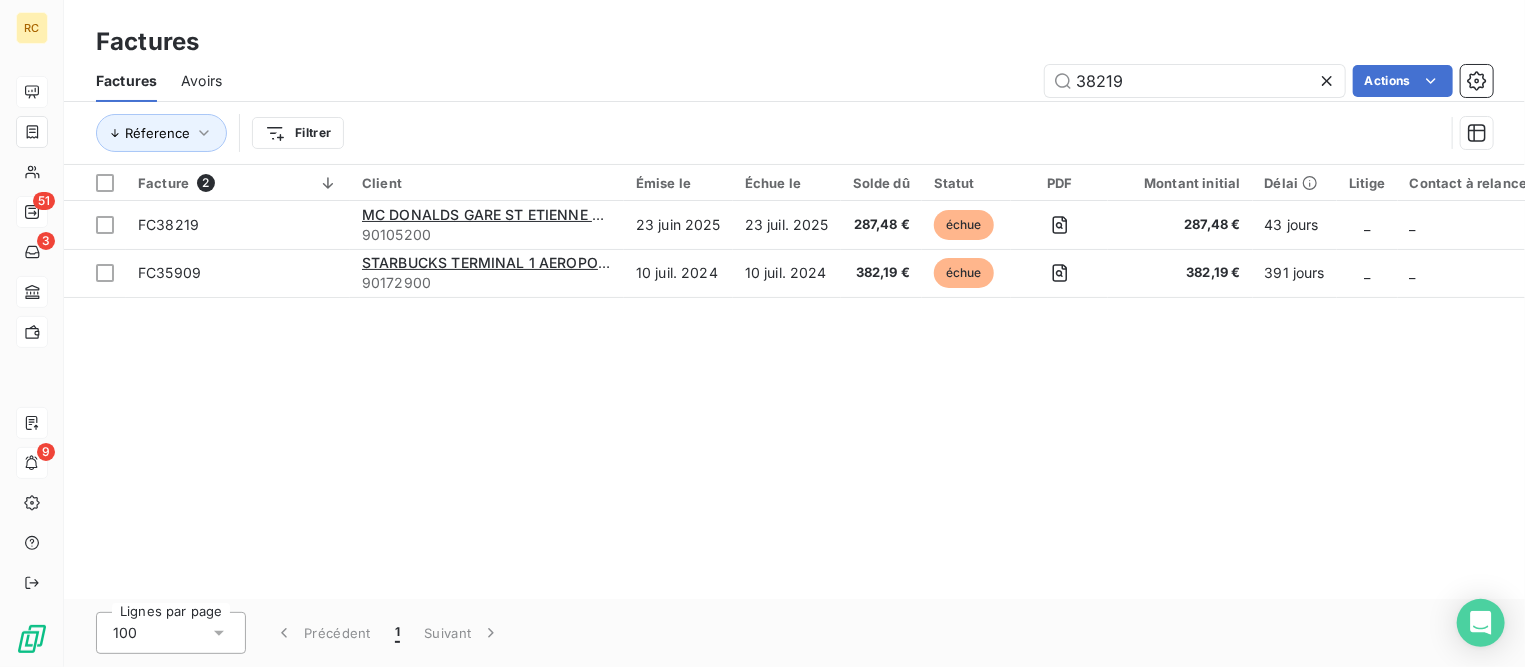 click 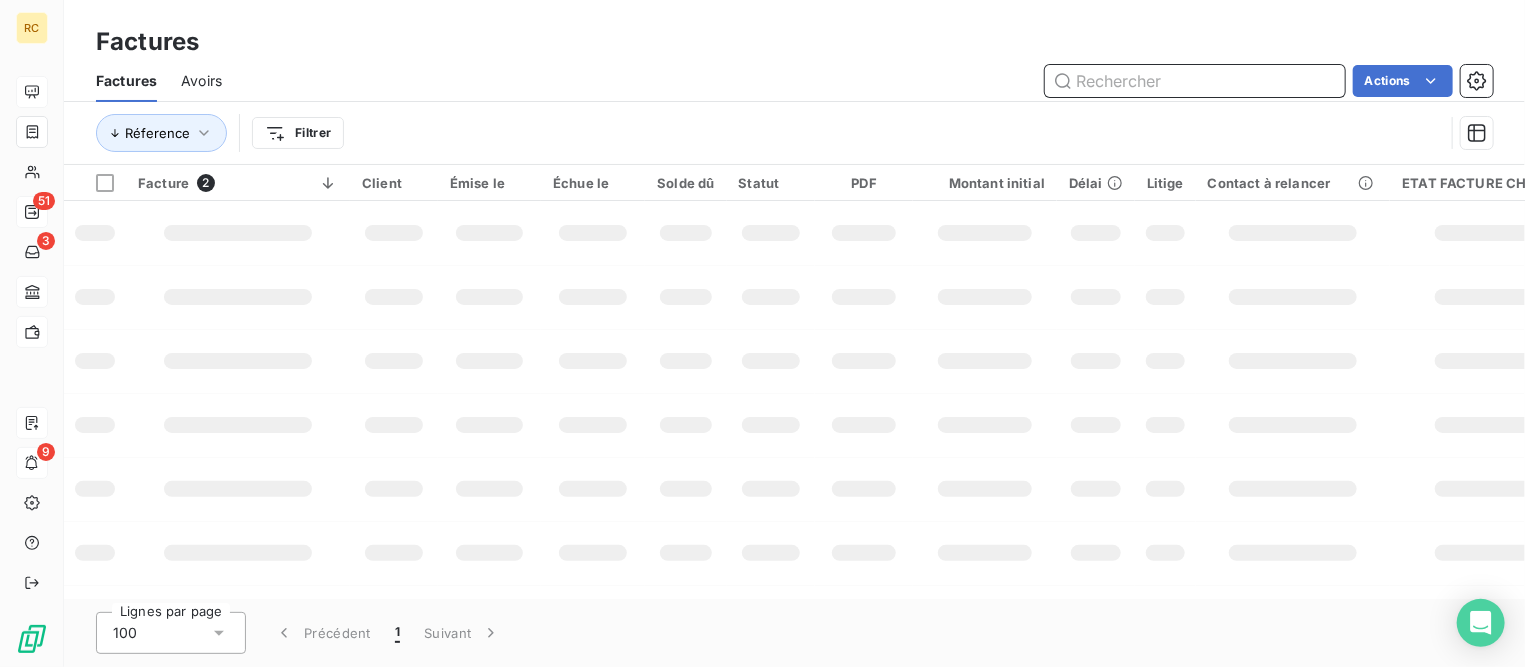 click at bounding box center (1195, 81) 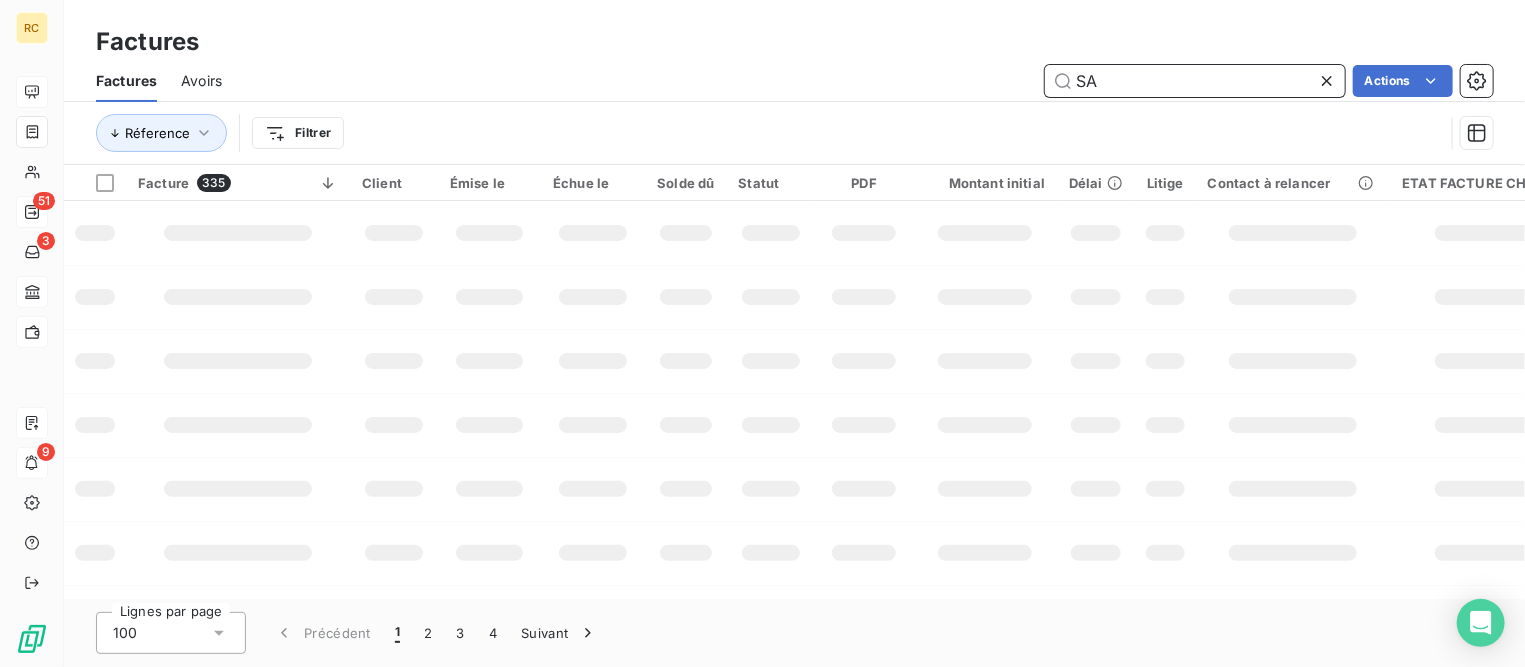 type on "S" 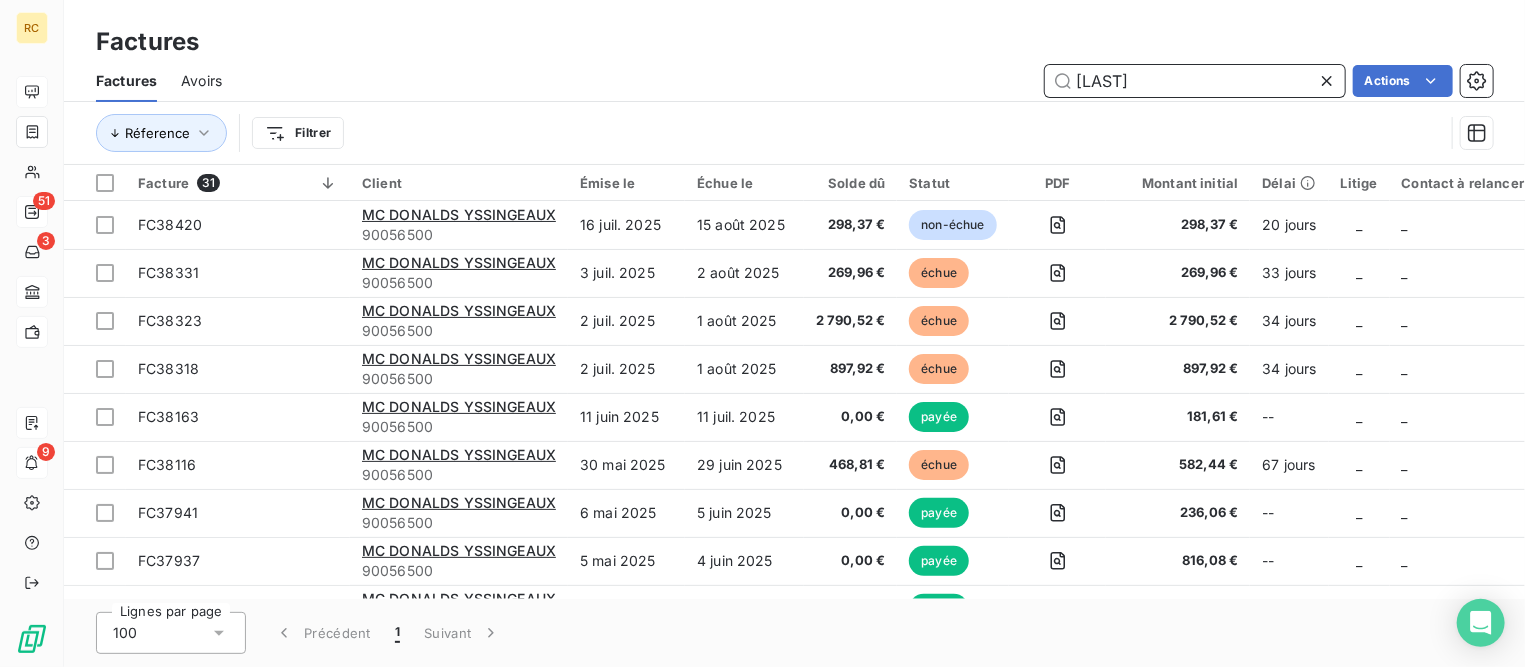 drag, startPoint x: 1176, startPoint y: 82, endPoint x: 601, endPoint y: 15, distance: 578.8903 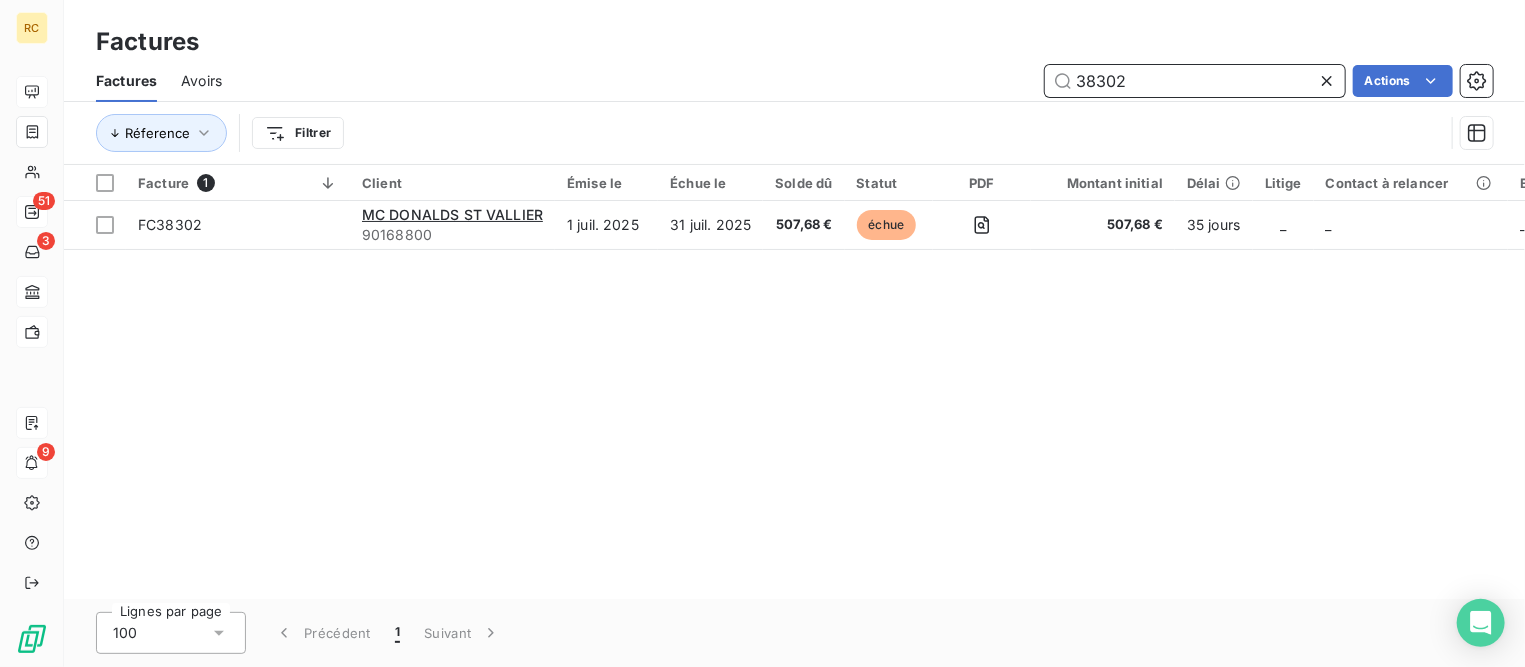drag, startPoint x: 1102, startPoint y: 82, endPoint x: 1176, endPoint y: 89, distance: 74.330345 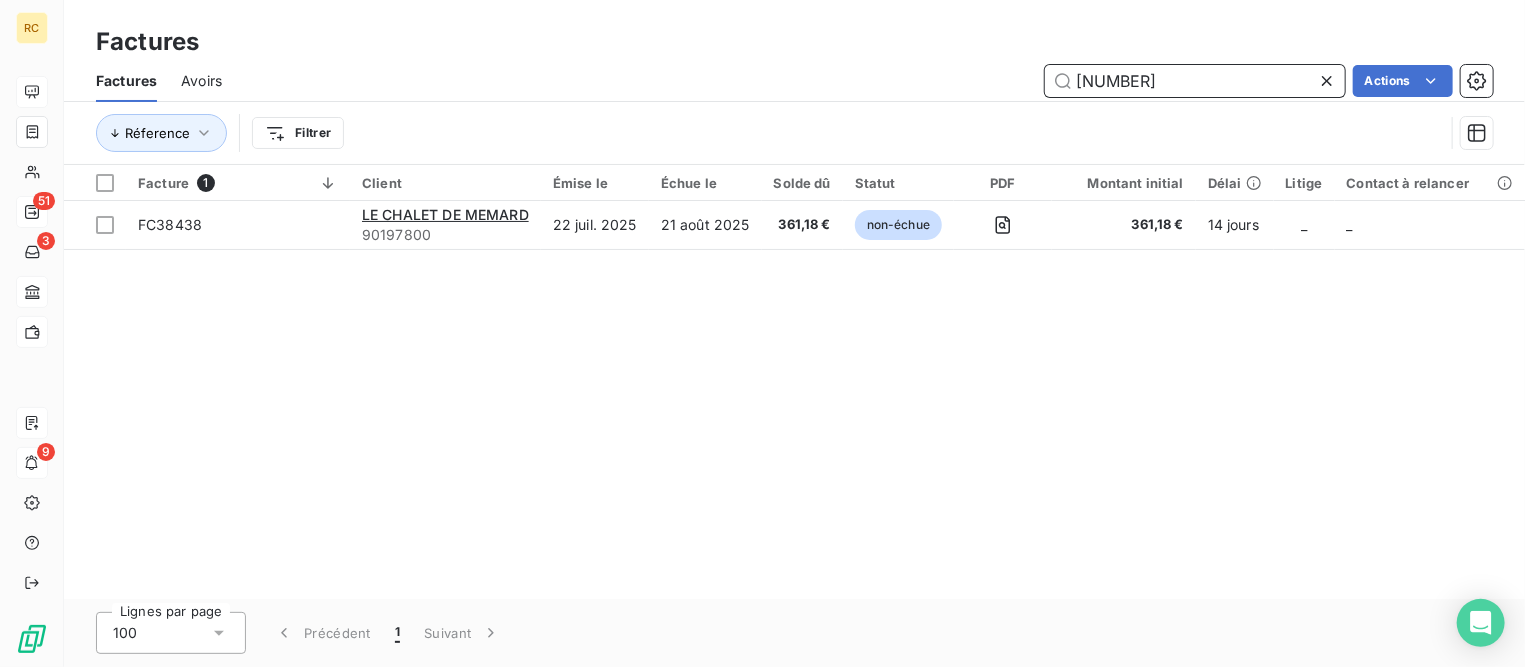 click on "[NUMBER]" at bounding box center (1195, 81) 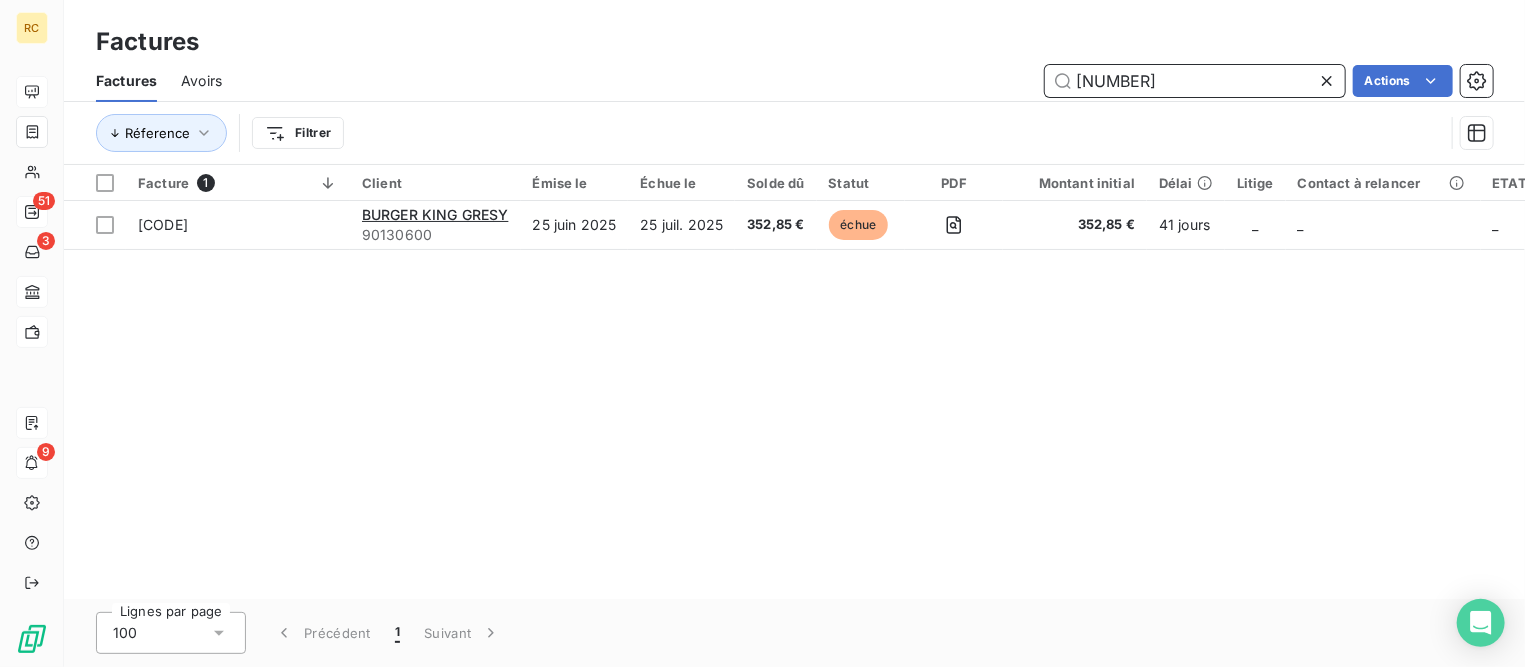 type on "[NUMBER]" 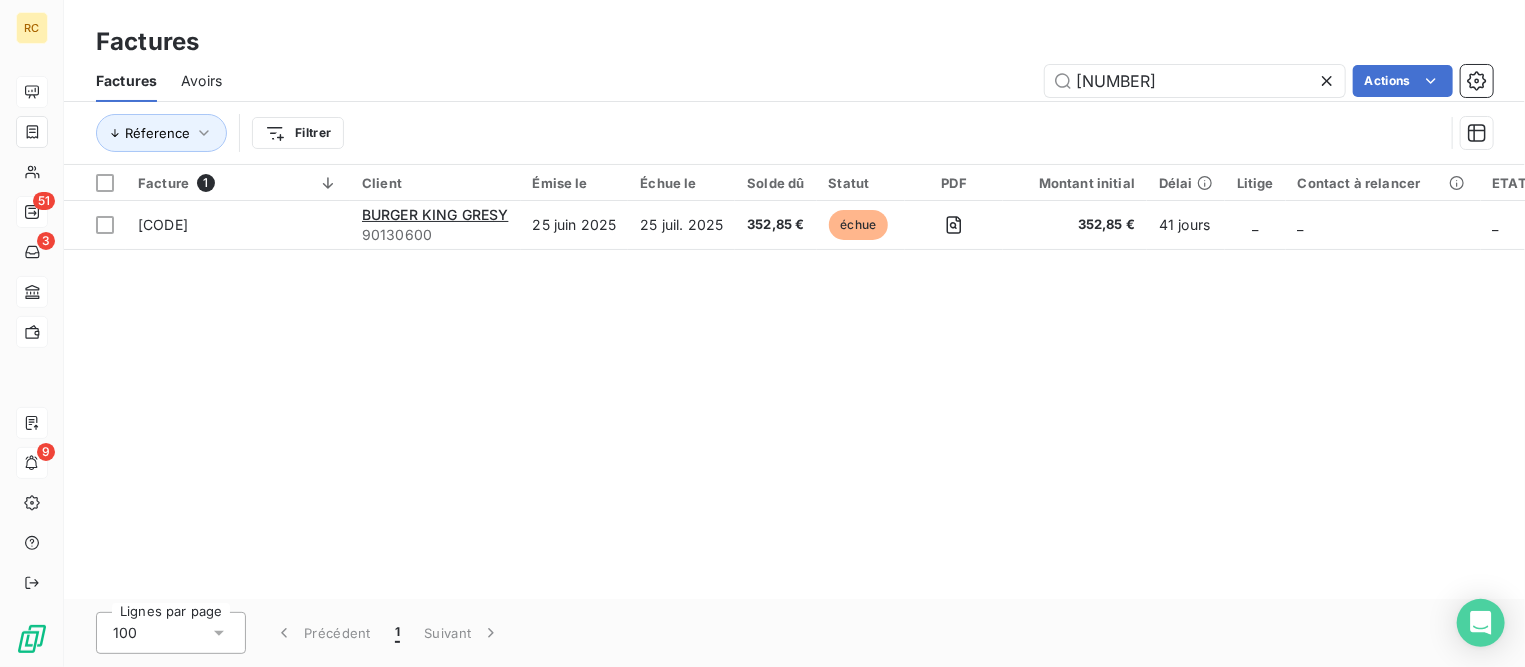 click 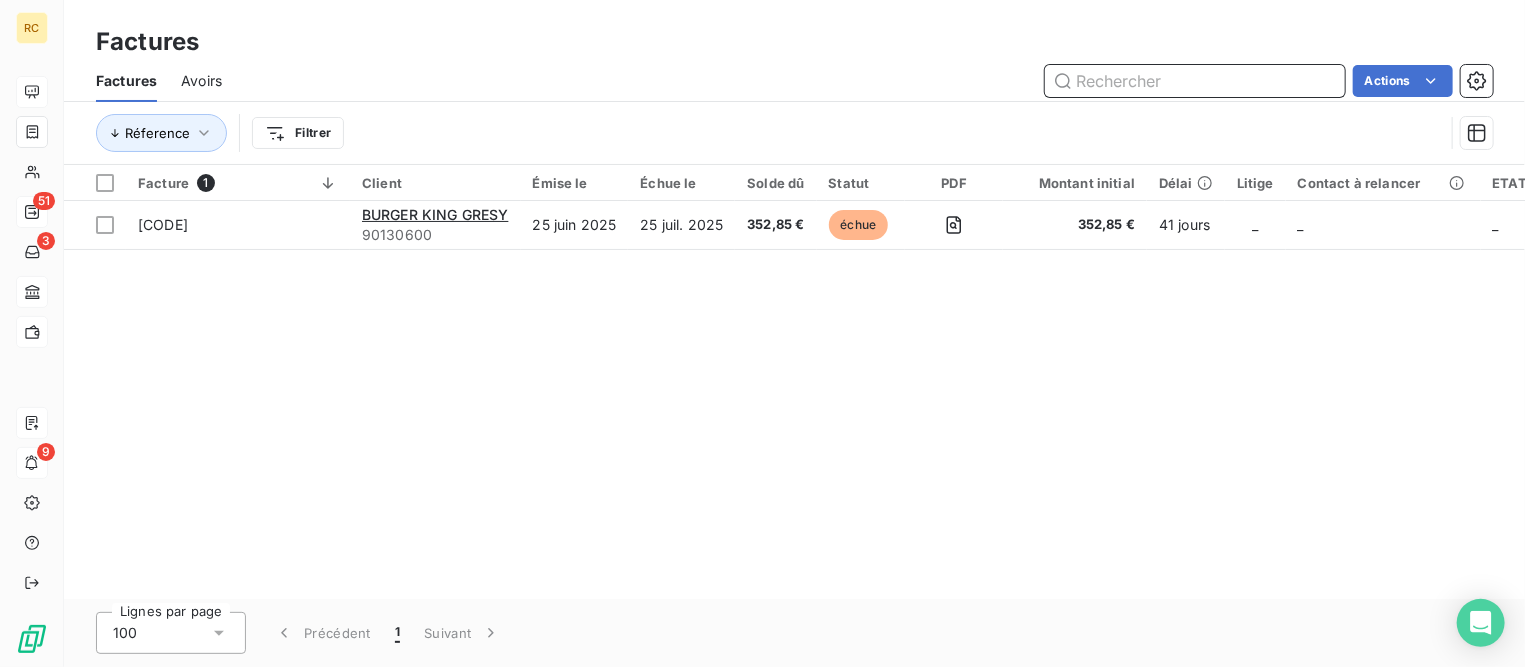 click at bounding box center [1195, 81] 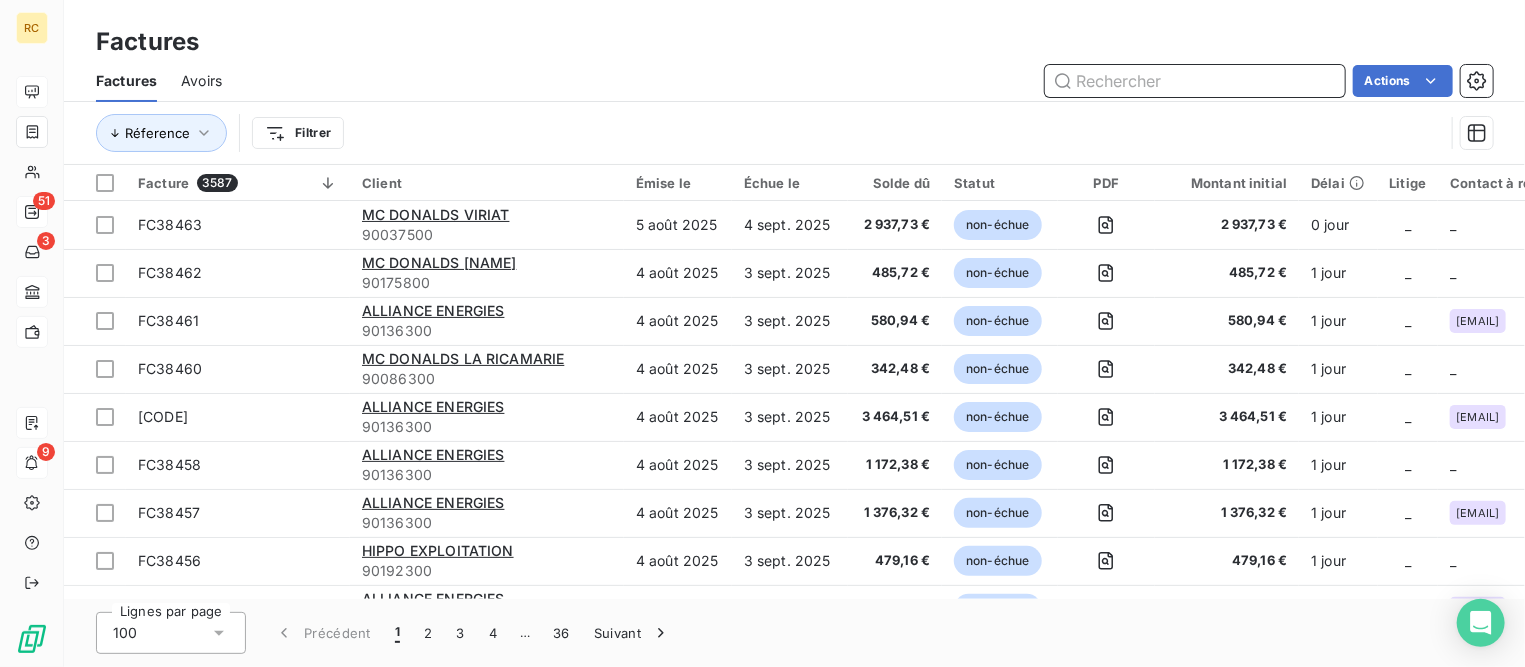 paste on "38181" 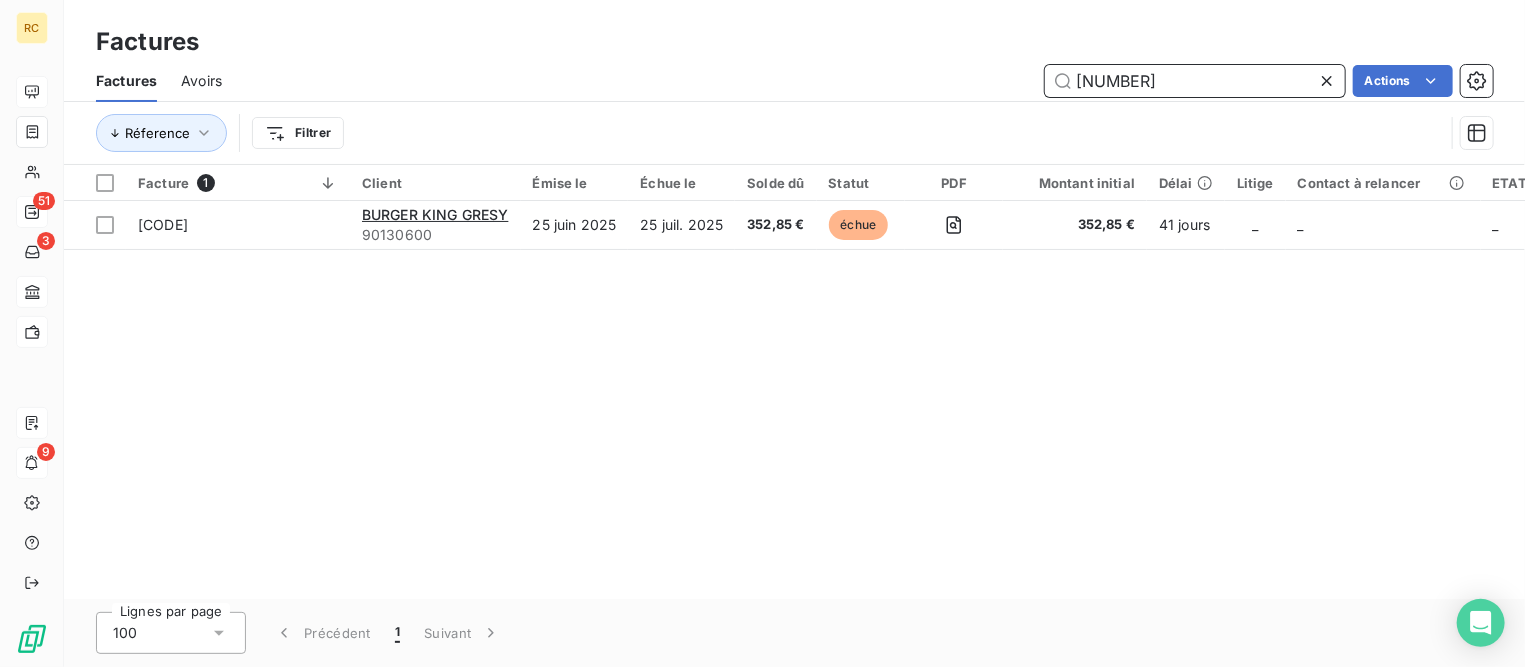 type on "[NUMBER]" 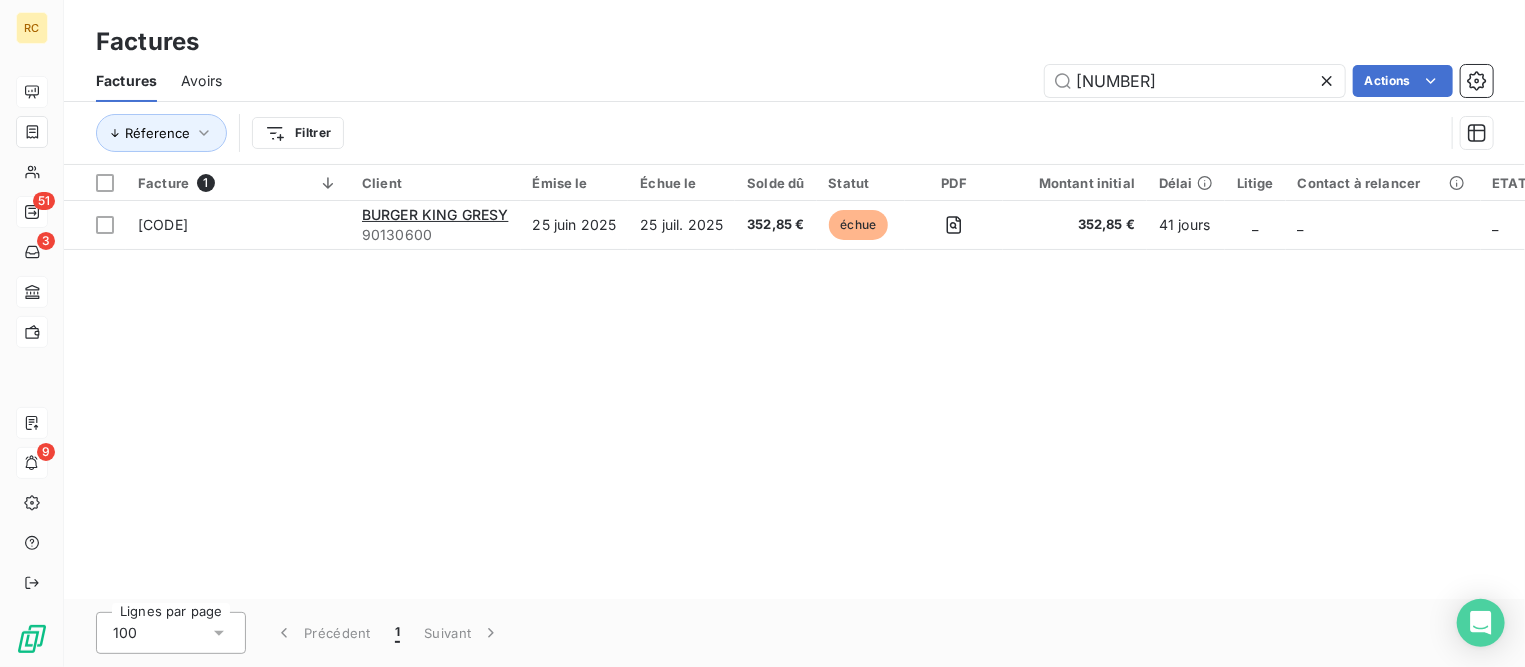 click 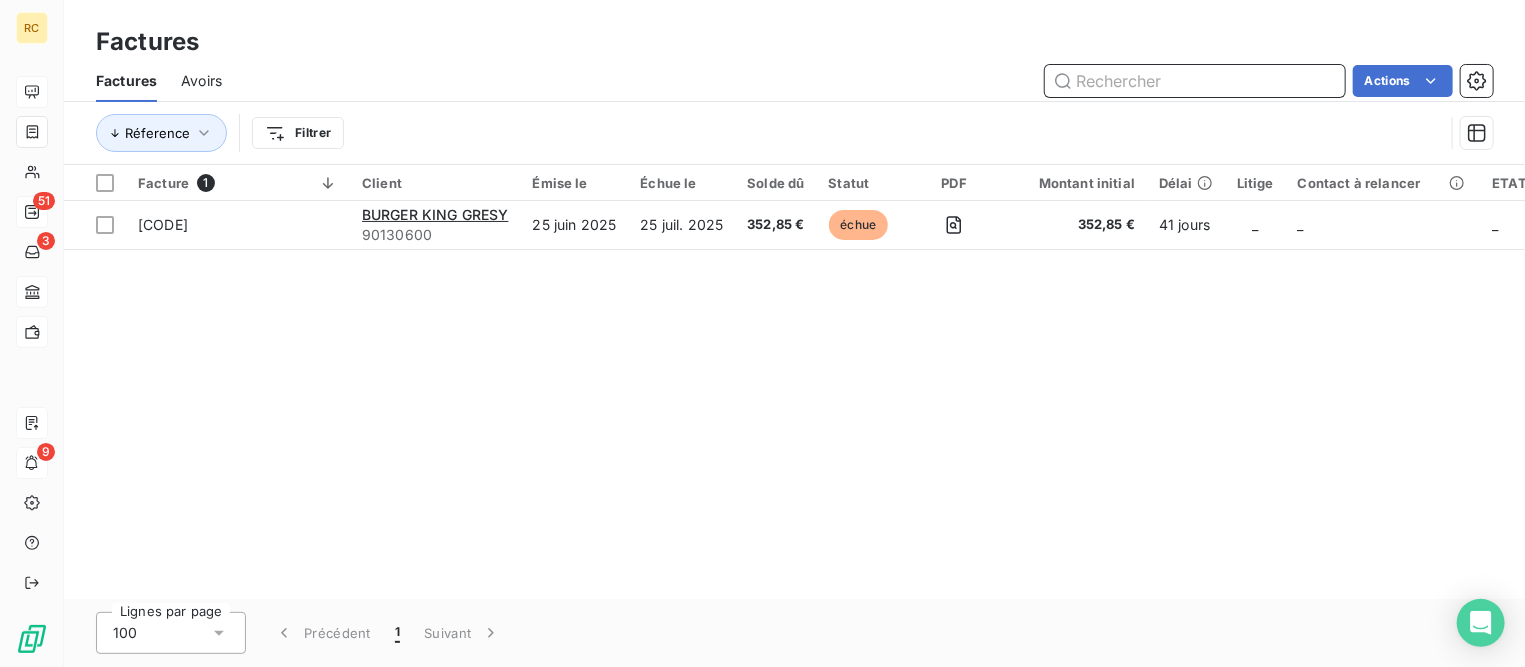 click at bounding box center (1195, 81) 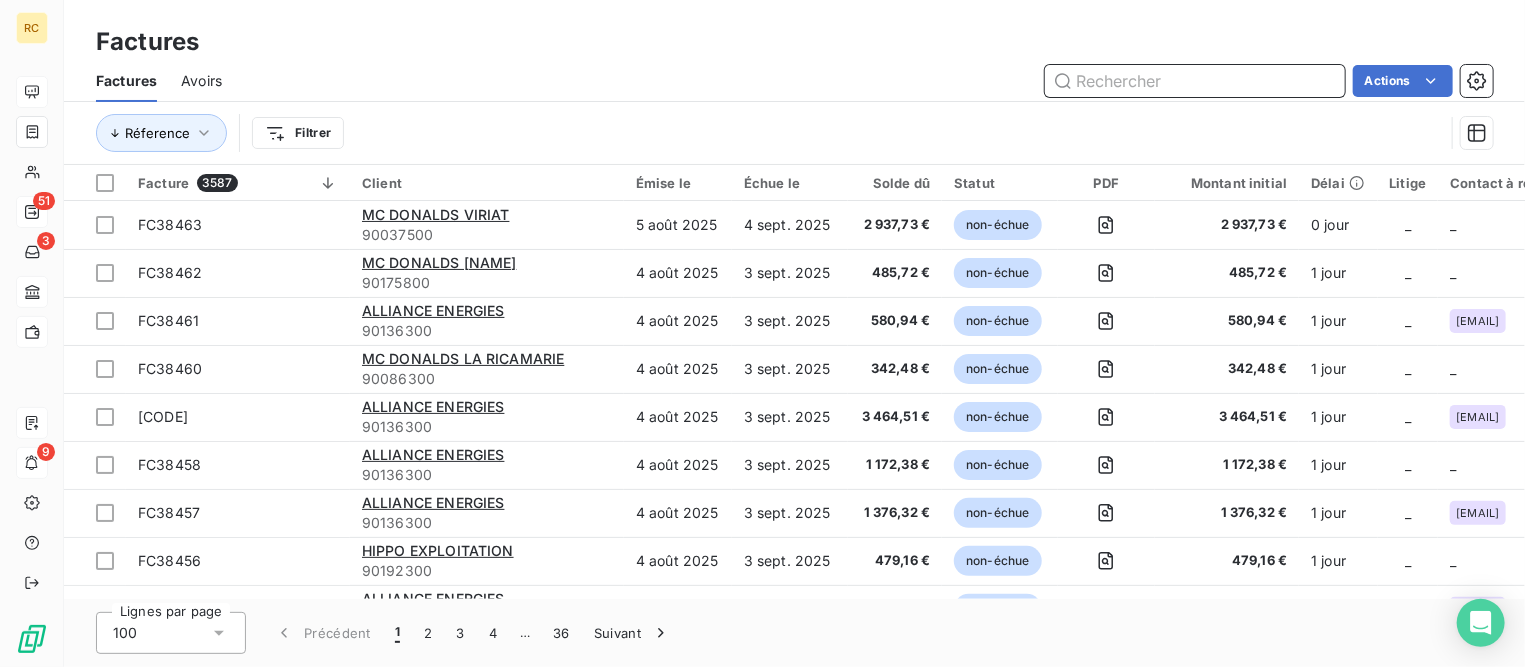 paste on "37813" 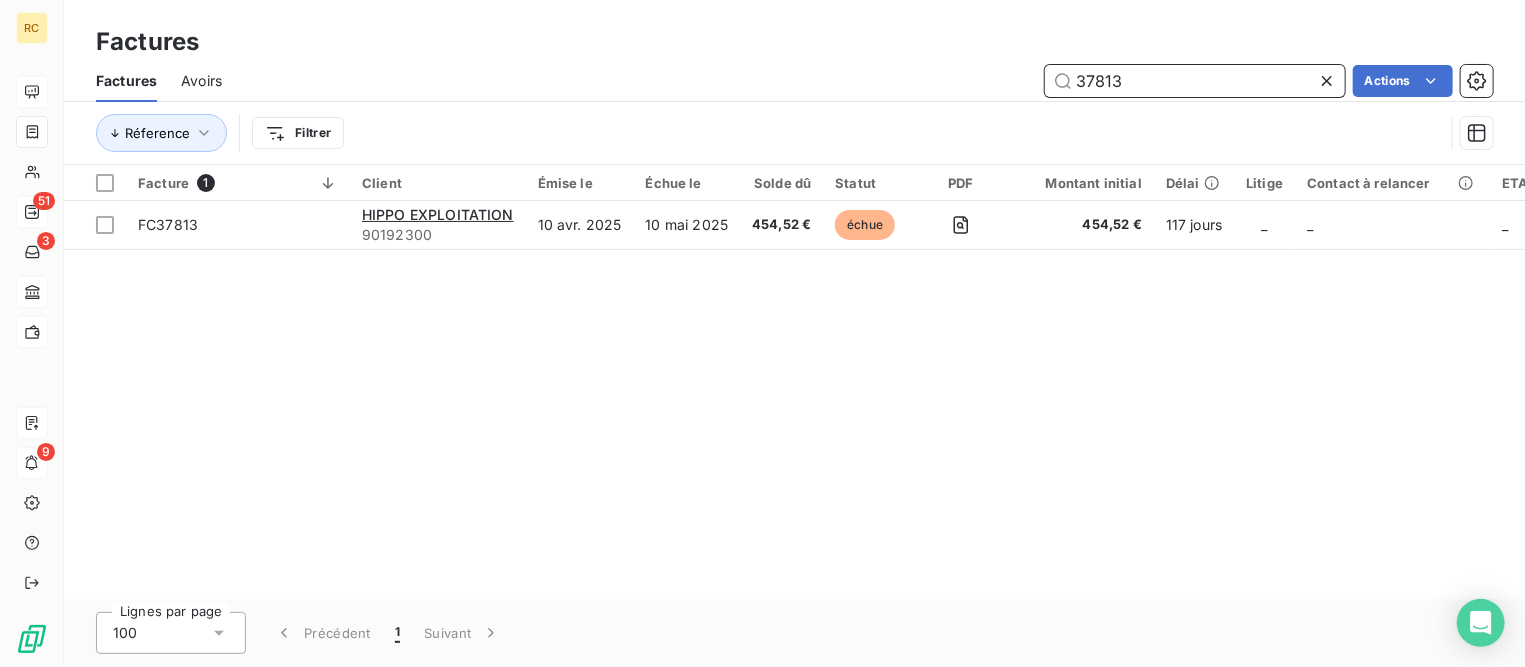 type on "37813" 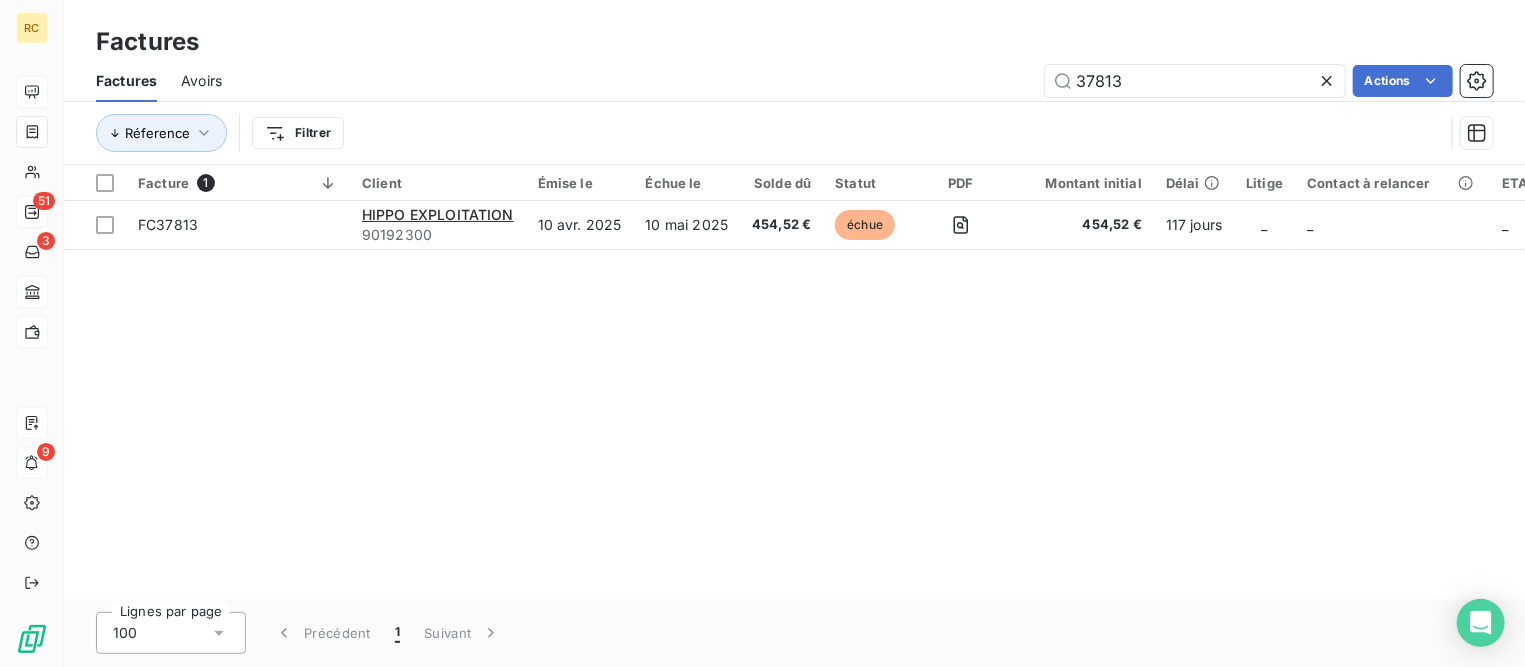 click 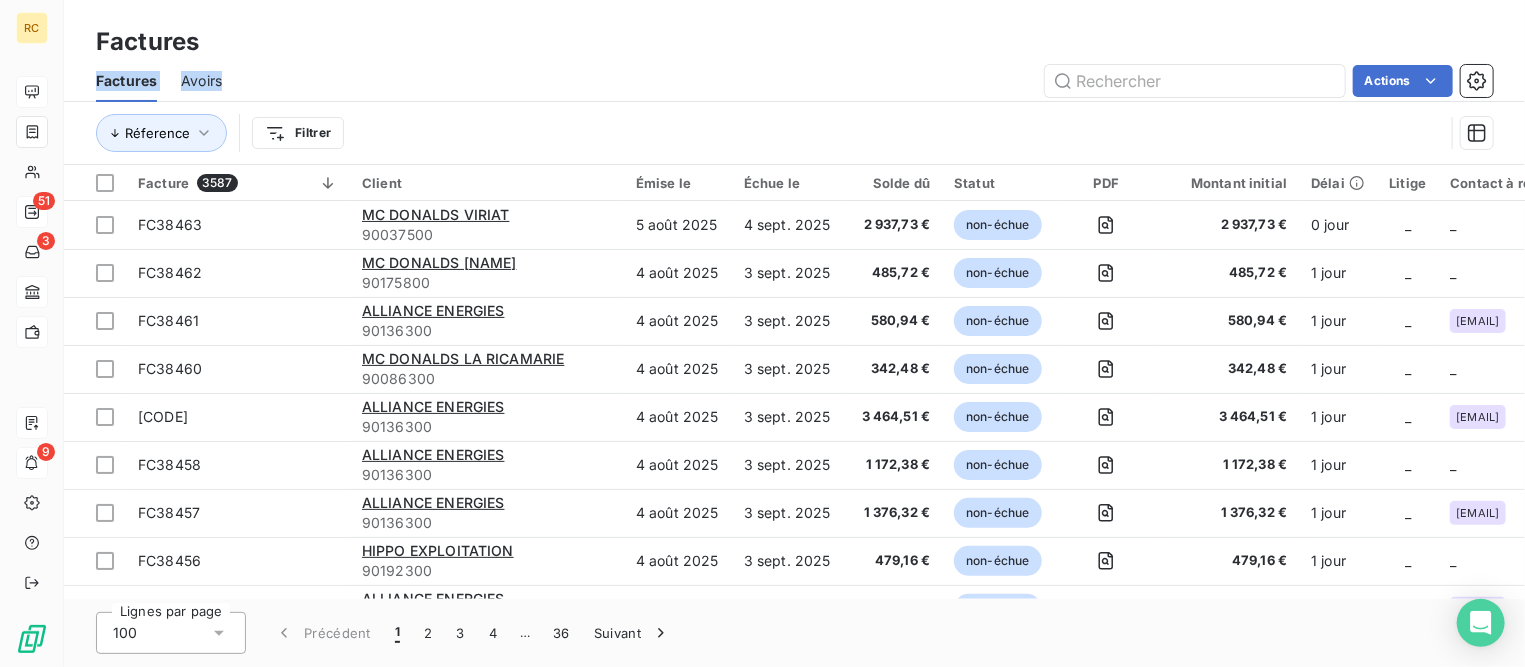 drag, startPoint x: 1223, startPoint y: 91, endPoint x: 1168, endPoint y: 61, distance: 62.649822 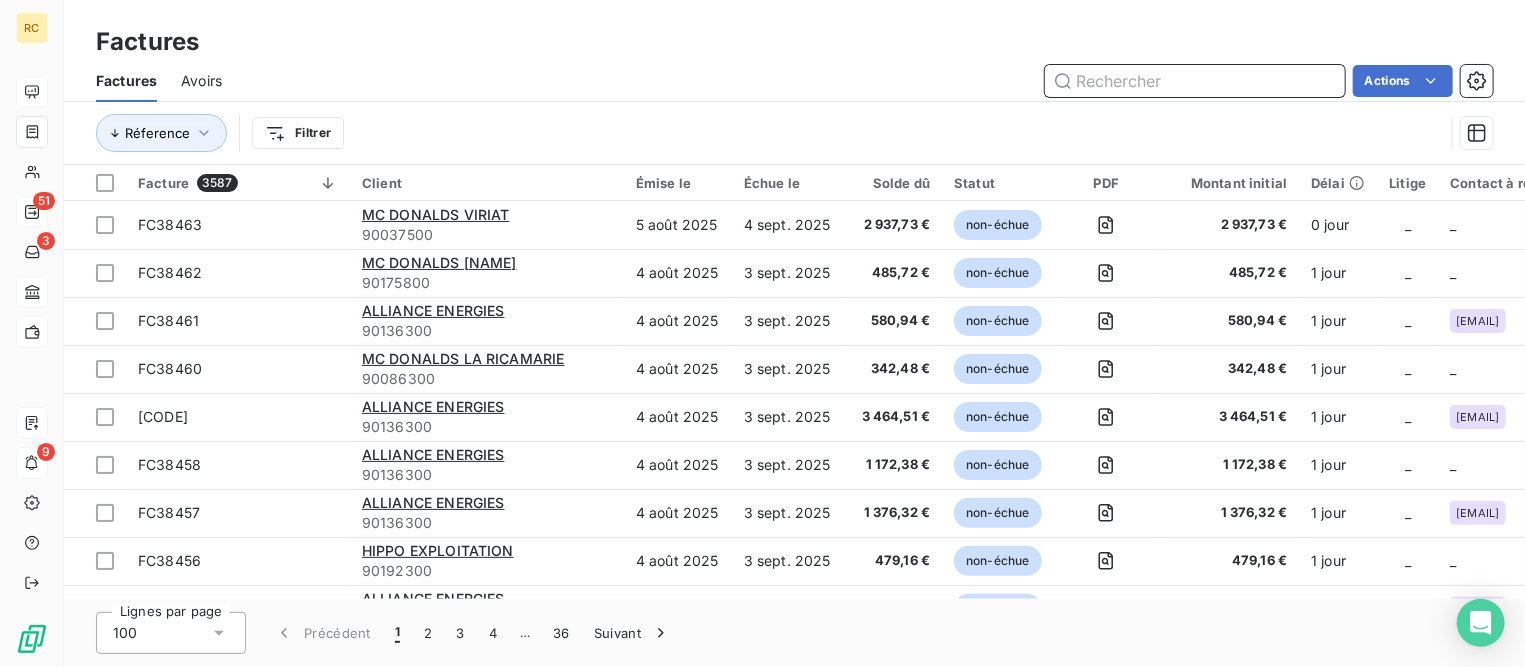click at bounding box center (1195, 81) 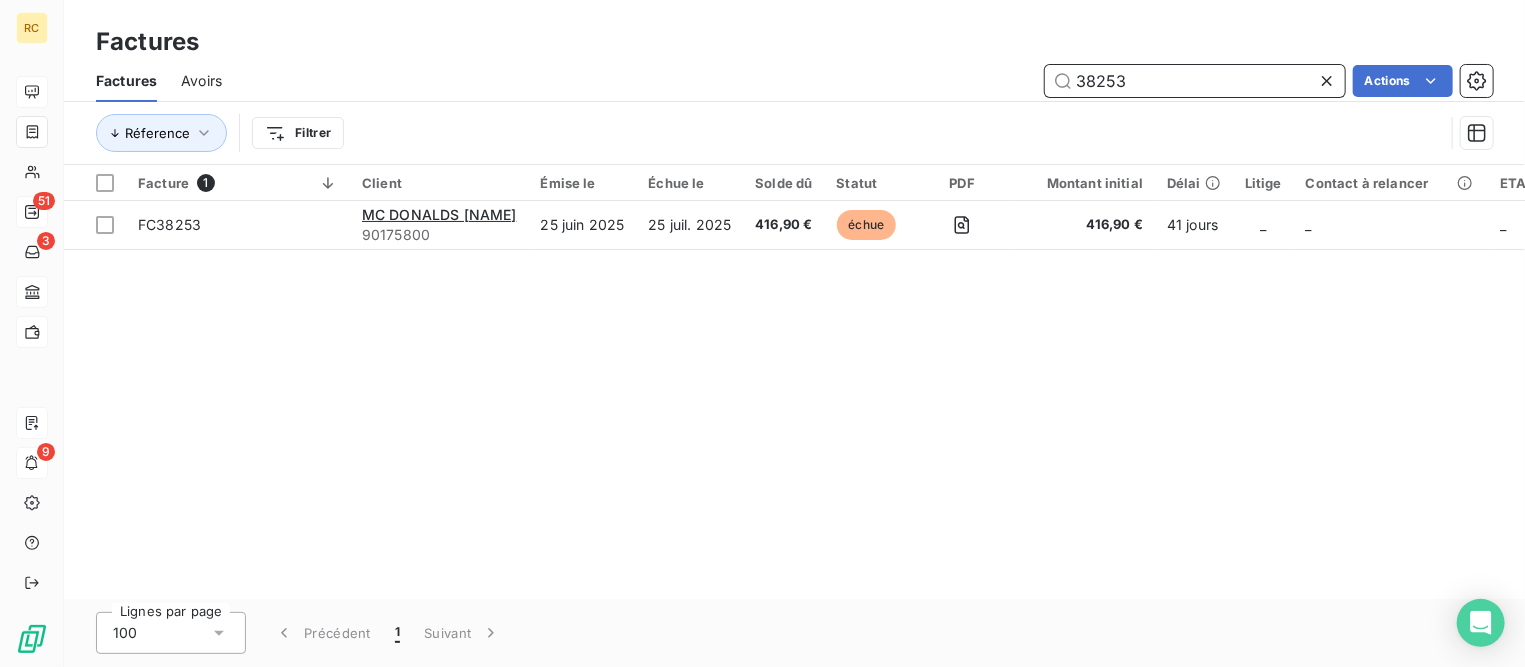 type on "38253" 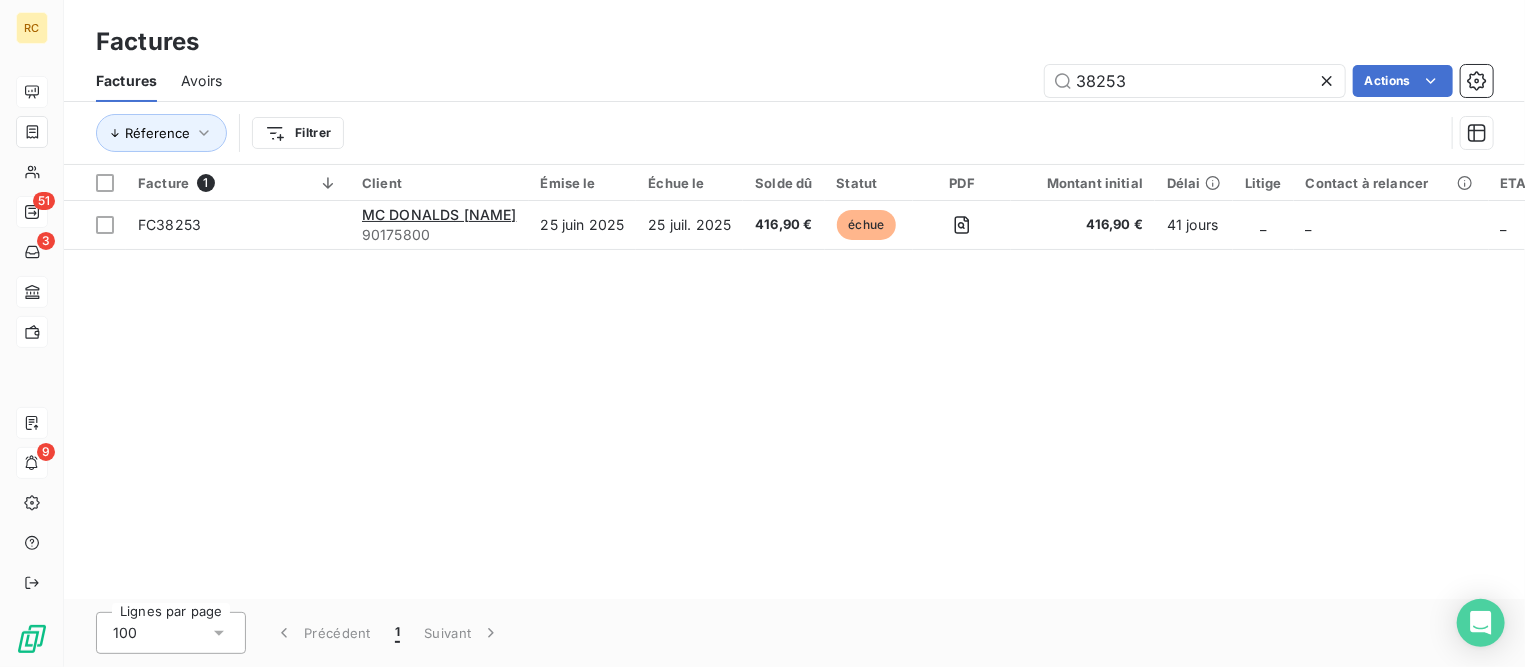 click 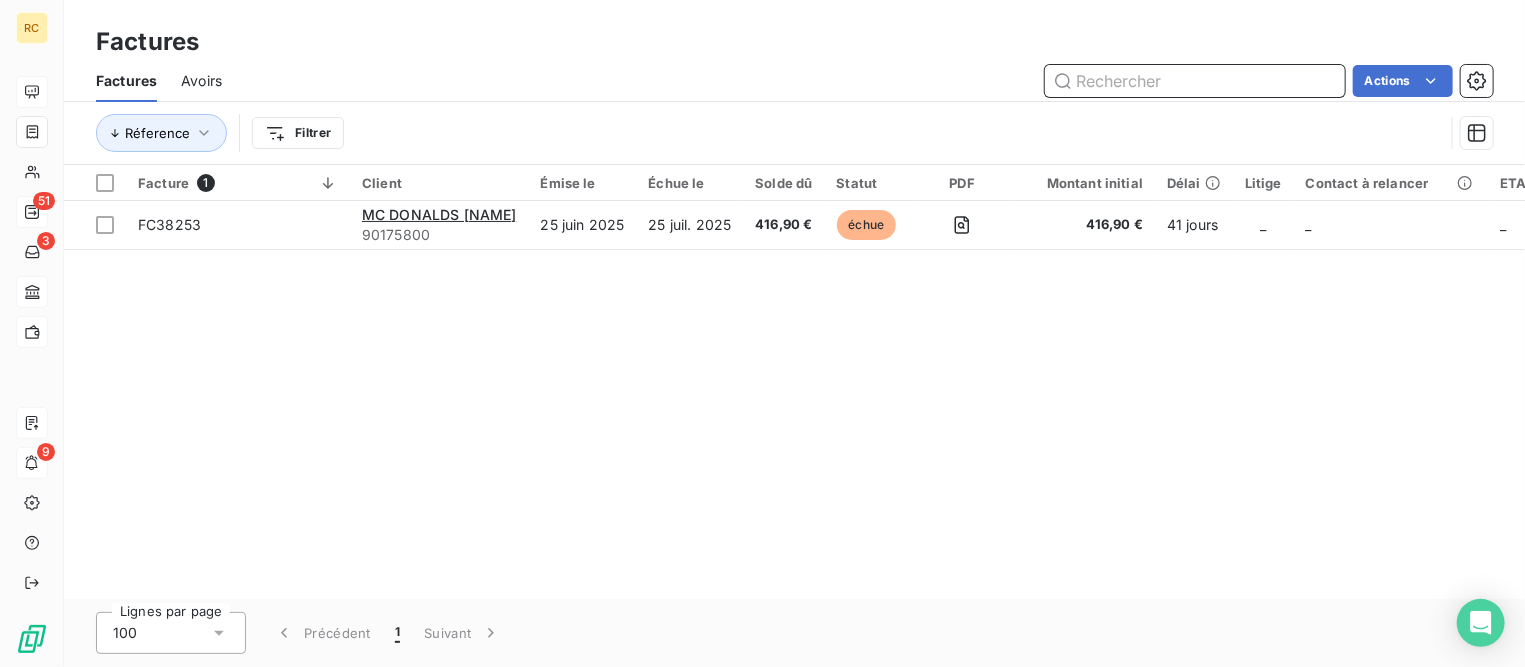 click at bounding box center (1195, 81) 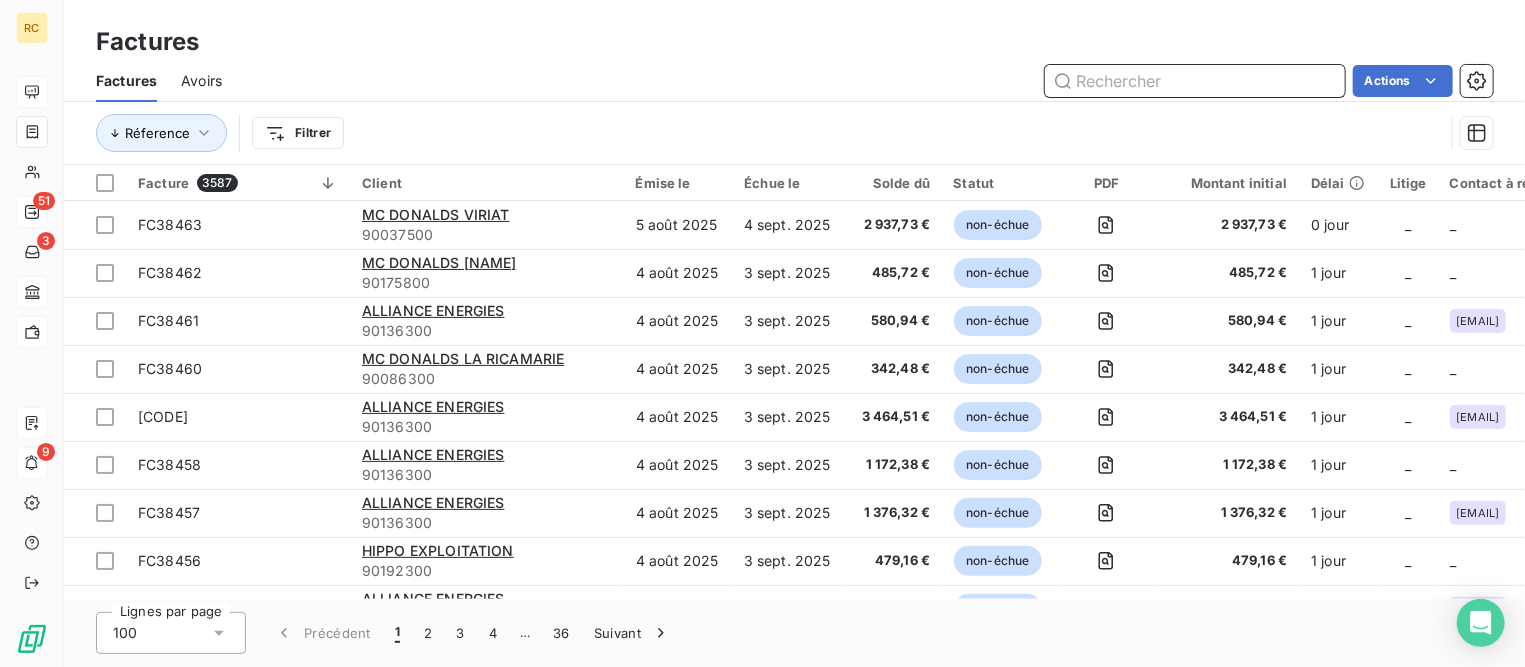 click at bounding box center (1195, 81) 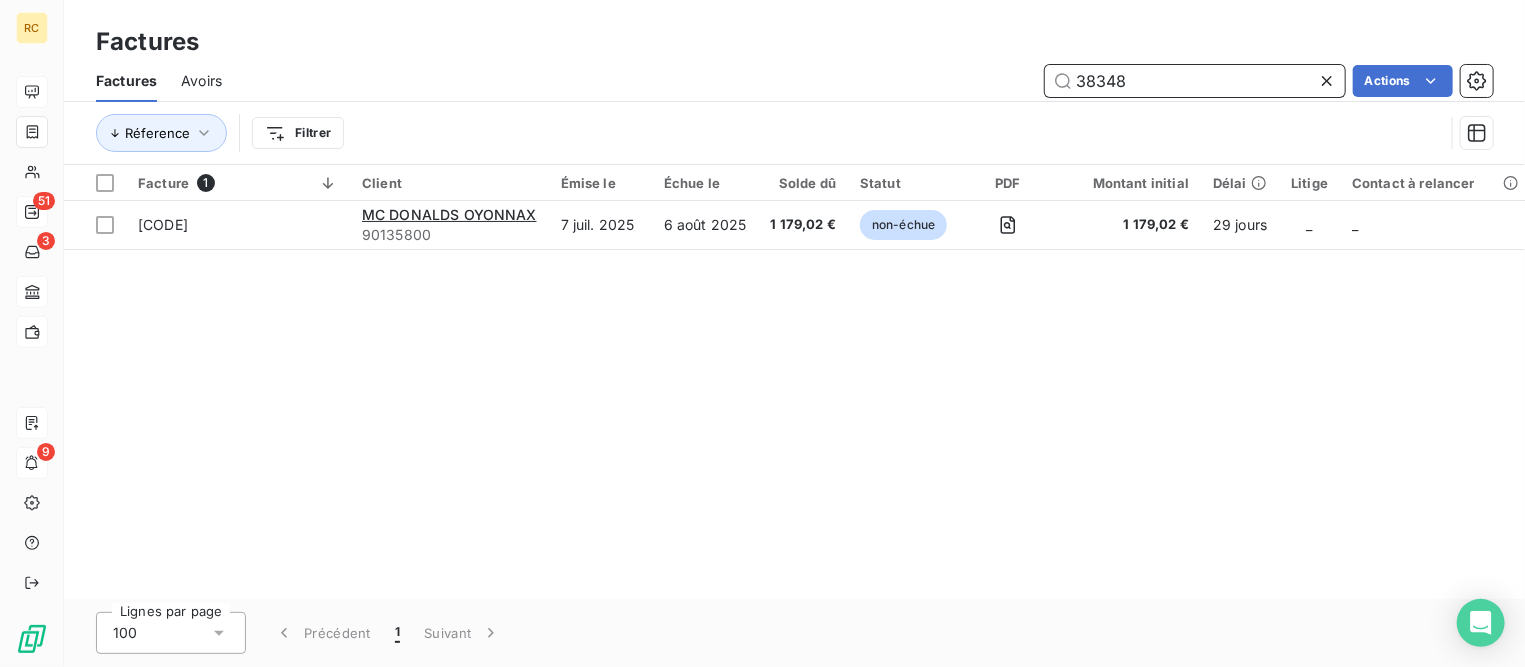 type on "38348" 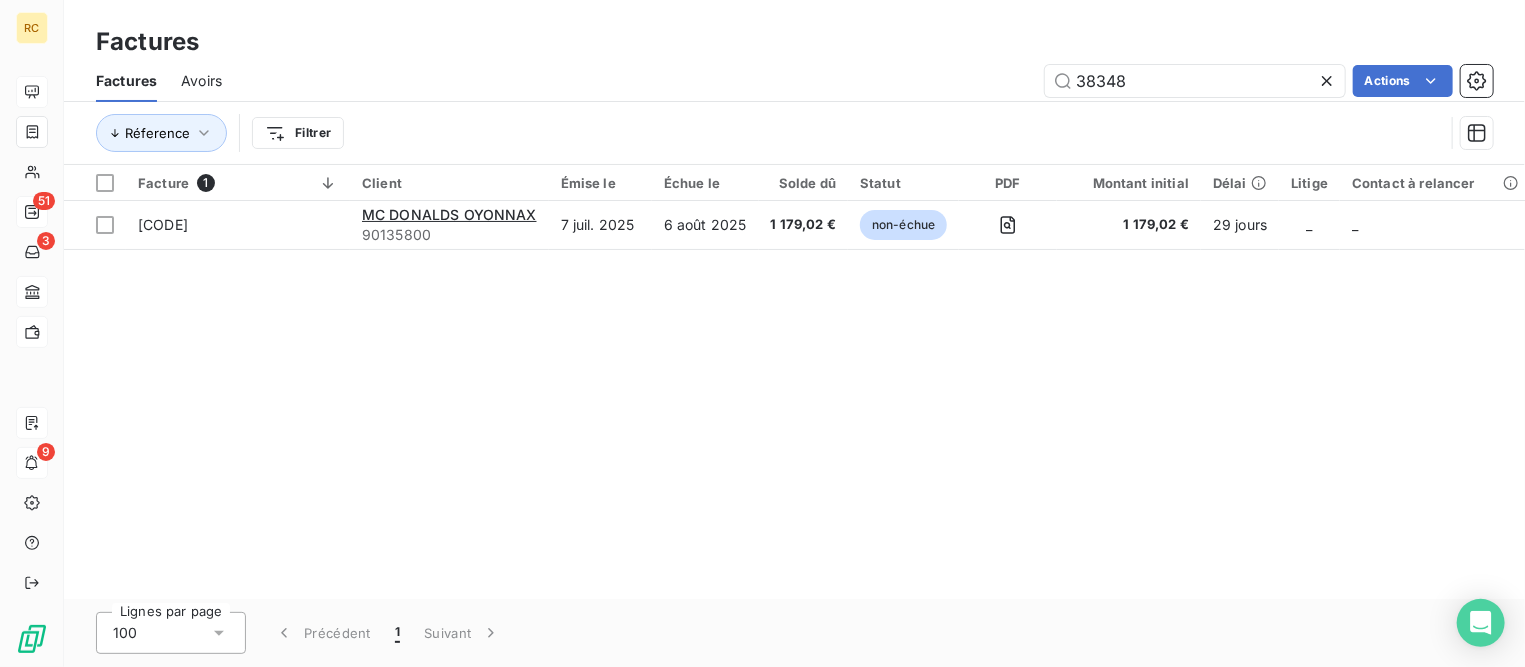 click 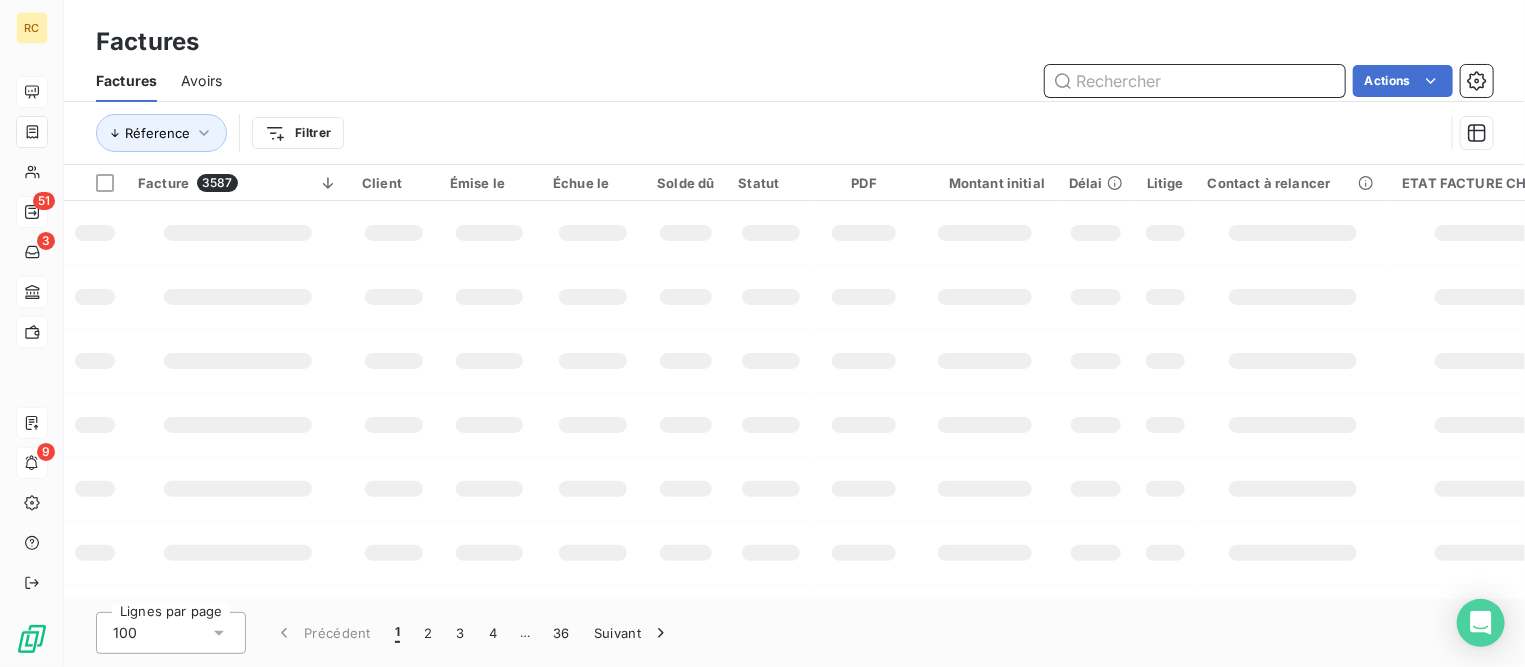 click at bounding box center [1195, 81] 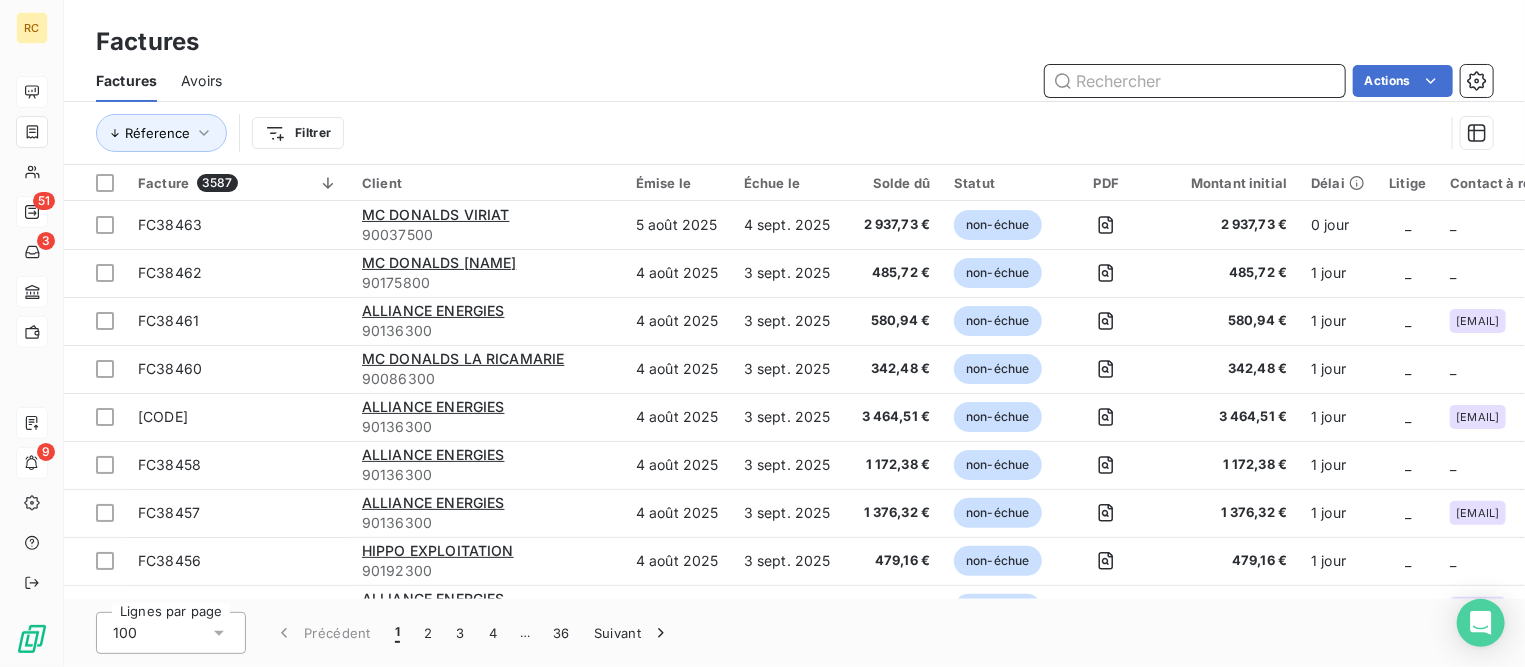 paste on "38295" 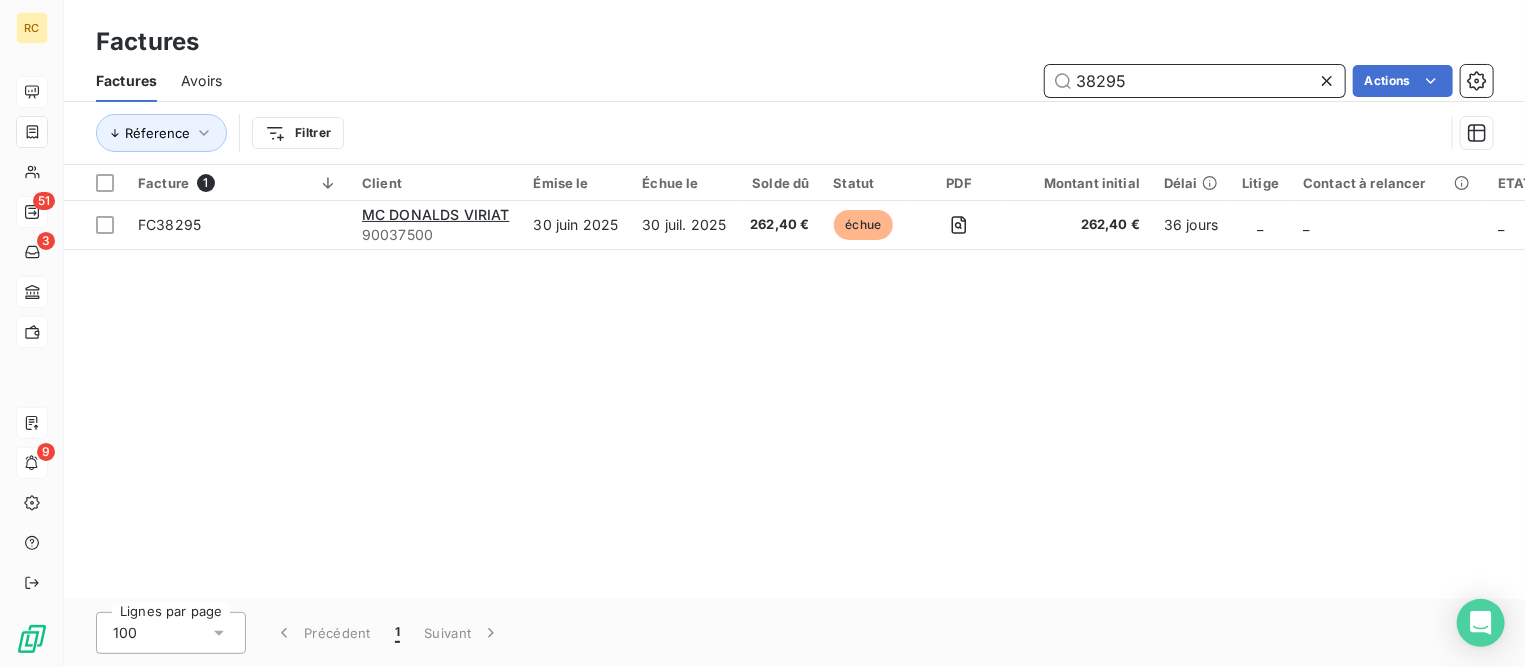 type on "38295" 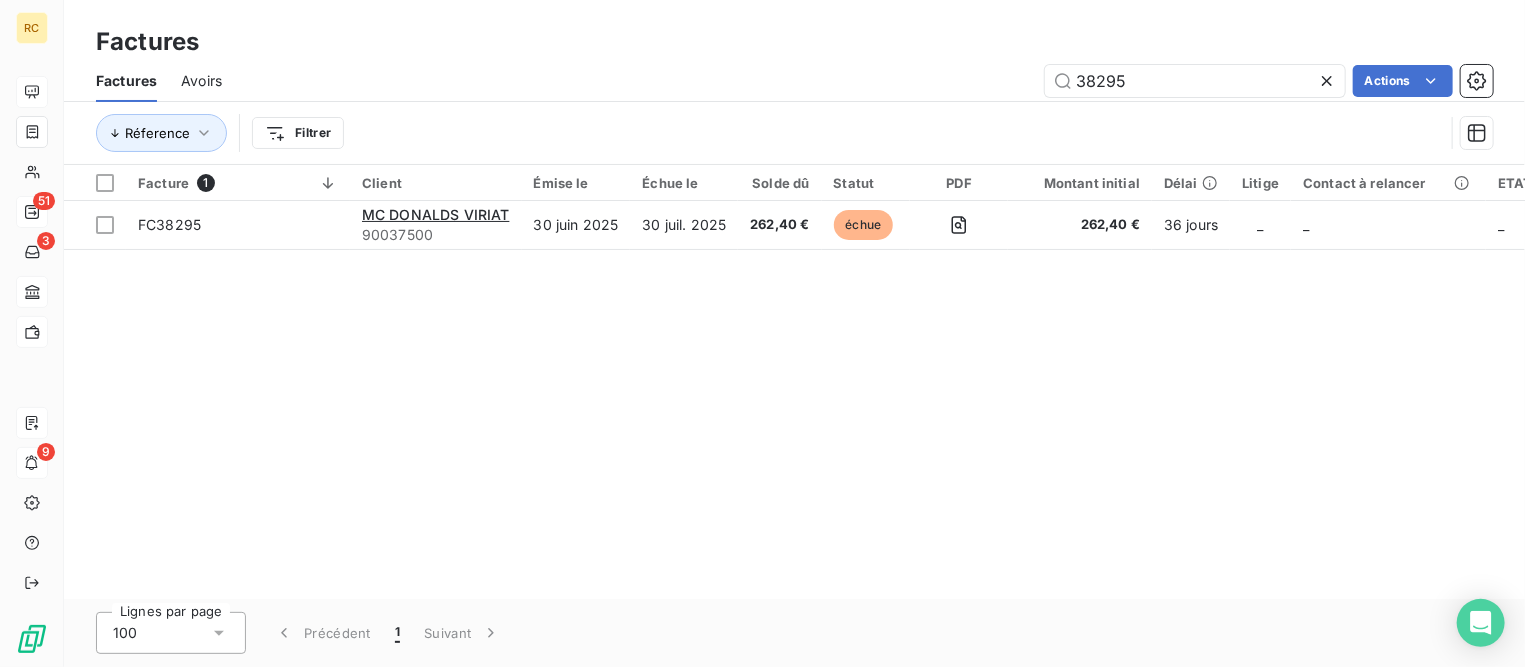 click at bounding box center (1331, 81) 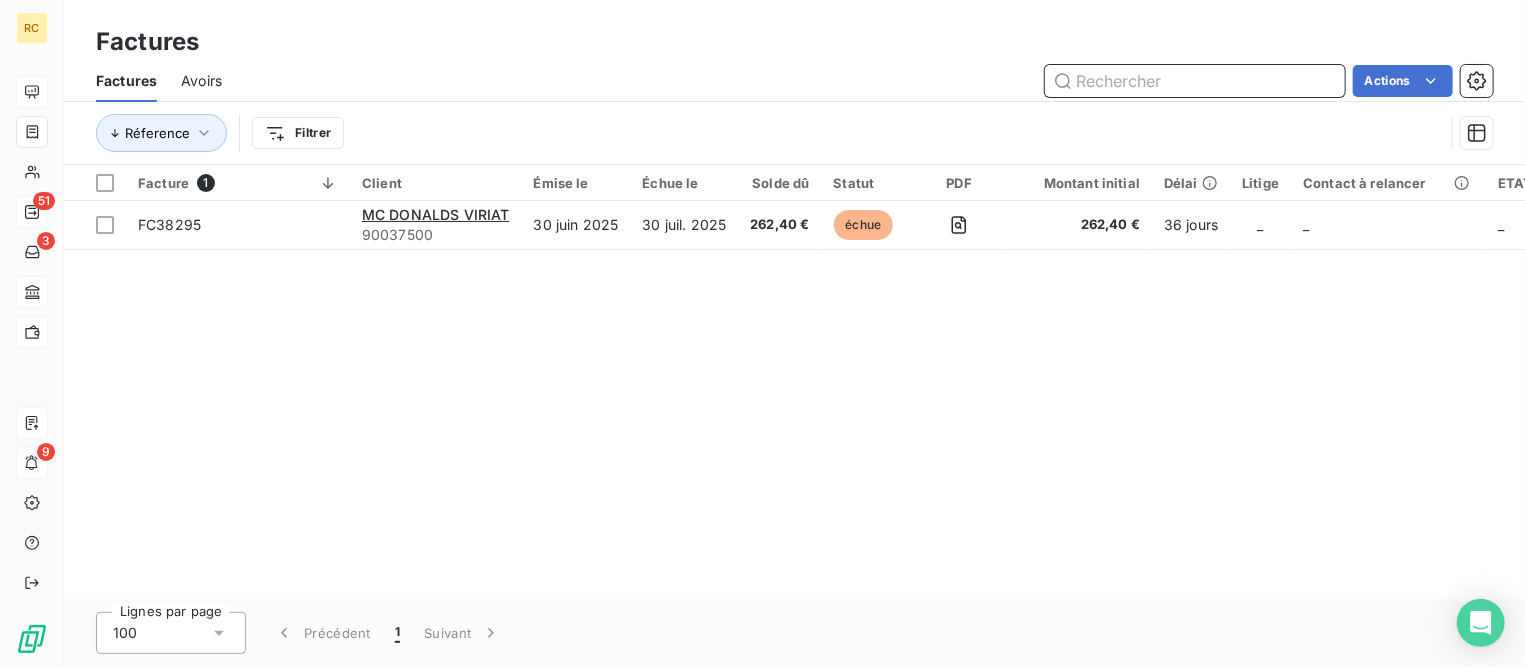 click at bounding box center [1195, 81] 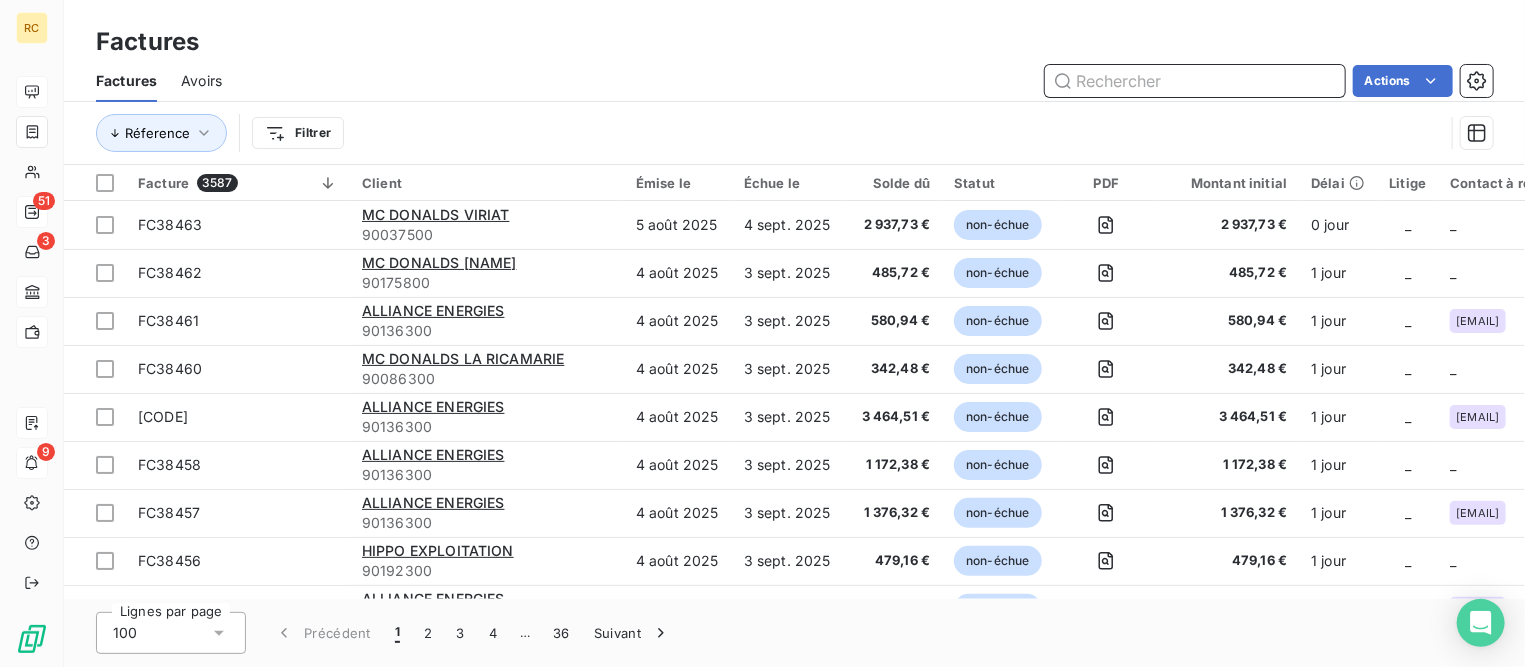 paste on "38252" 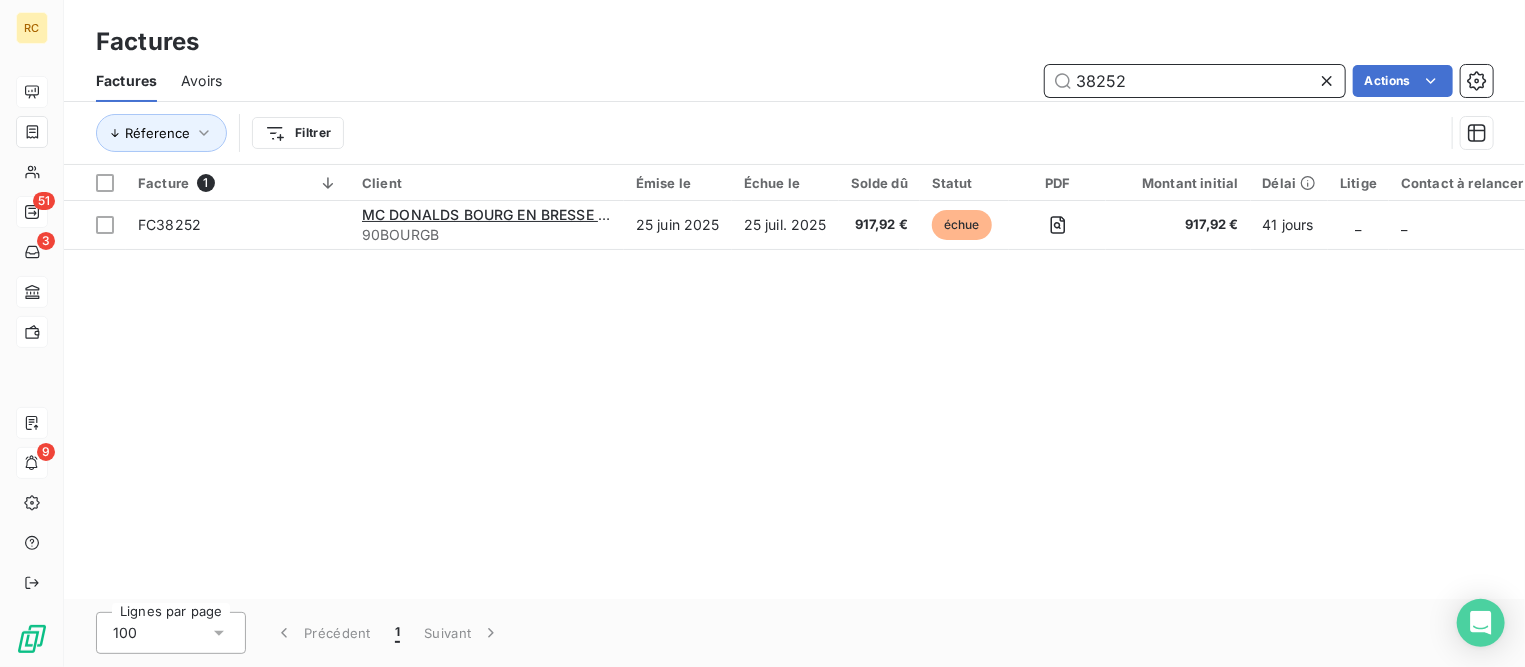 drag, startPoint x: 1129, startPoint y: 70, endPoint x: 1073, endPoint y: 73, distance: 56.0803 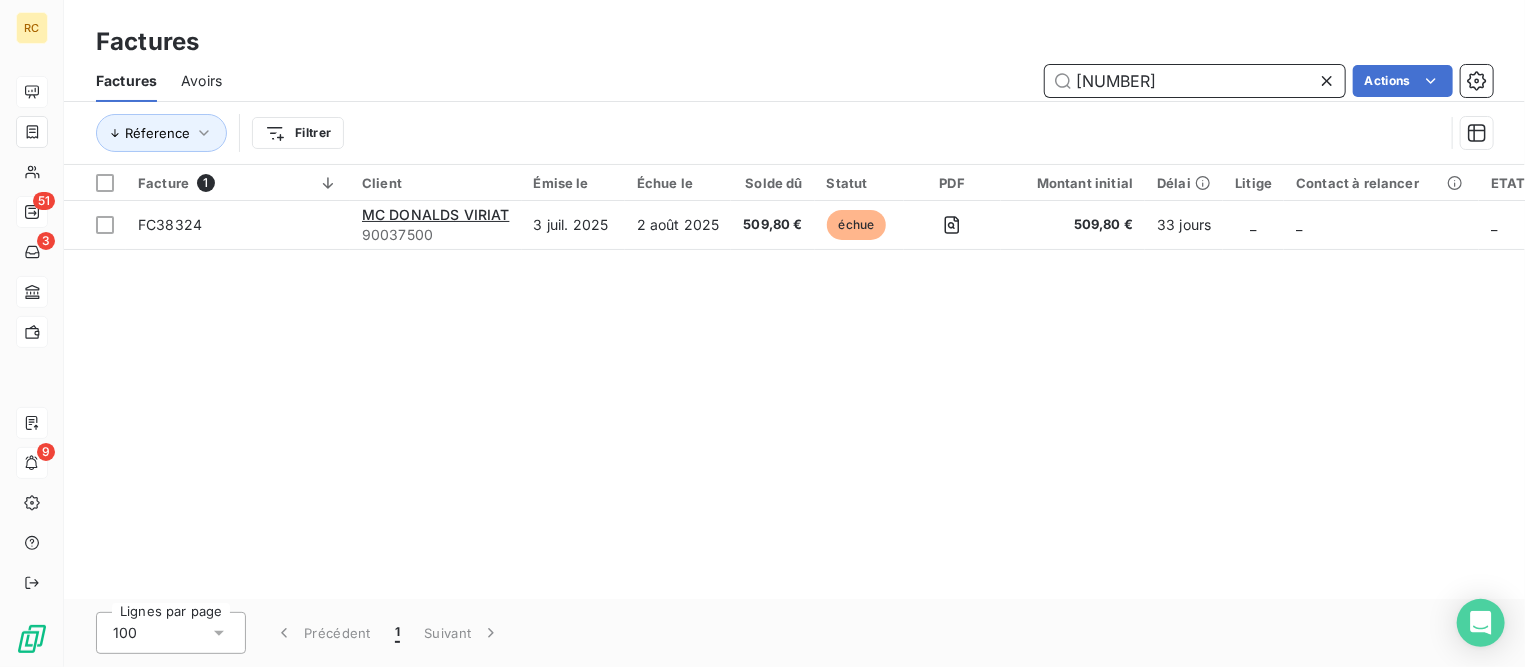 drag, startPoint x: 1145, startPoint y: 76, endPoint x: 974, endPoint y: 63, distance: 171.49344 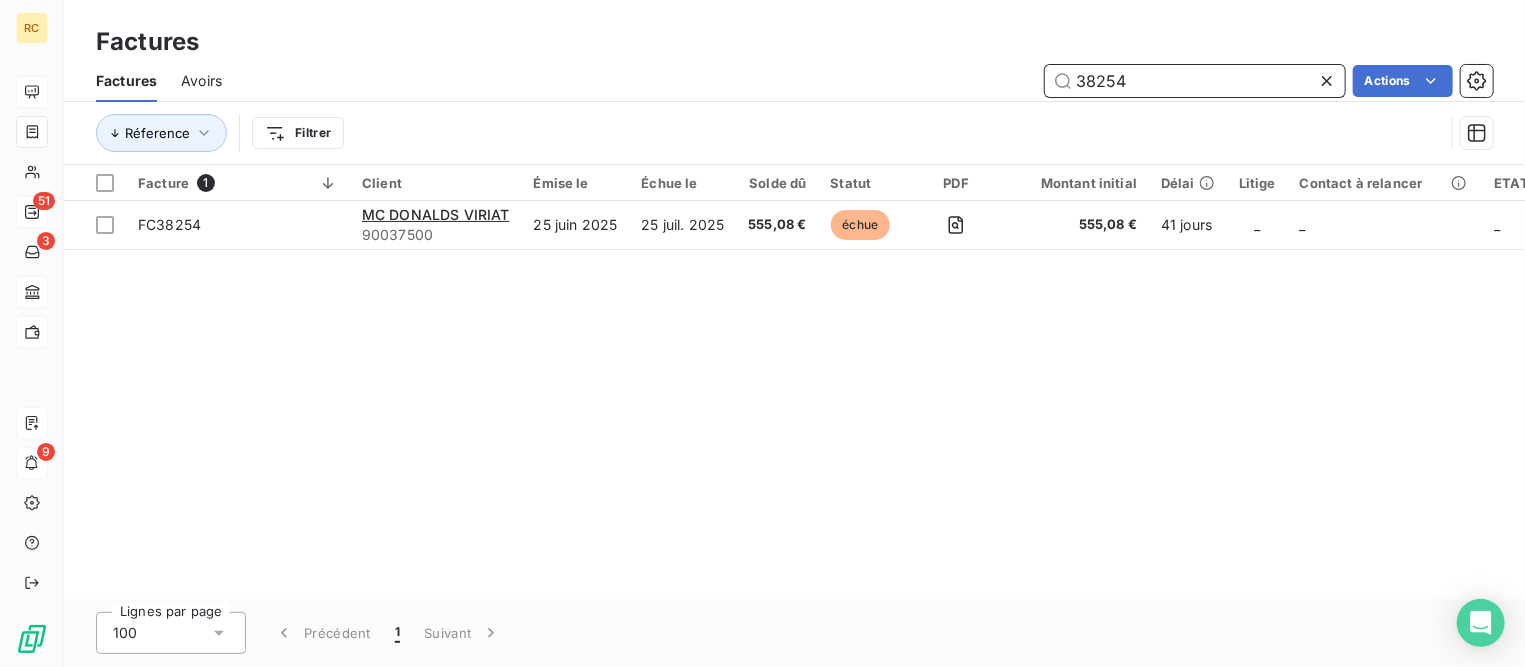 type on "38254" 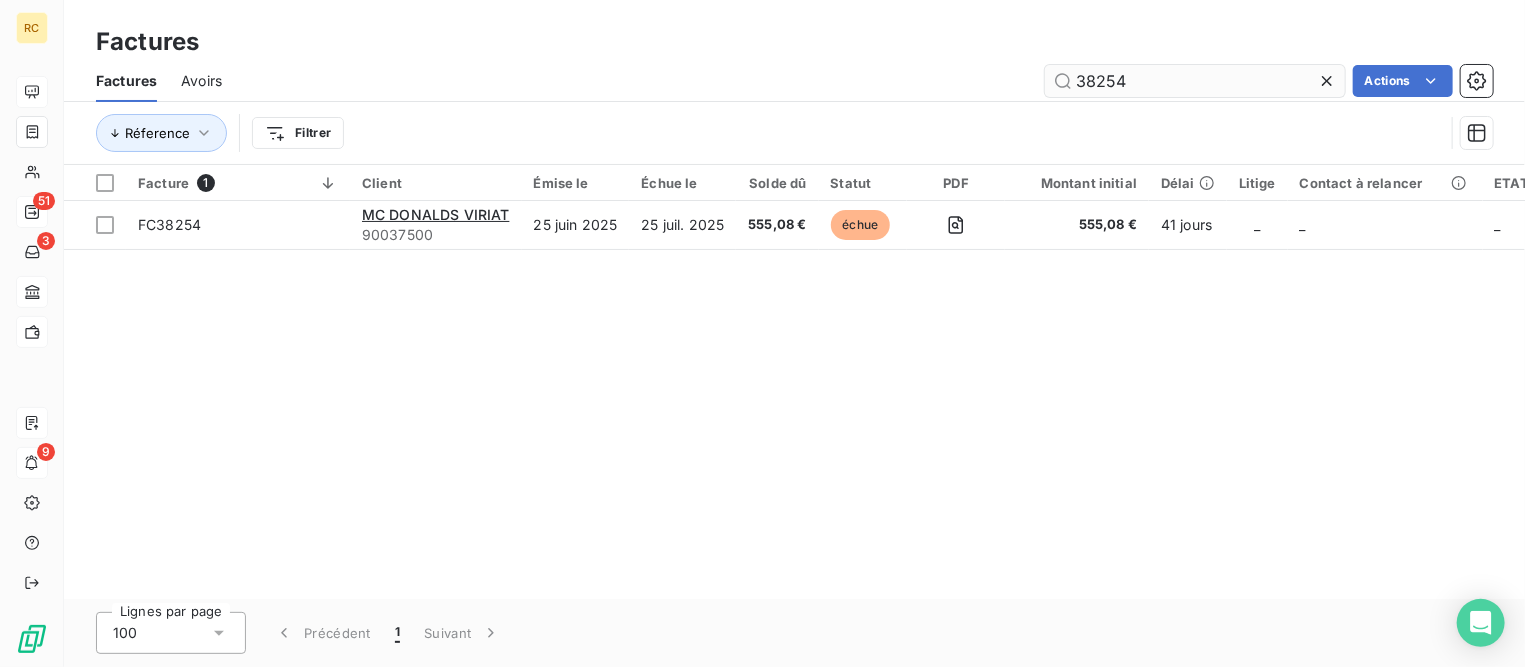 drag, startPoint x: 1330, startPoint y: 79, endPoint x: 1277, endPoint y: 86, distance: 53.460266 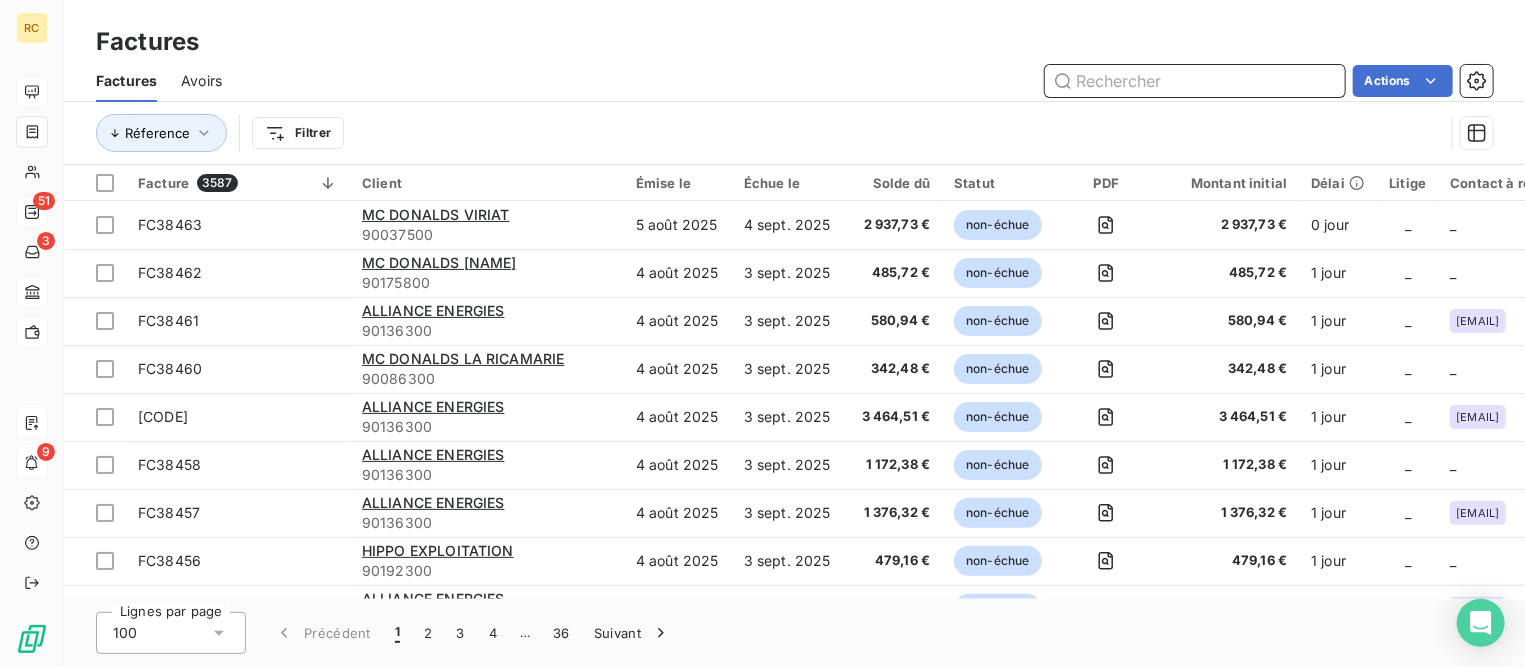 click at bounding box center [1195, 81] 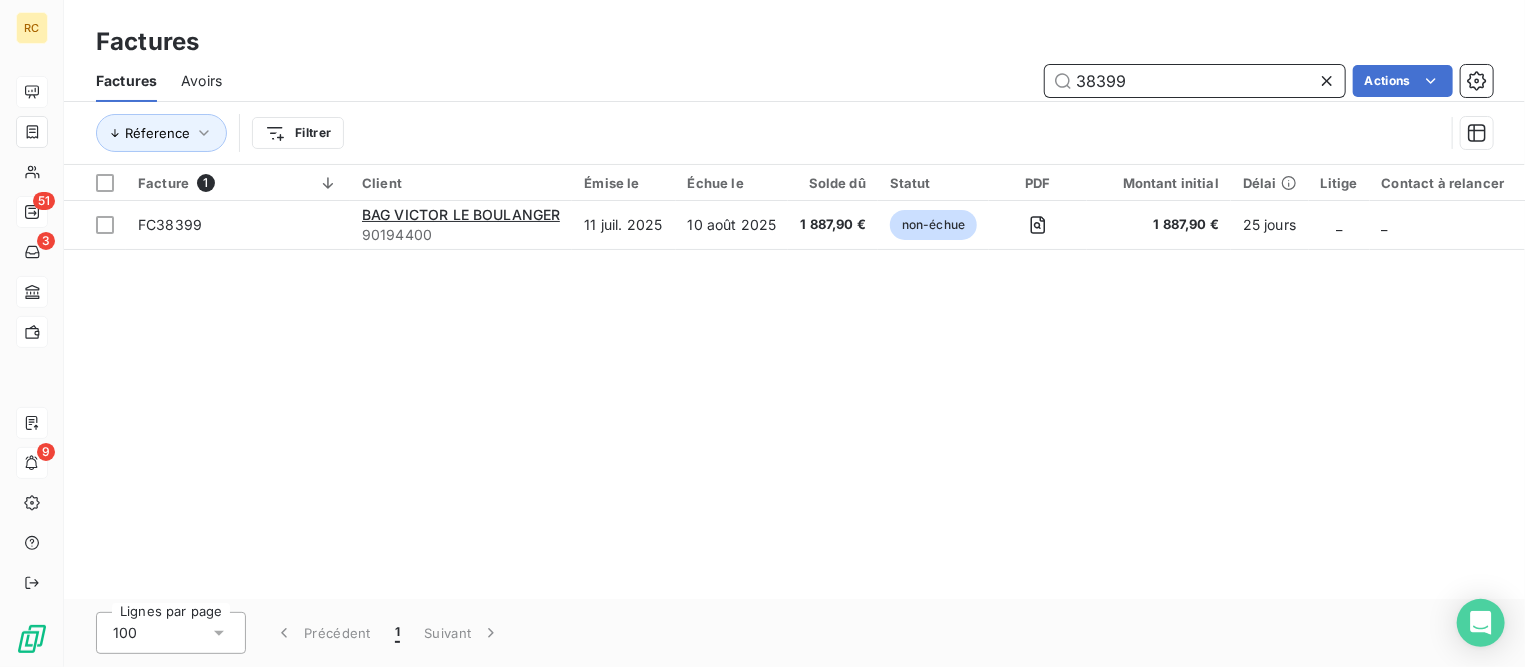 type on "38399" 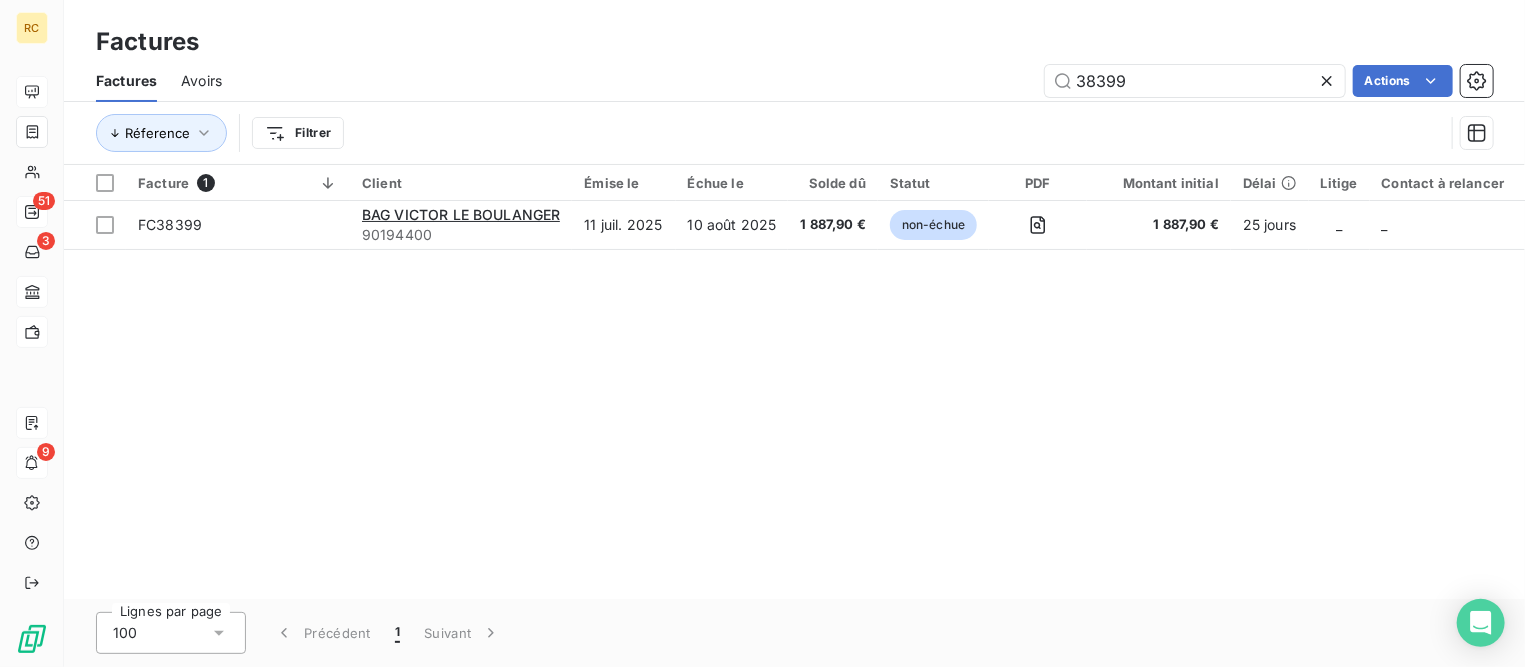 click 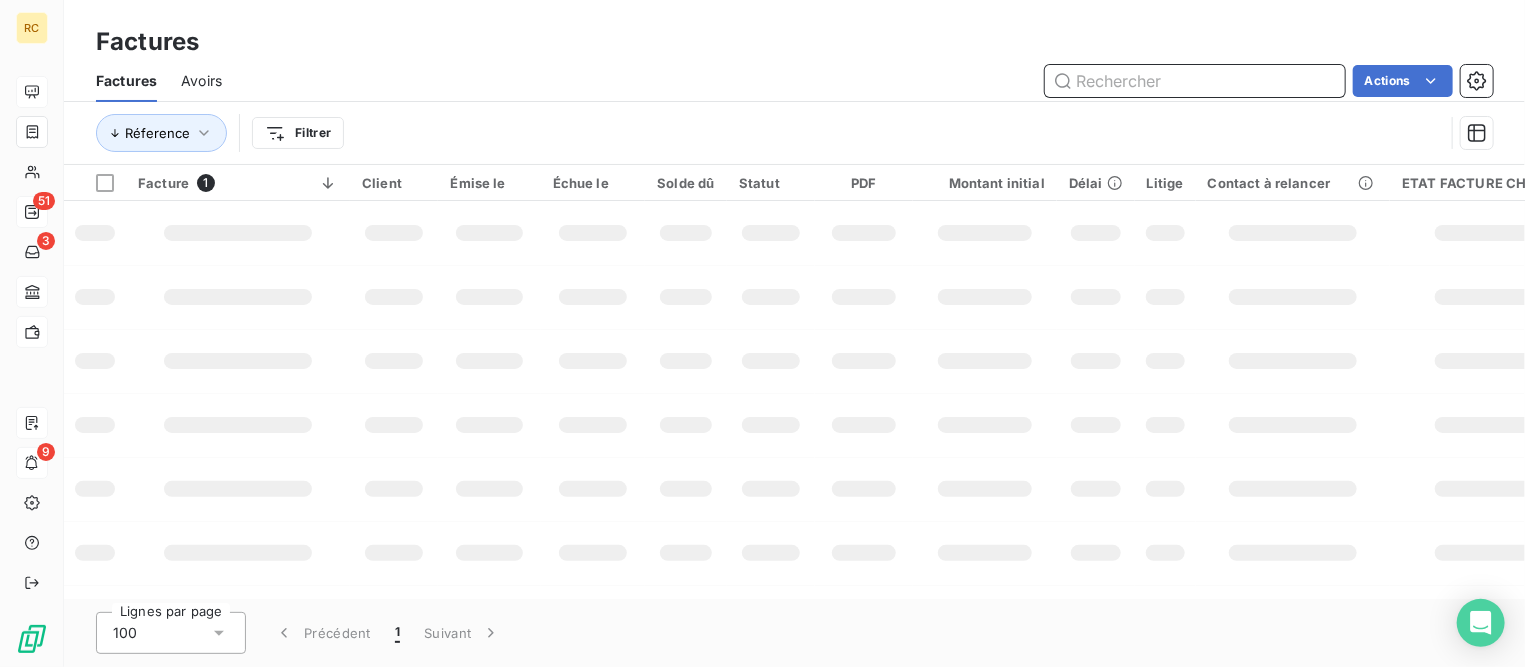 click at bounding box center (1195, 81) 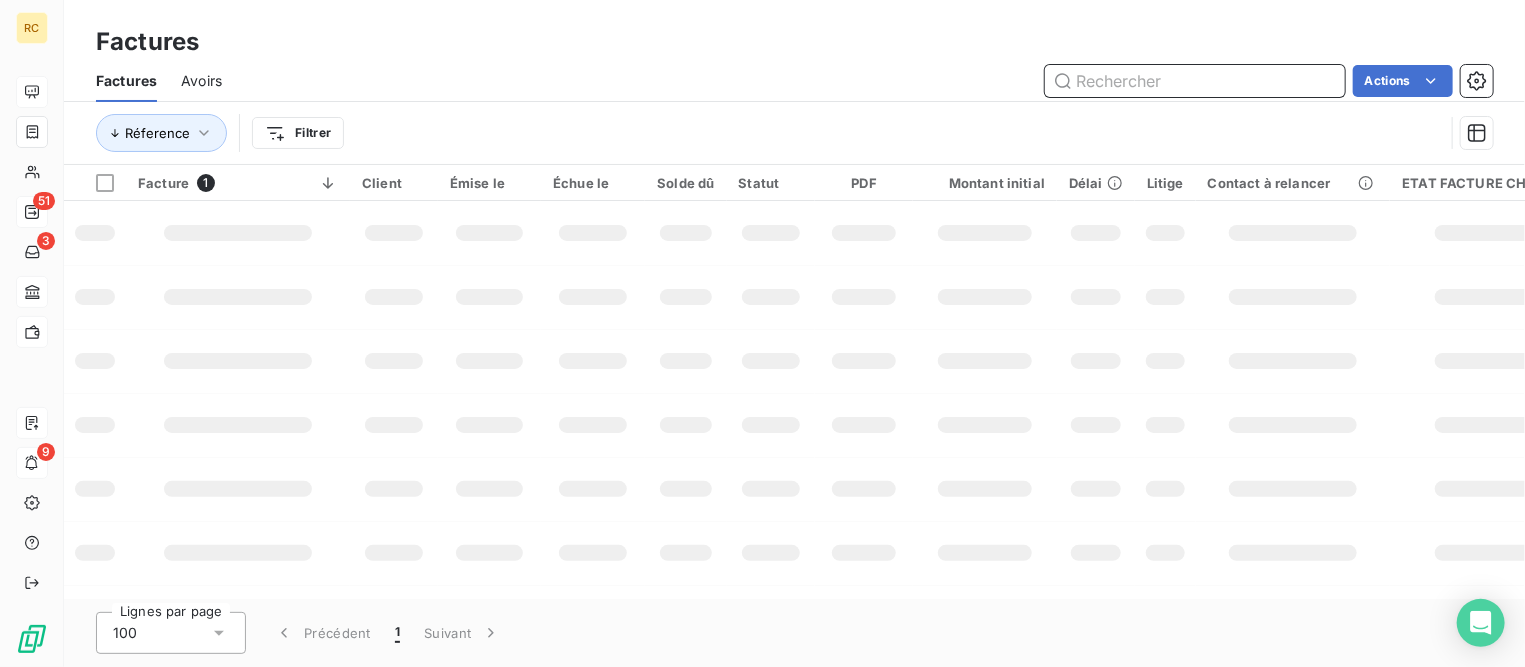paste on "[NUMBER]" 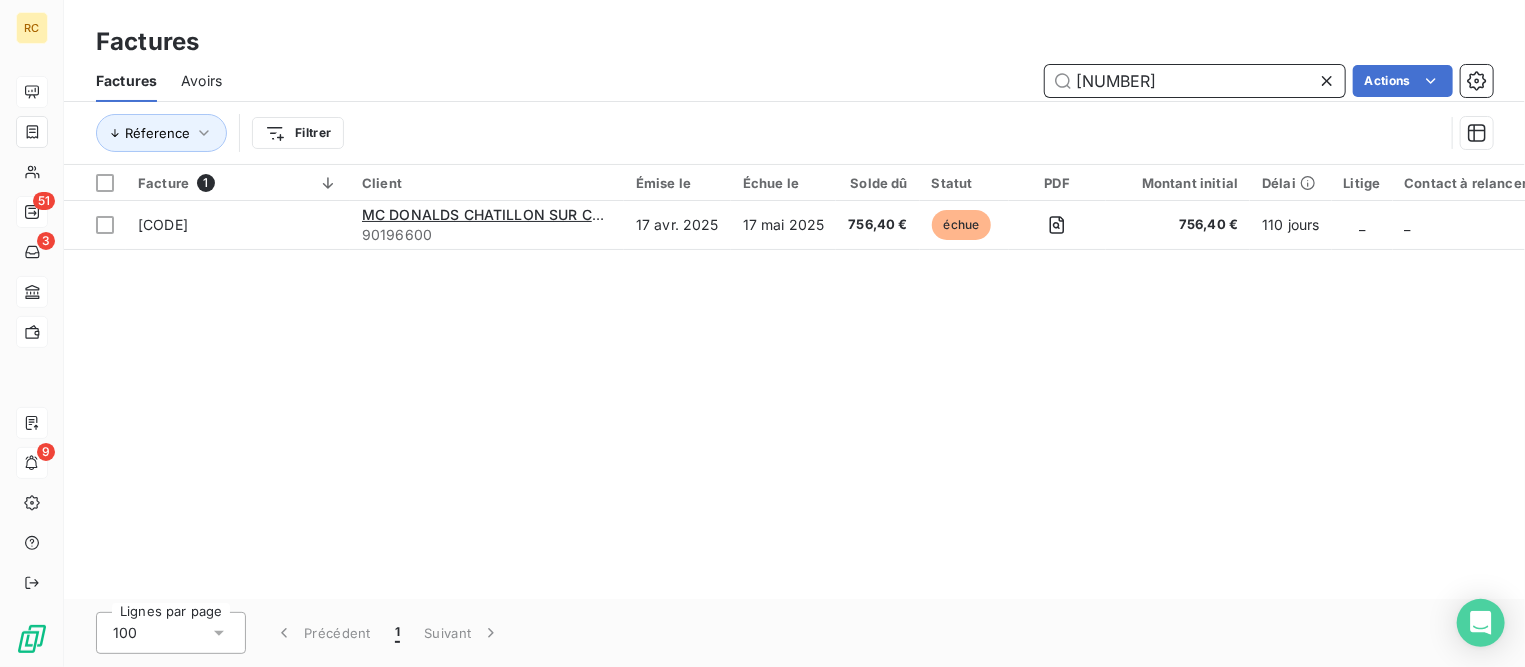 drag, startPoint x: 1139, startPoint y: 74, endPoint x: 1024, endPoint y: 51, distance: 117.27745 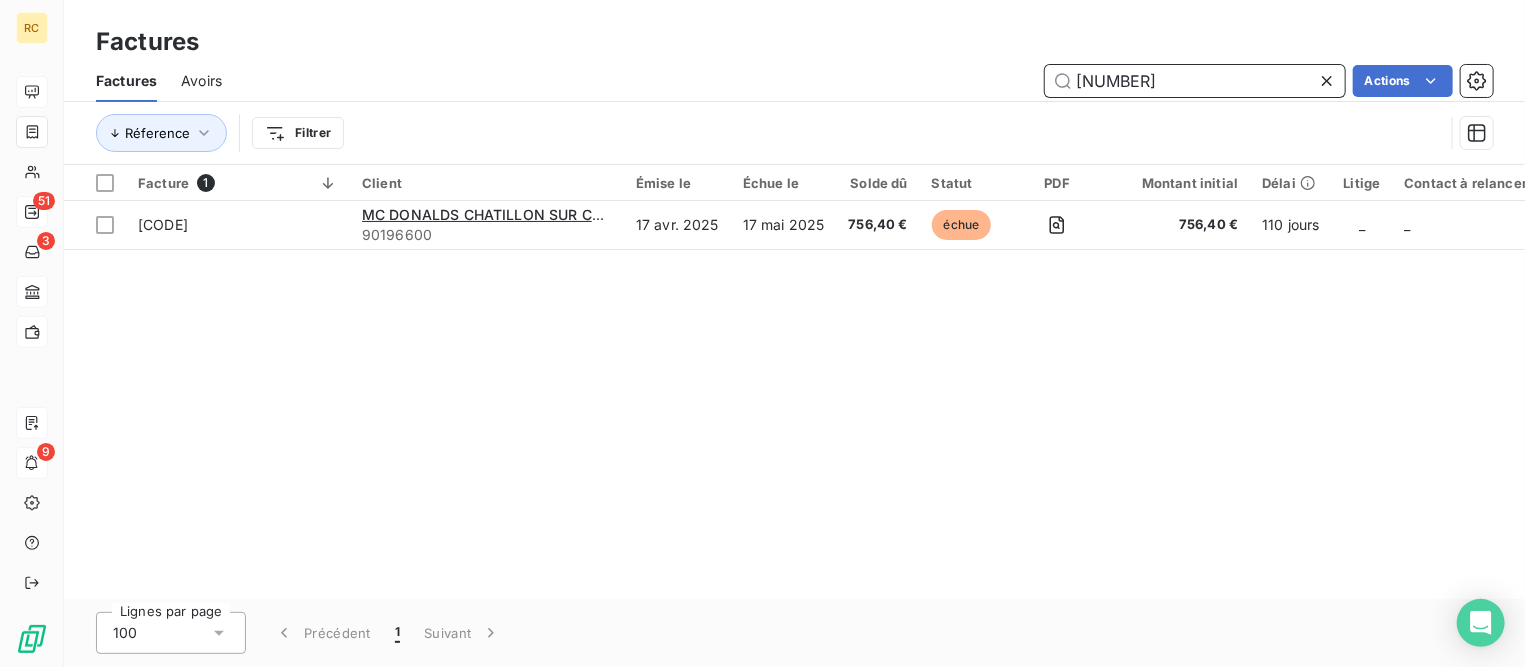 paste on "34" 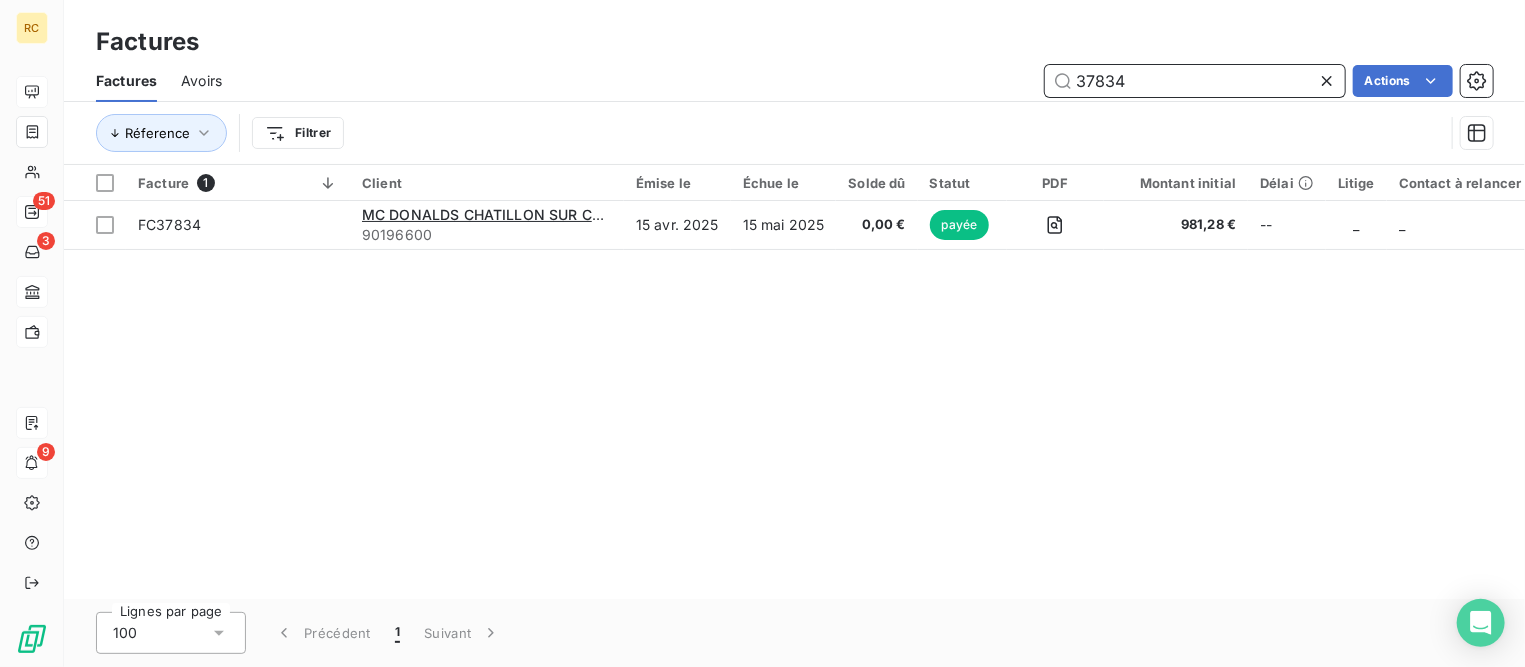 type on "37834" 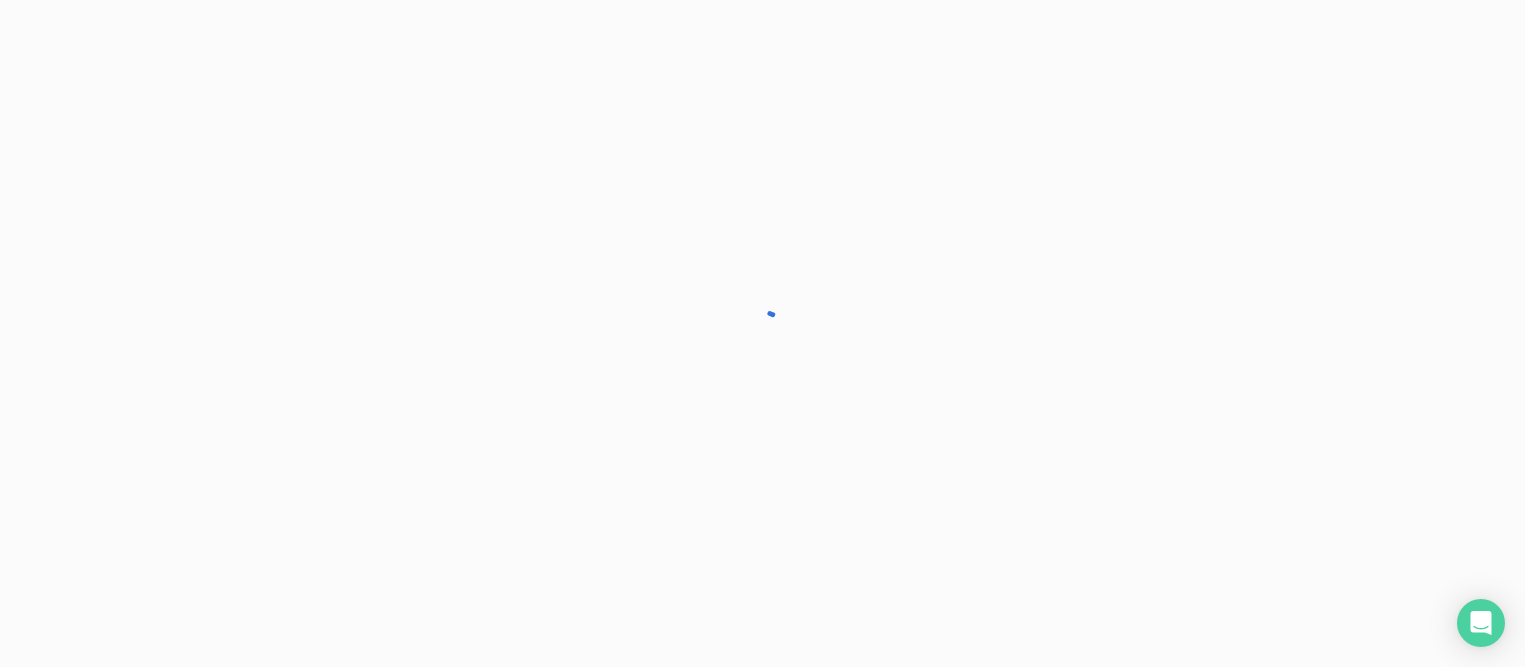scroll, scrollTop: 0, scrollLeft: 0, axis: both 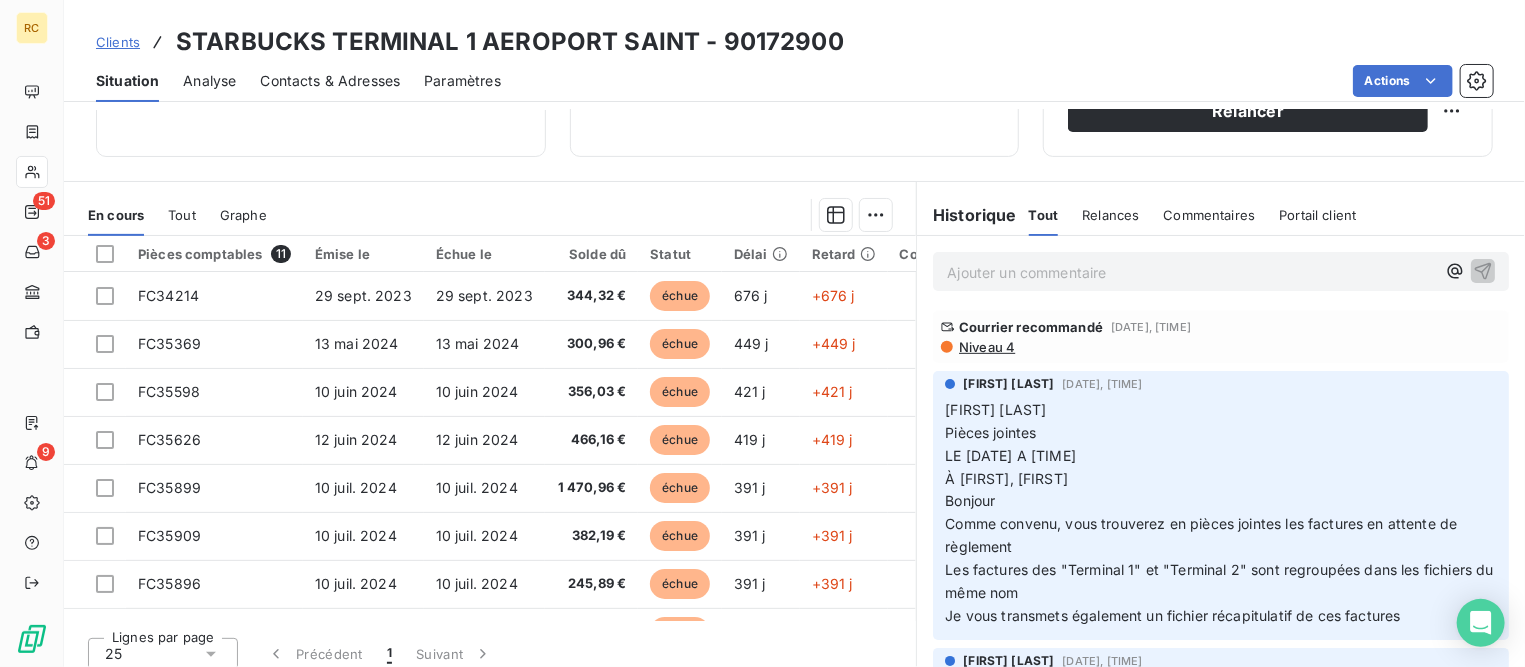 click on "Relances" at bounding box center [1110, 215] 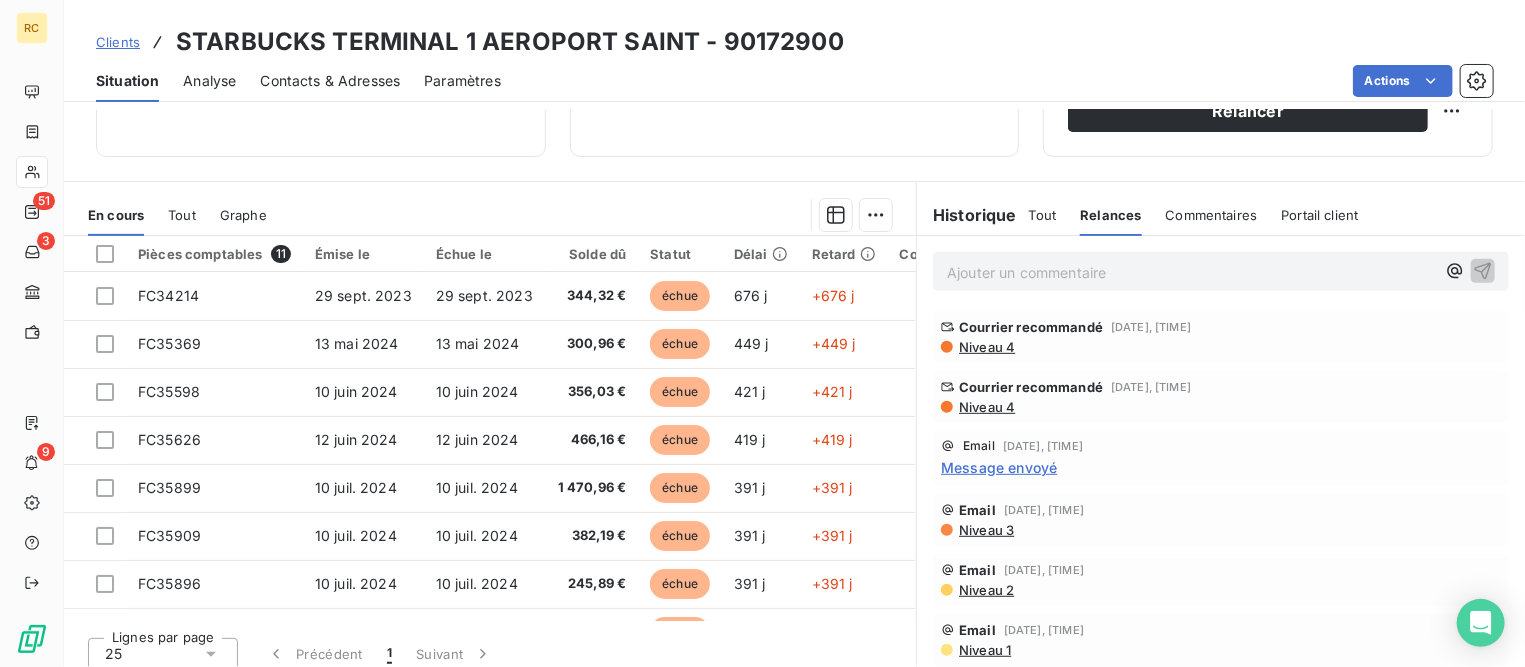 click on "Niveau 4" at bounding box center (986, 347) 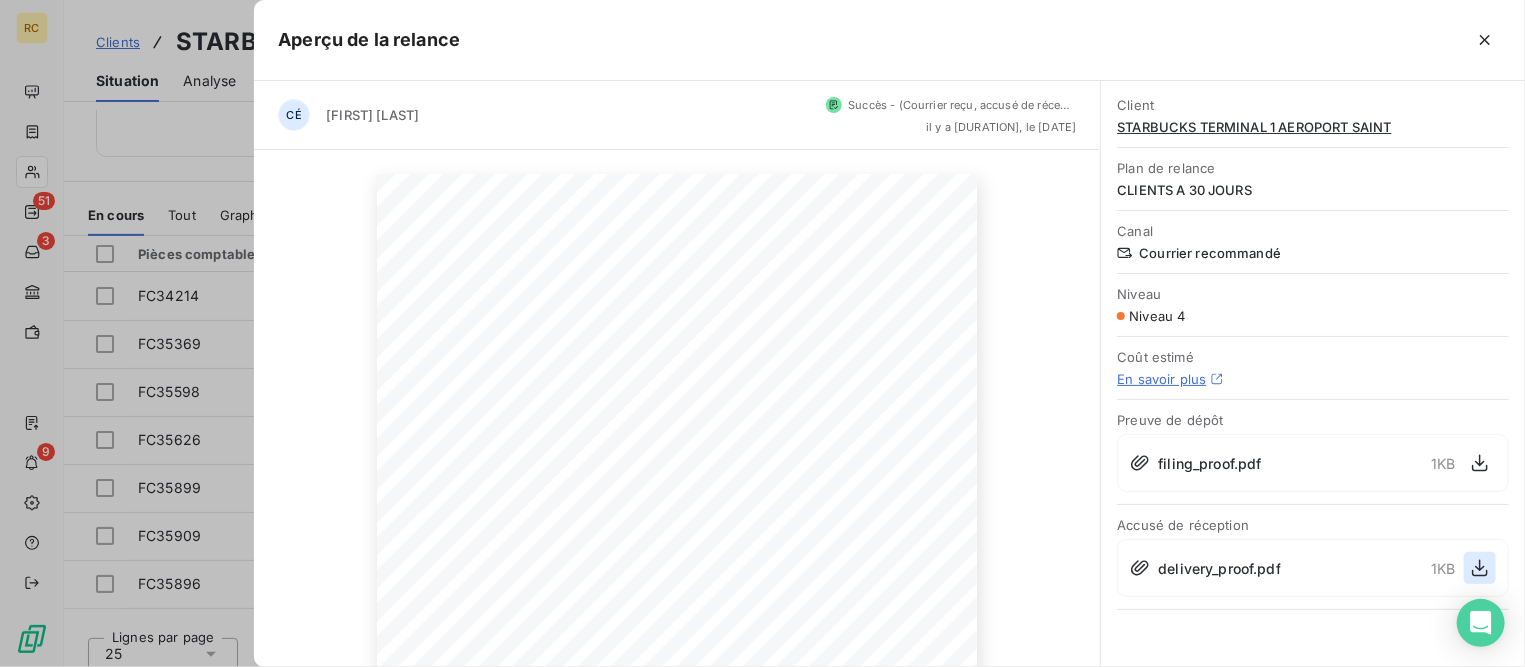 click 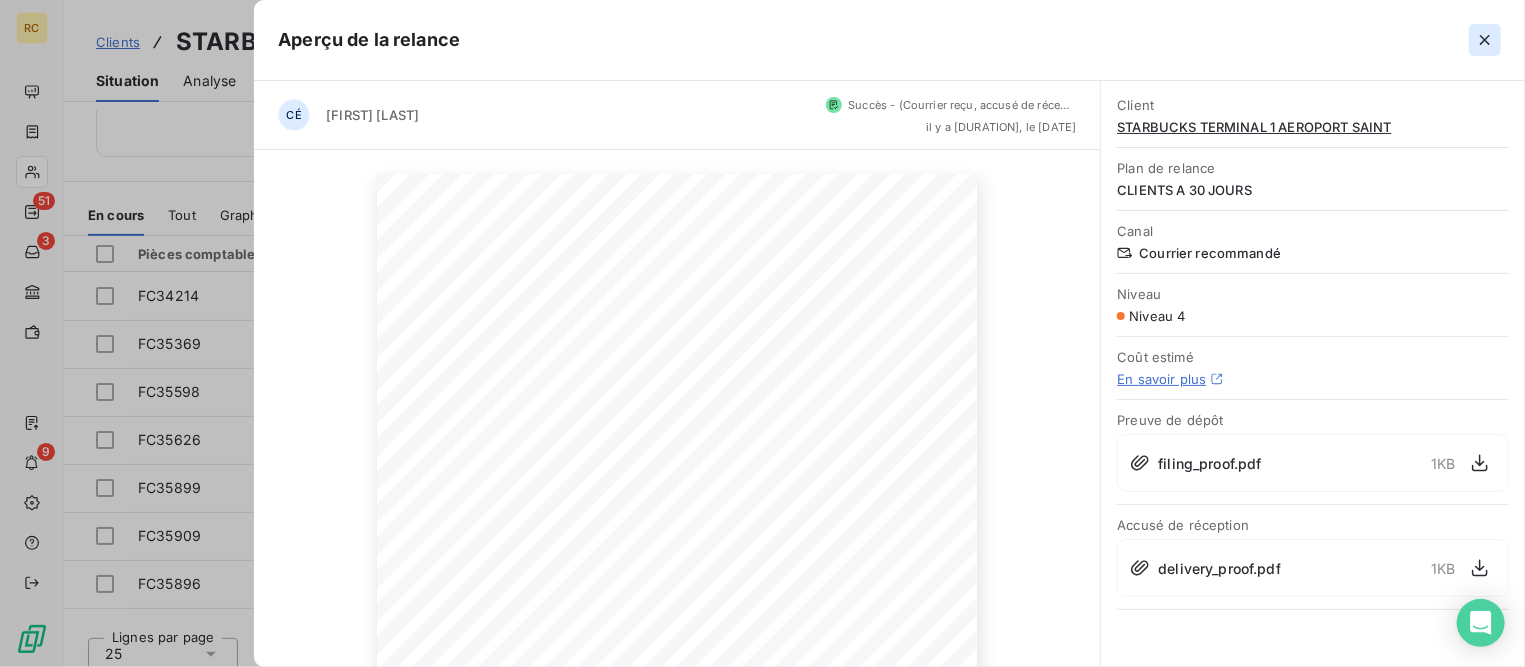 click 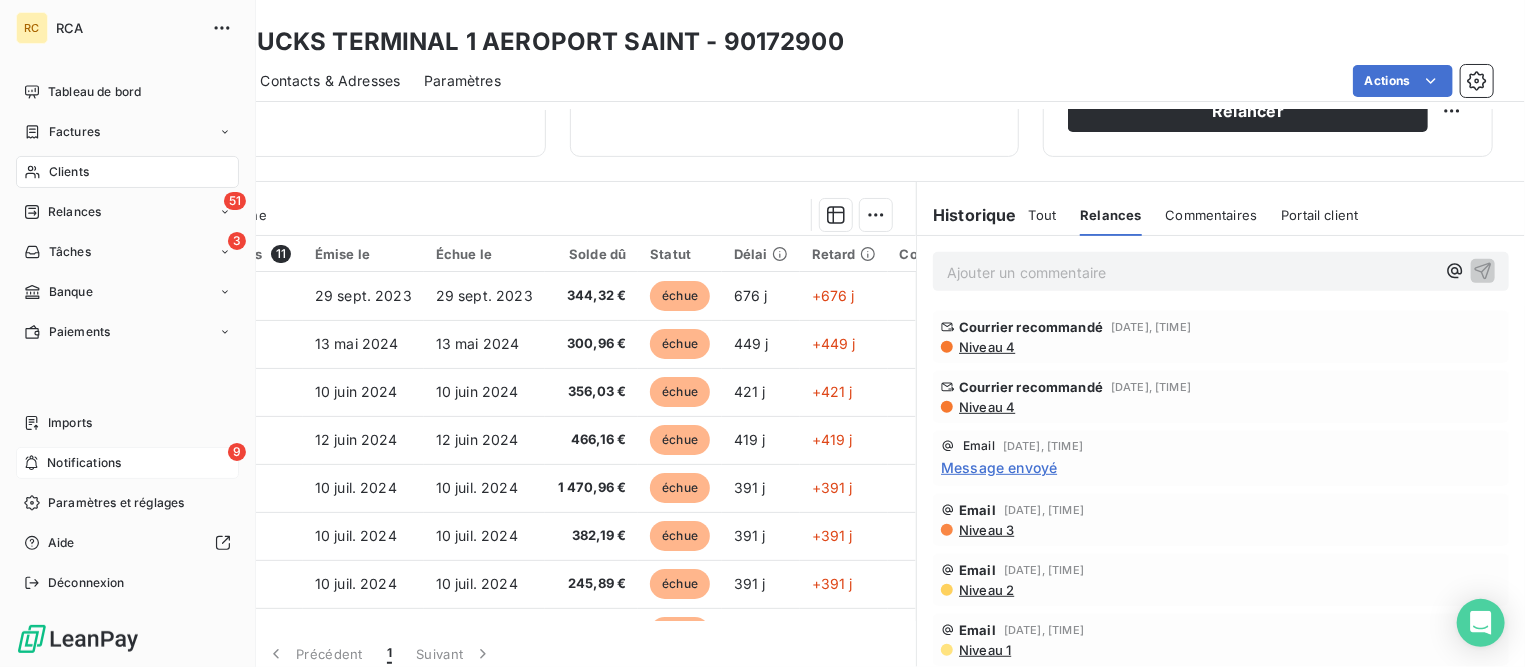 click on "Notifications" at bounding box center (84, 463) 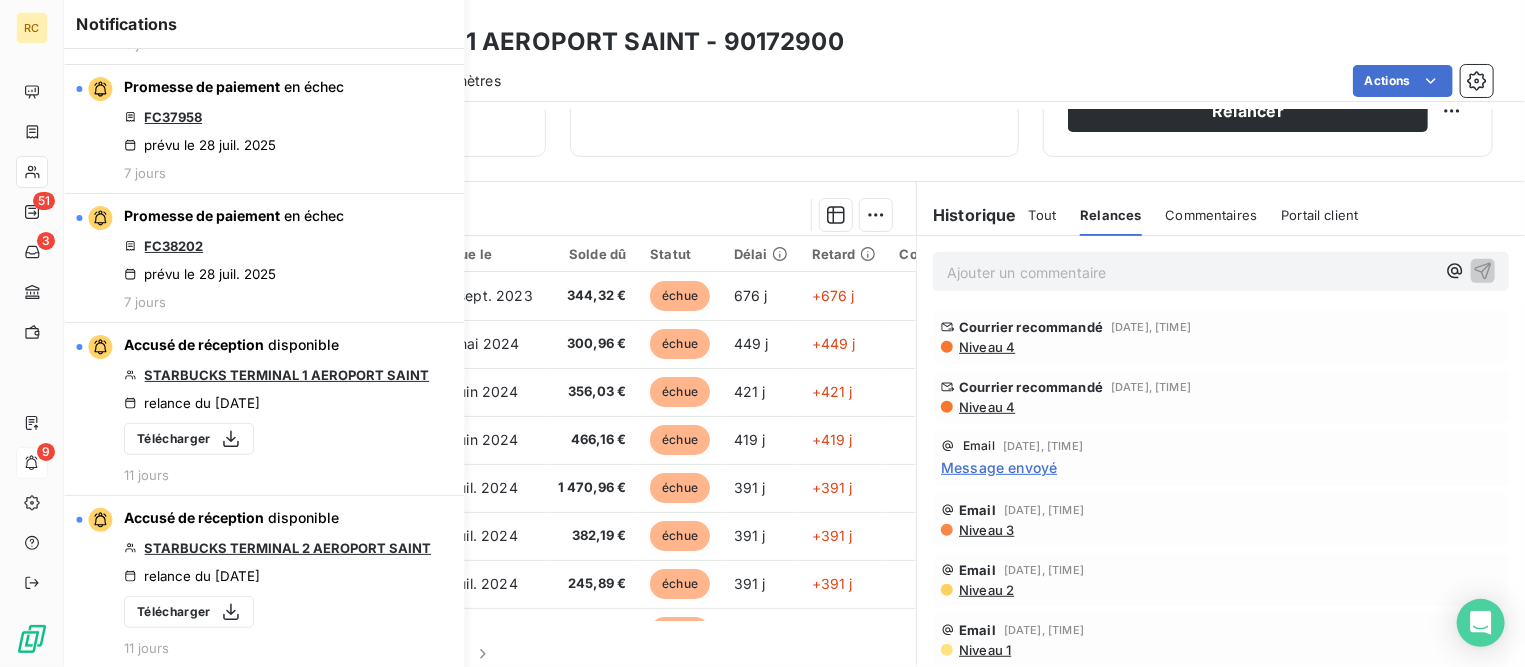 scroll, scrollTop: 249, scrollLeft: 0, axis: vertical 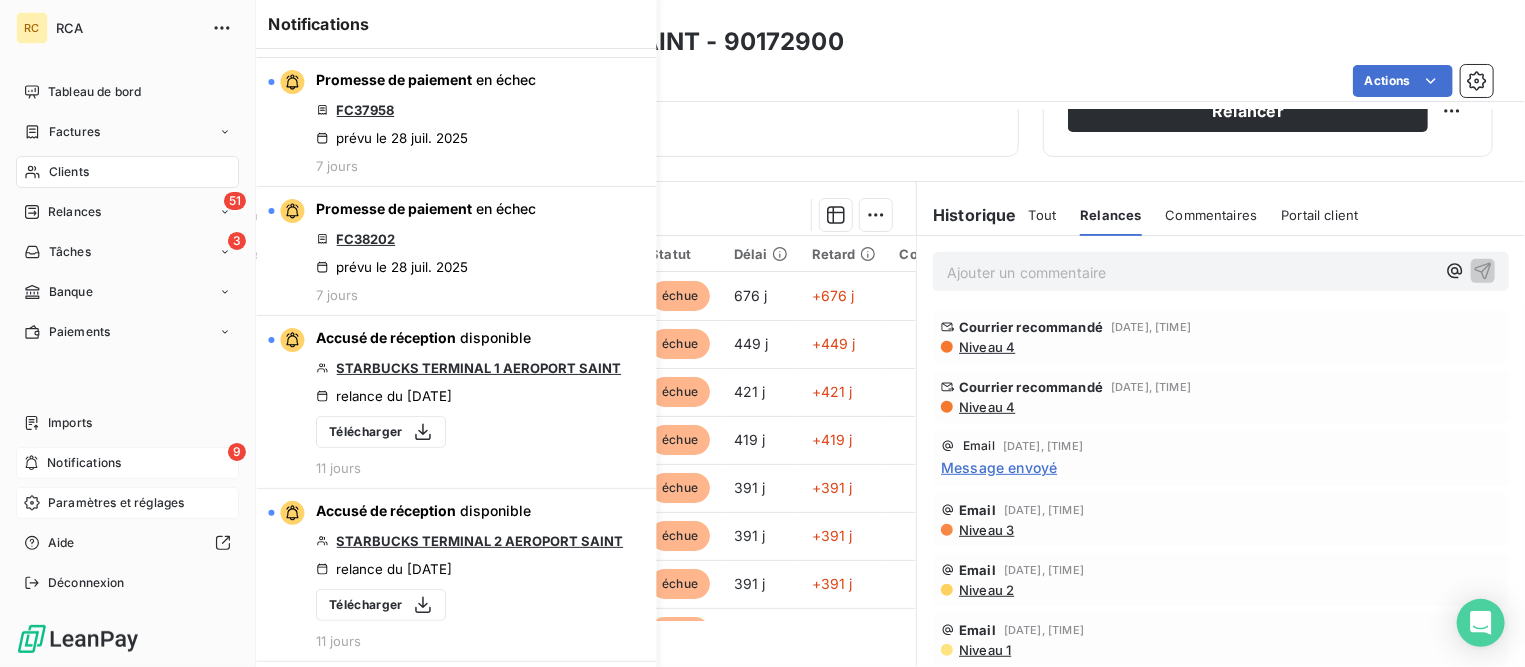 click on "Paramètres et réglages" at bounding box center [116, 503] 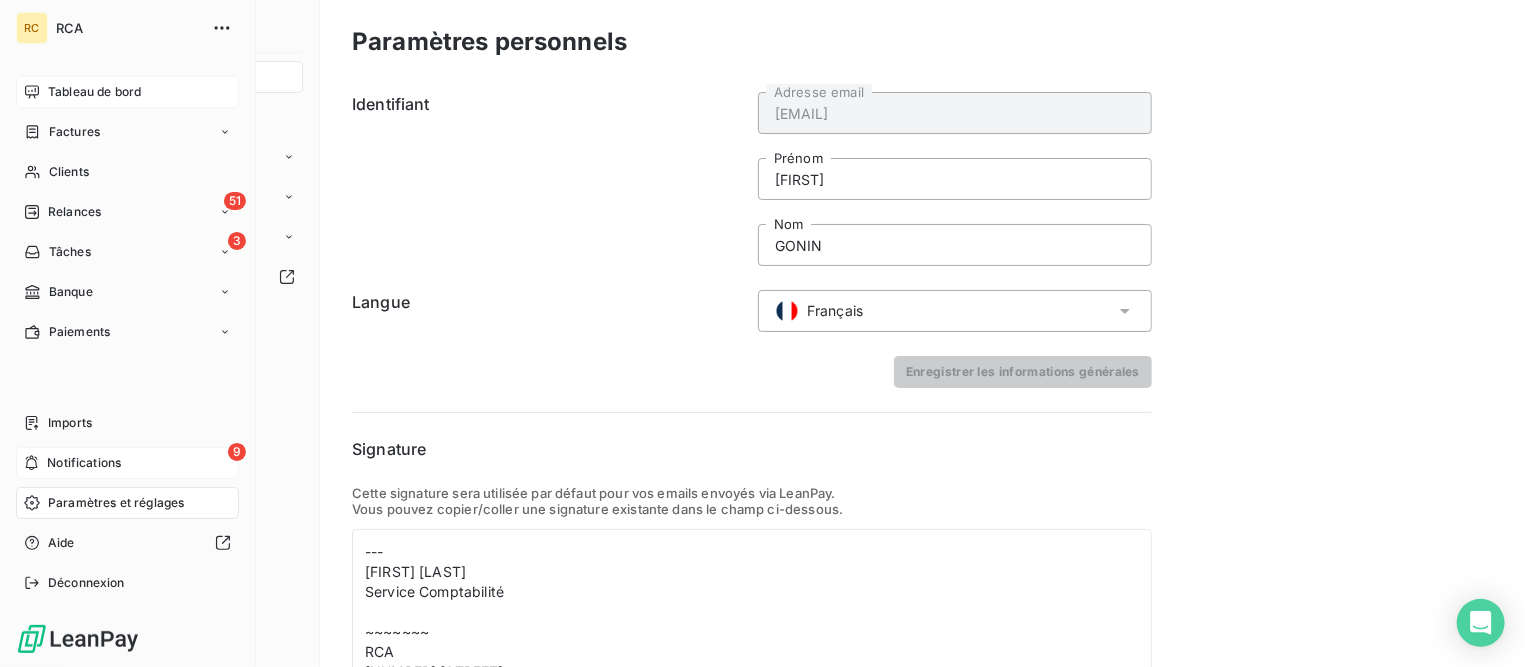 click on "Tableau de bord" at bounding box center [94, 92] 